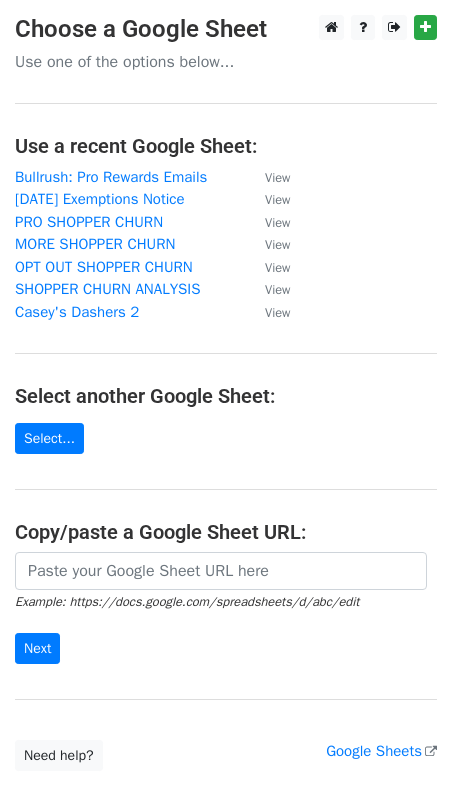 scroll, scrollTop: 0, scrollLeft: 0, axis: both 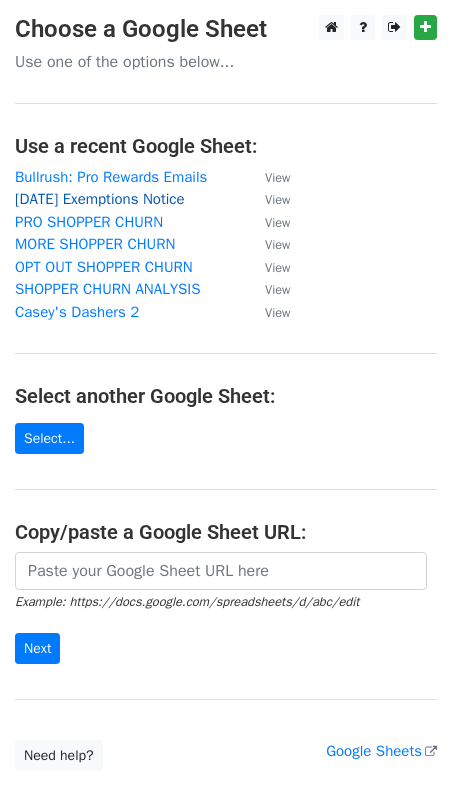 click on "[DATE] Exemptions Notice" at bounding box center [100, 199] 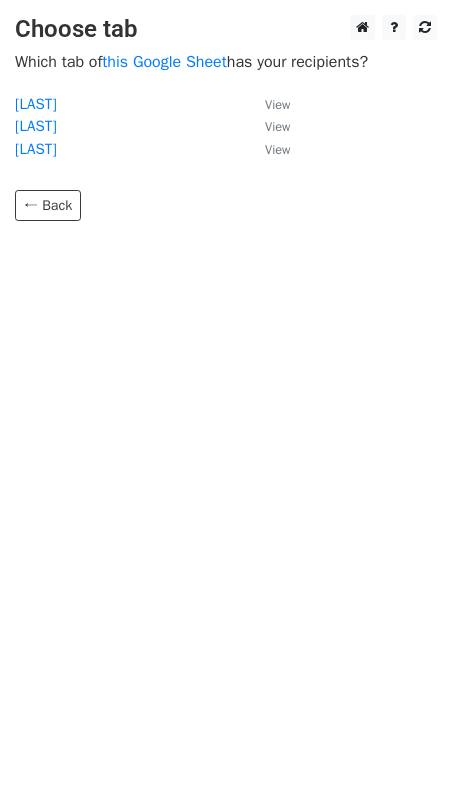 scroll, scrollTop: 0, scrollLeft: 0, axis: both 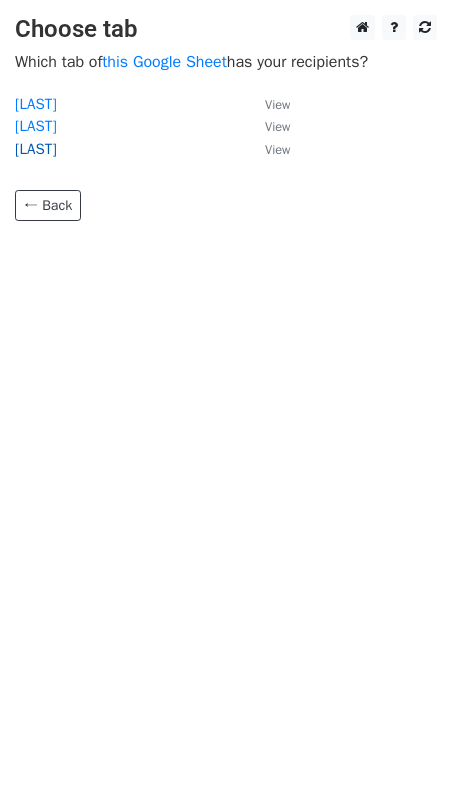 click on "MEREDITH" at bounding box center [36, 149] 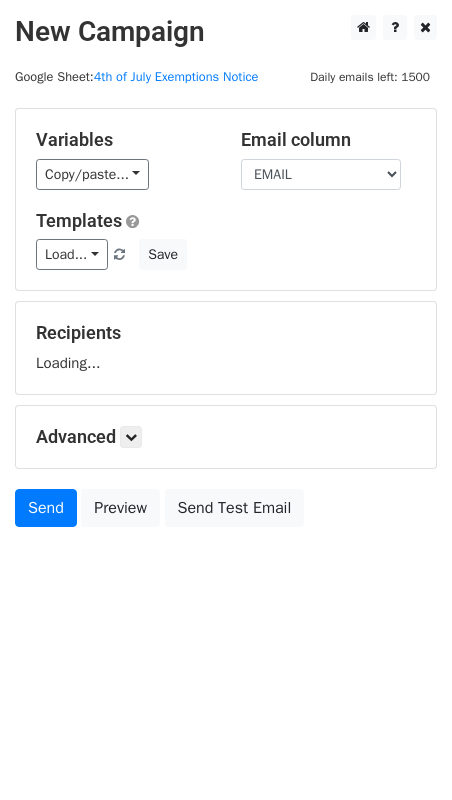 scroll, scrollTop: 0, scrollLeft: 0, axis: both 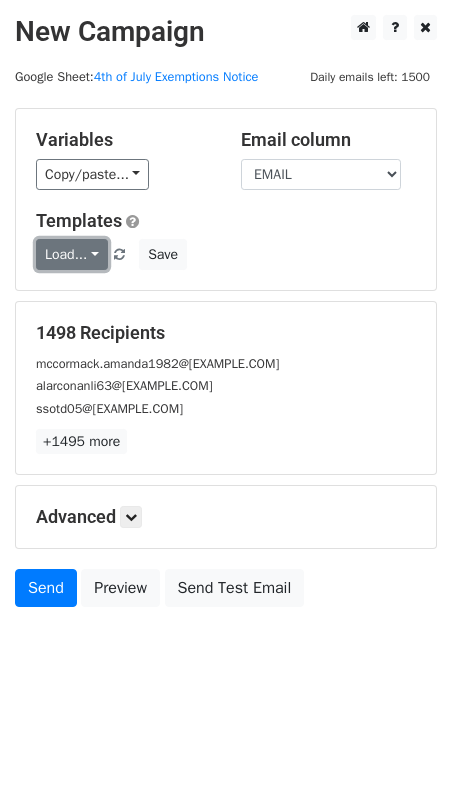 click on "Load..." at bounding box center [72, 254] 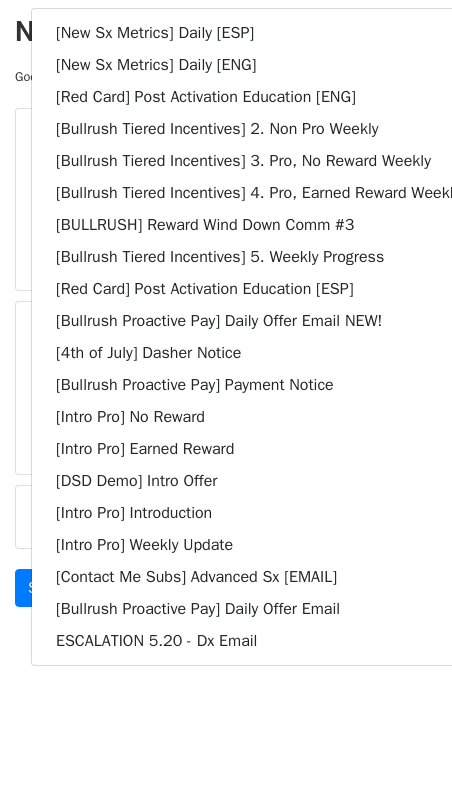 click on "Variables
Copy/paste...
{{DASHER_ID}}
{{FIRST_NAME}}
{{EMAIL}}
Email column
DASHER_ID
FIRST_NAME
EMAIL
Templates
Load...
[New Sx Metrics] Daily [ESP]
[New Sx Metrics] Daily [ENG]
[Red Card] Post Activation Education [ENG]
[Bullrush Tiered Incentives] 2. Non Pro Weekly
[Bullrush Tiered Incentives] 3. Pro, No Reward Weekly
[Bullrush Tiered Incentives] 4. Pro, Earned Reward Weekly
[BULLRUSH] Reward Wind Down Comm #3
[Bullrush Tiered Incentives] 5. Weekly Progress
[Red Card] Post Activation Education [ESP]
[Bullrush Proactive Pay] Daily Offer Email NEW!
[4th of July] Dasher Notice
[Bullrush Proactive Pay] Payment Notice
[Intro Pro] No Reward
[Intro Pro] Earned Reward
[DSD Demo] Intro Offer
[Intro Pro] Introduction
[Intro Pro] Weekly Update
[Contact Me Subs] Advanced Sx Email
[Bullrush Proactive Pay] Daily Offer Email
ESCALATION 5.20 - Dx Email
Save" at bounding box center [226, 199] 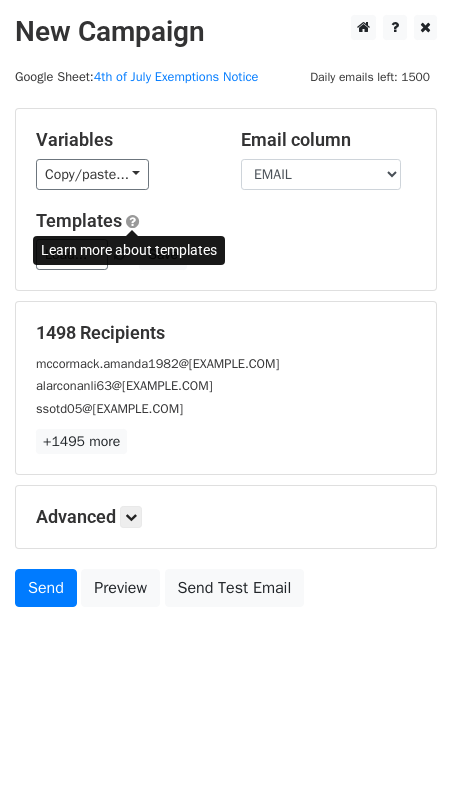 click at bounding box center (132, 221) 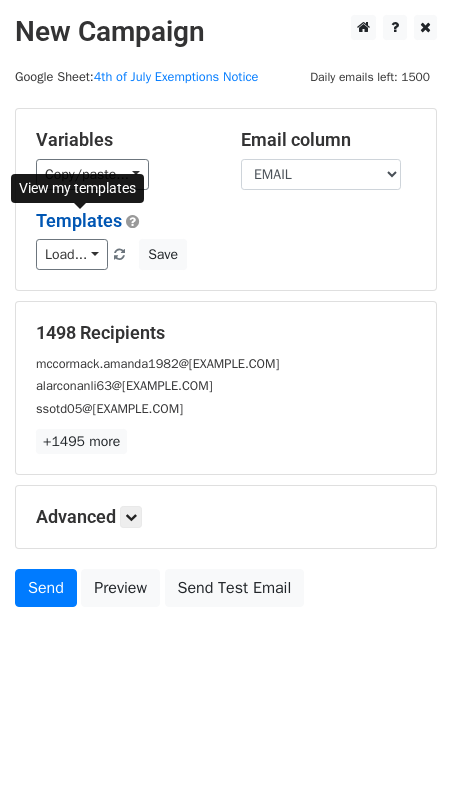 click on "Templates" at bounding box center (79, 220) 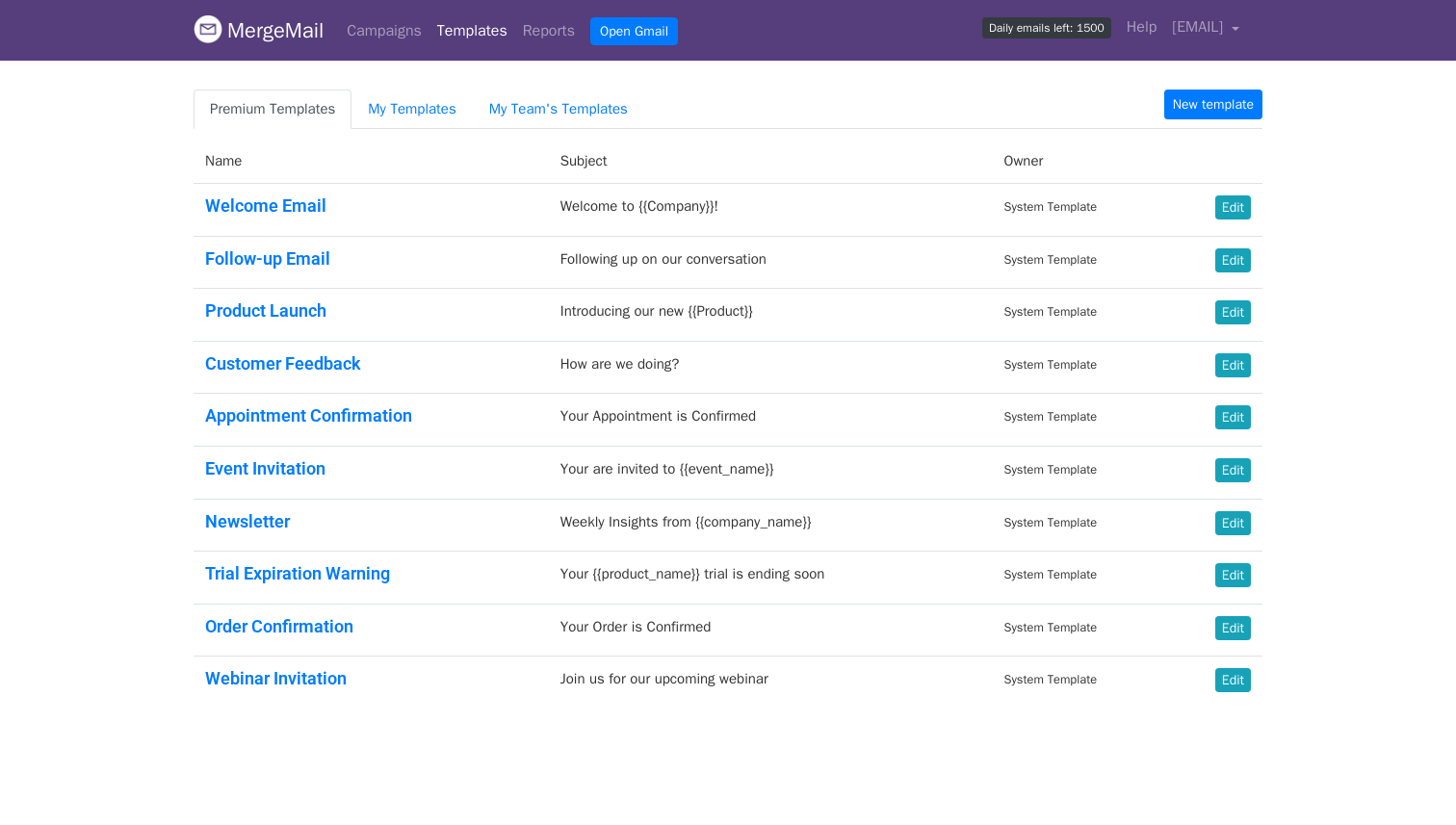scroll, scrollTop: 0, scrollLeft: 0, axis: both 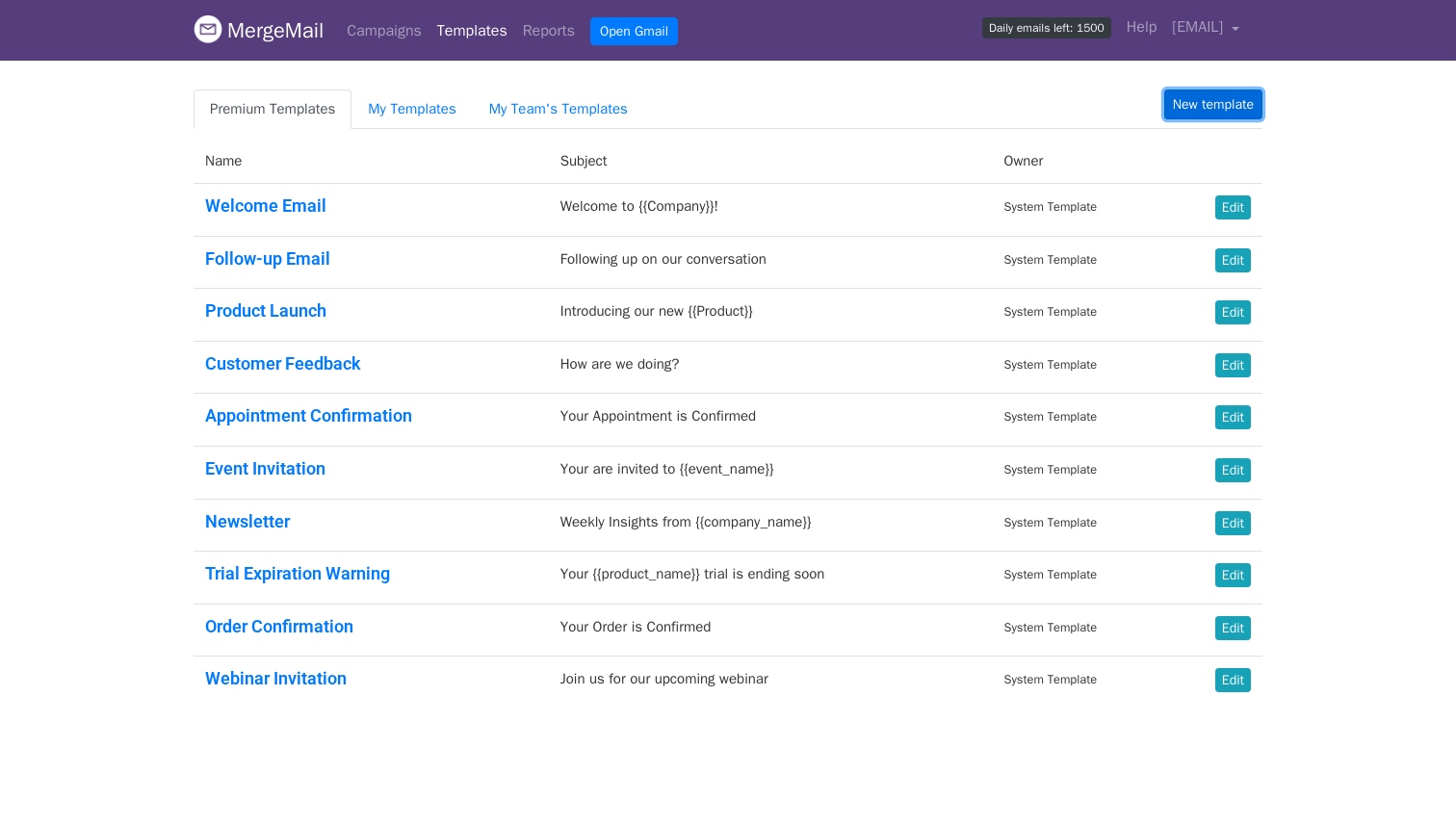 click on "New template" at bounding box center (1213, 104) 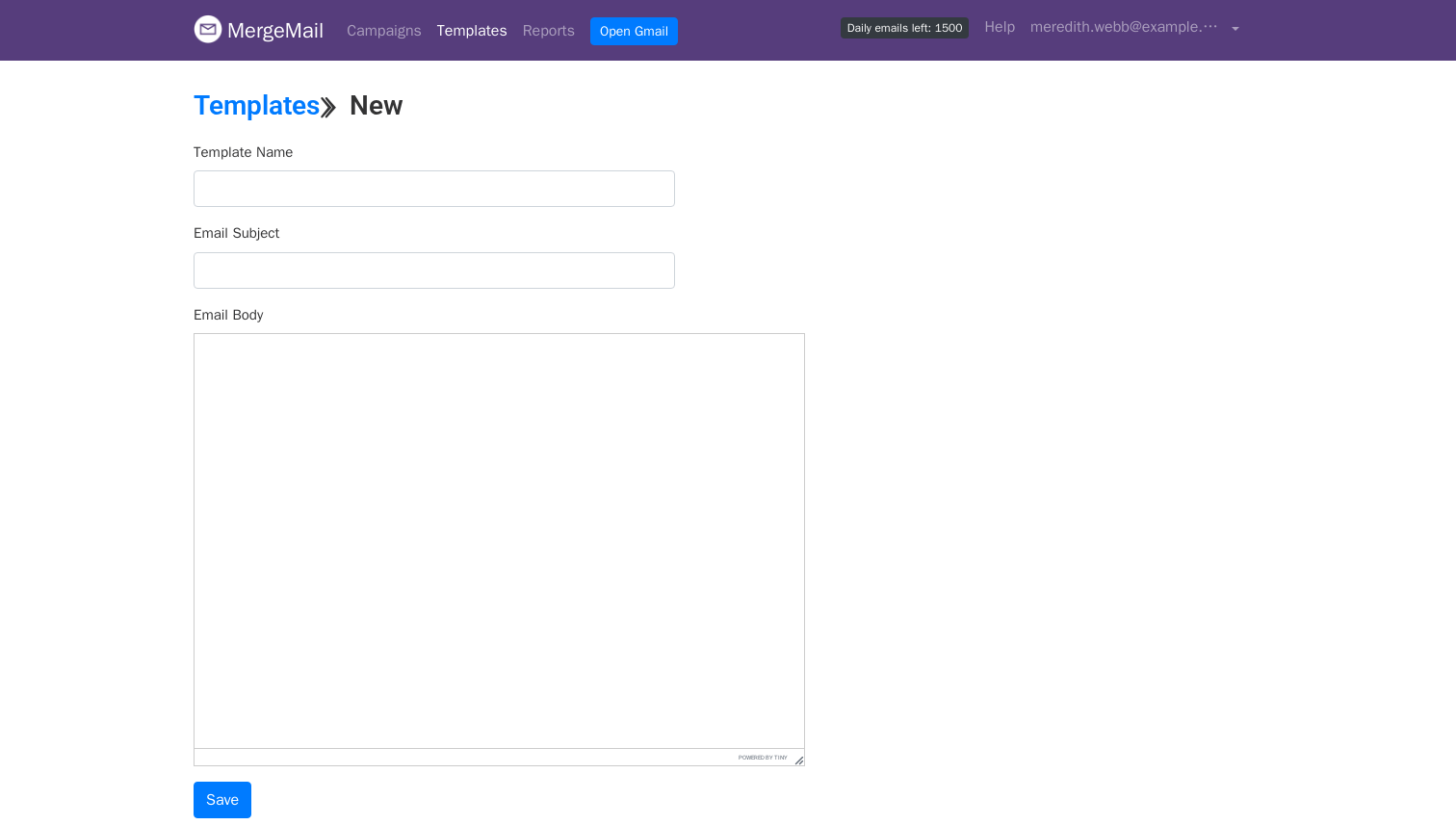 scroll, scrollTop: 0, scrollLeft: 0, axis: both 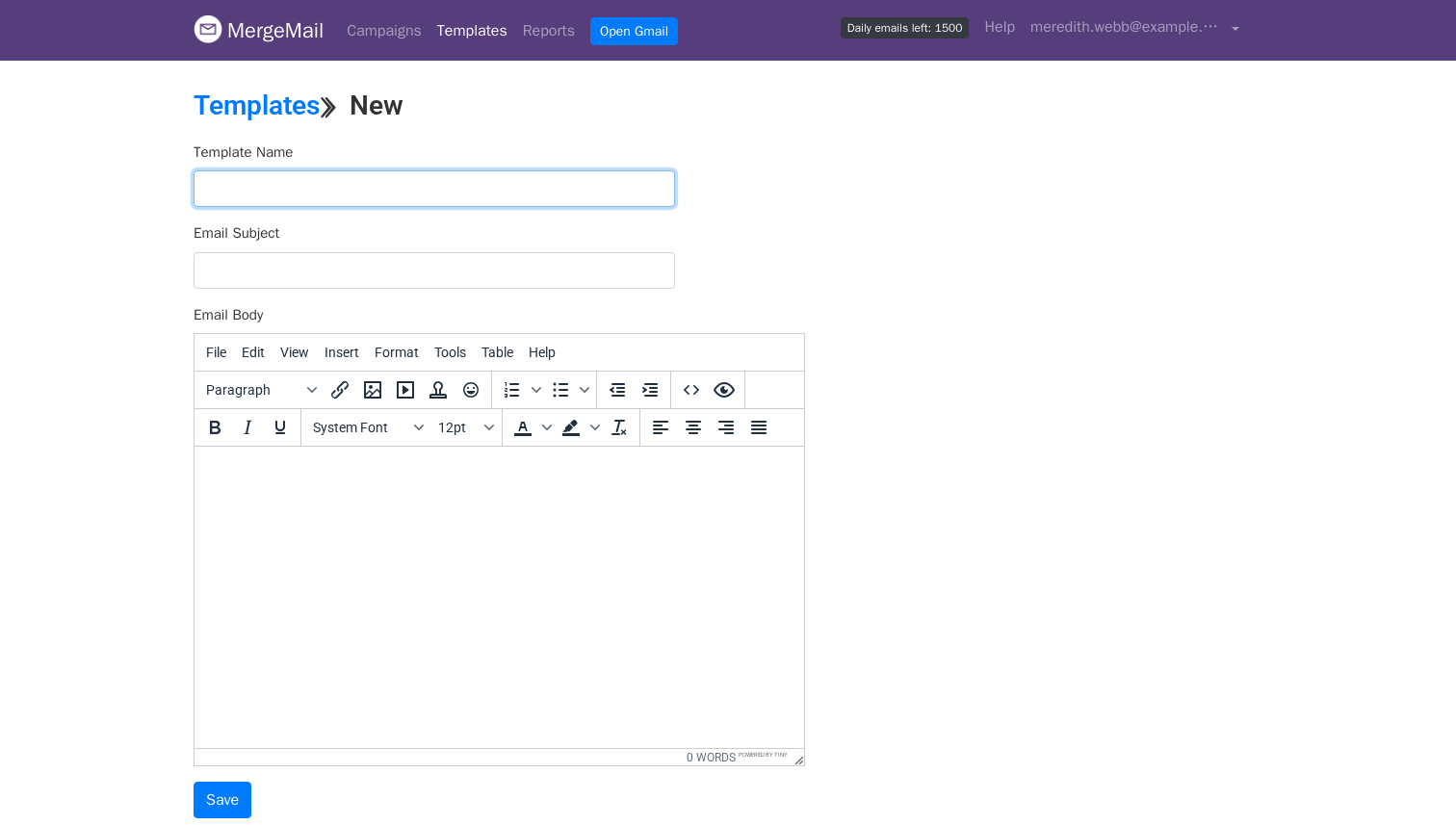 click at bounding box center (434, 189) 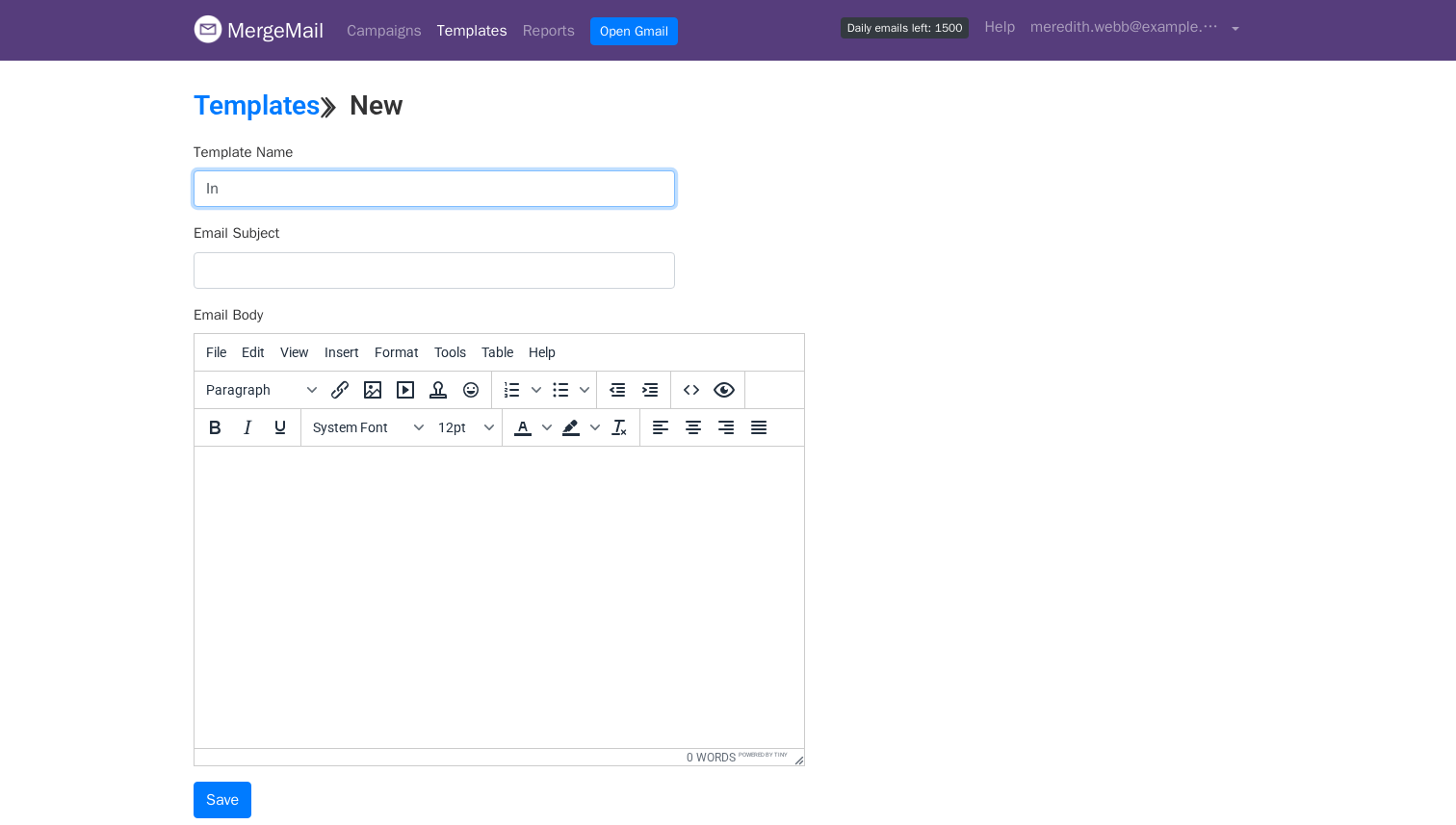 type on "I" 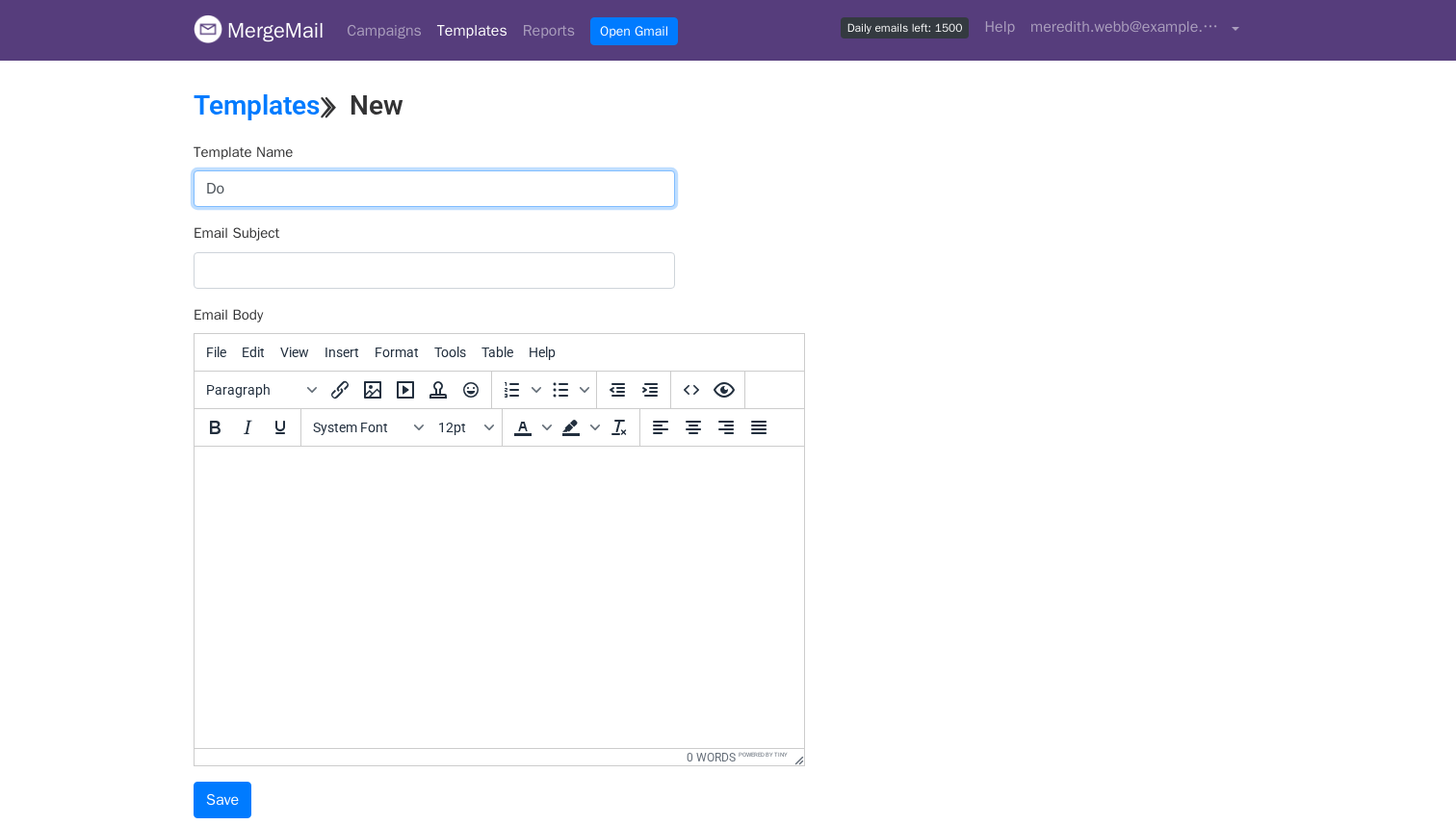 type on "D" 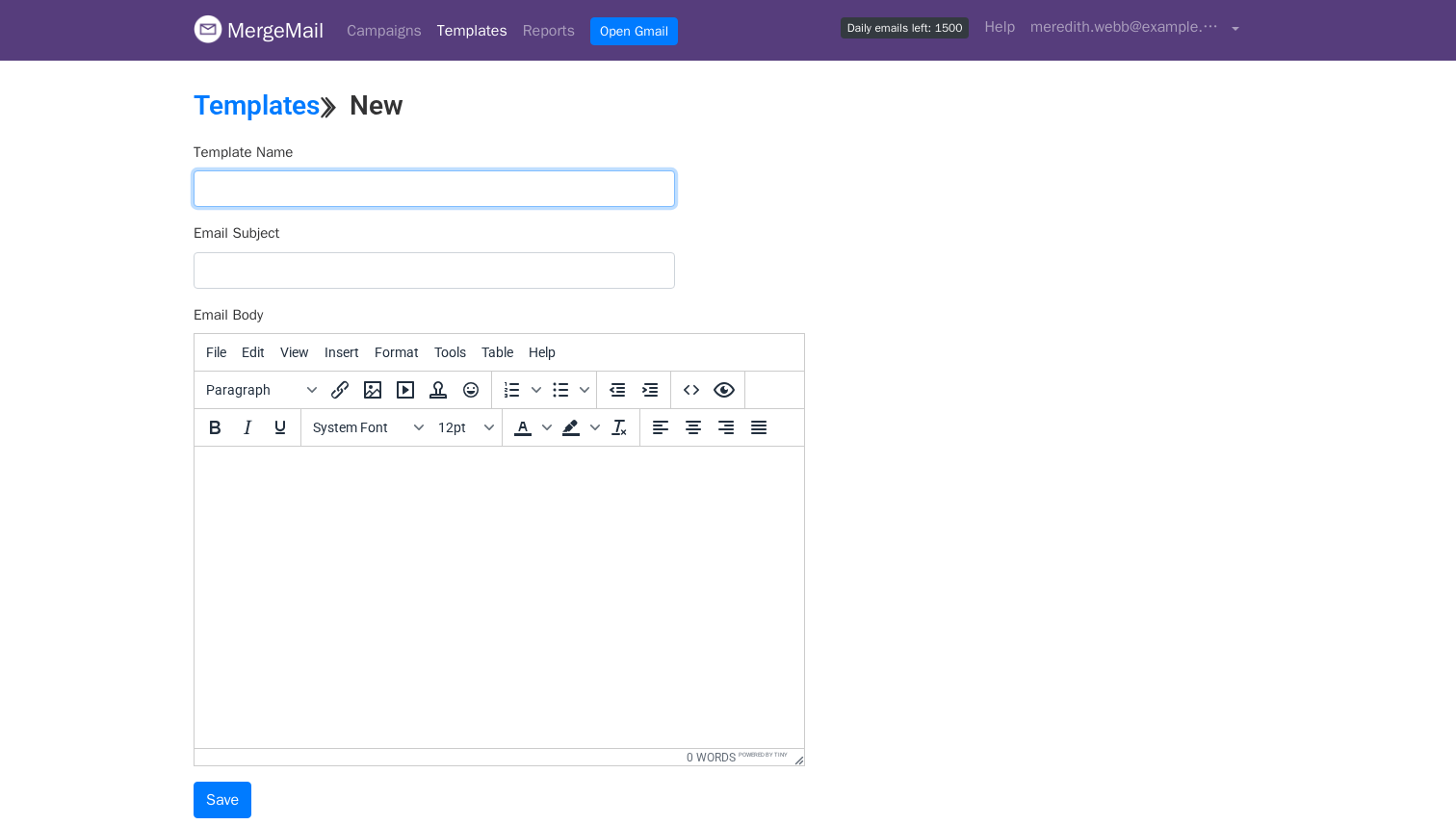 type on "S" 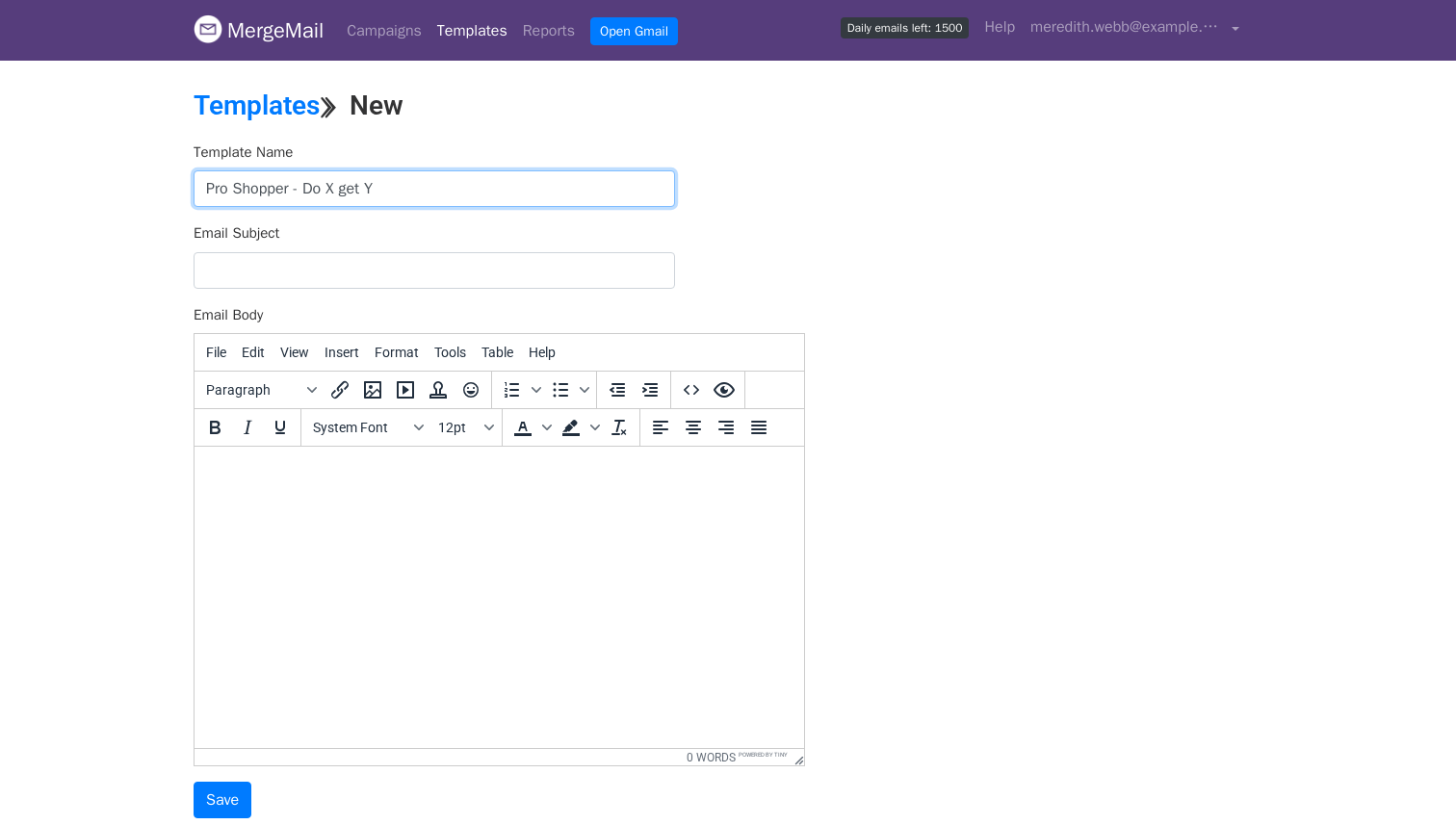 paste on "Introducing" 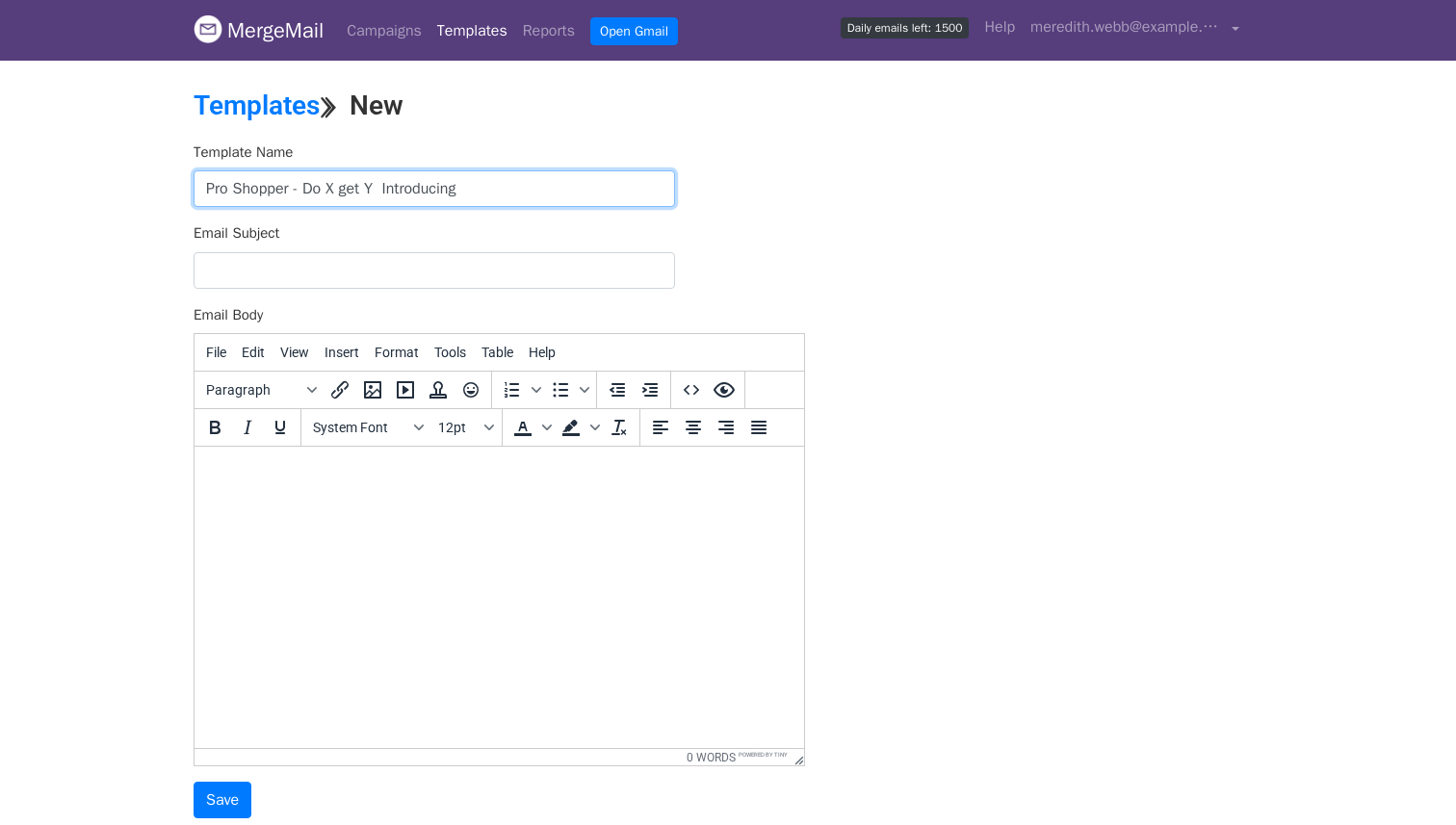 drag, startPoint x: 487, startPoint y: 199, endPoint x: 390, endPoint y: 191, distance: 97.3293 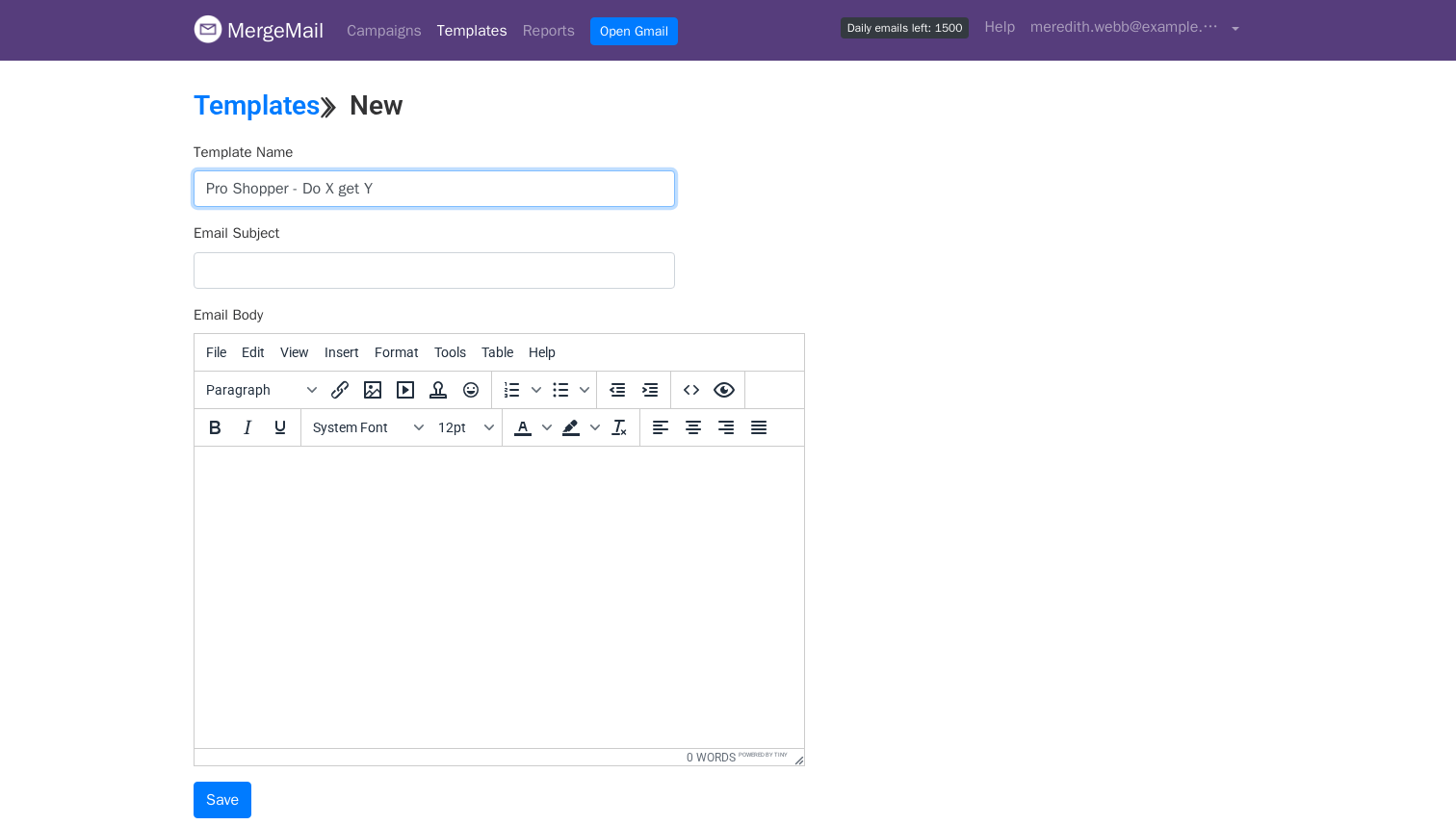 click on "Pro Shopper - Do X get Y" at bounding box center [434, 189] 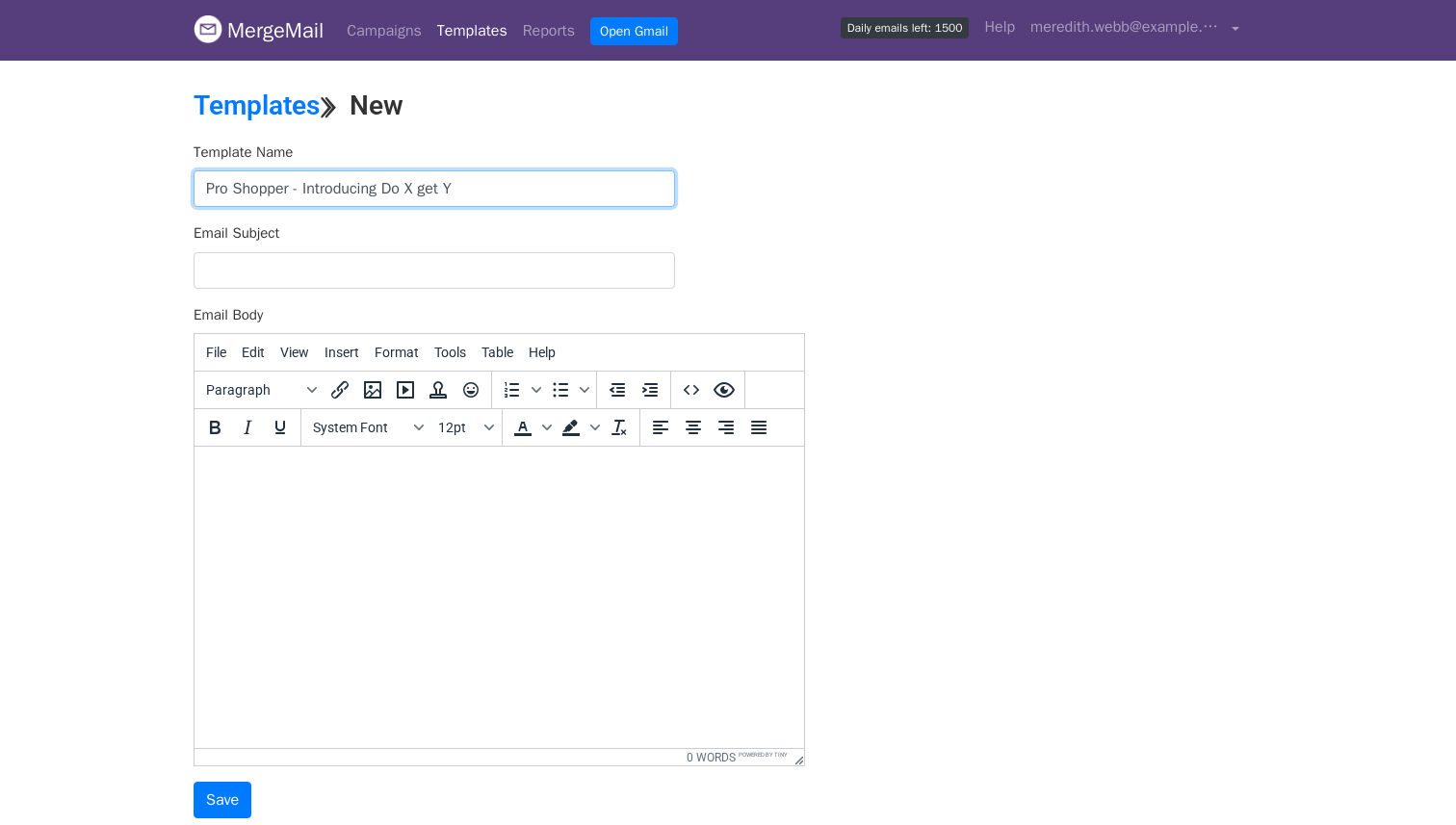 type on "Pro Shopper - Introducing Do X get Y" 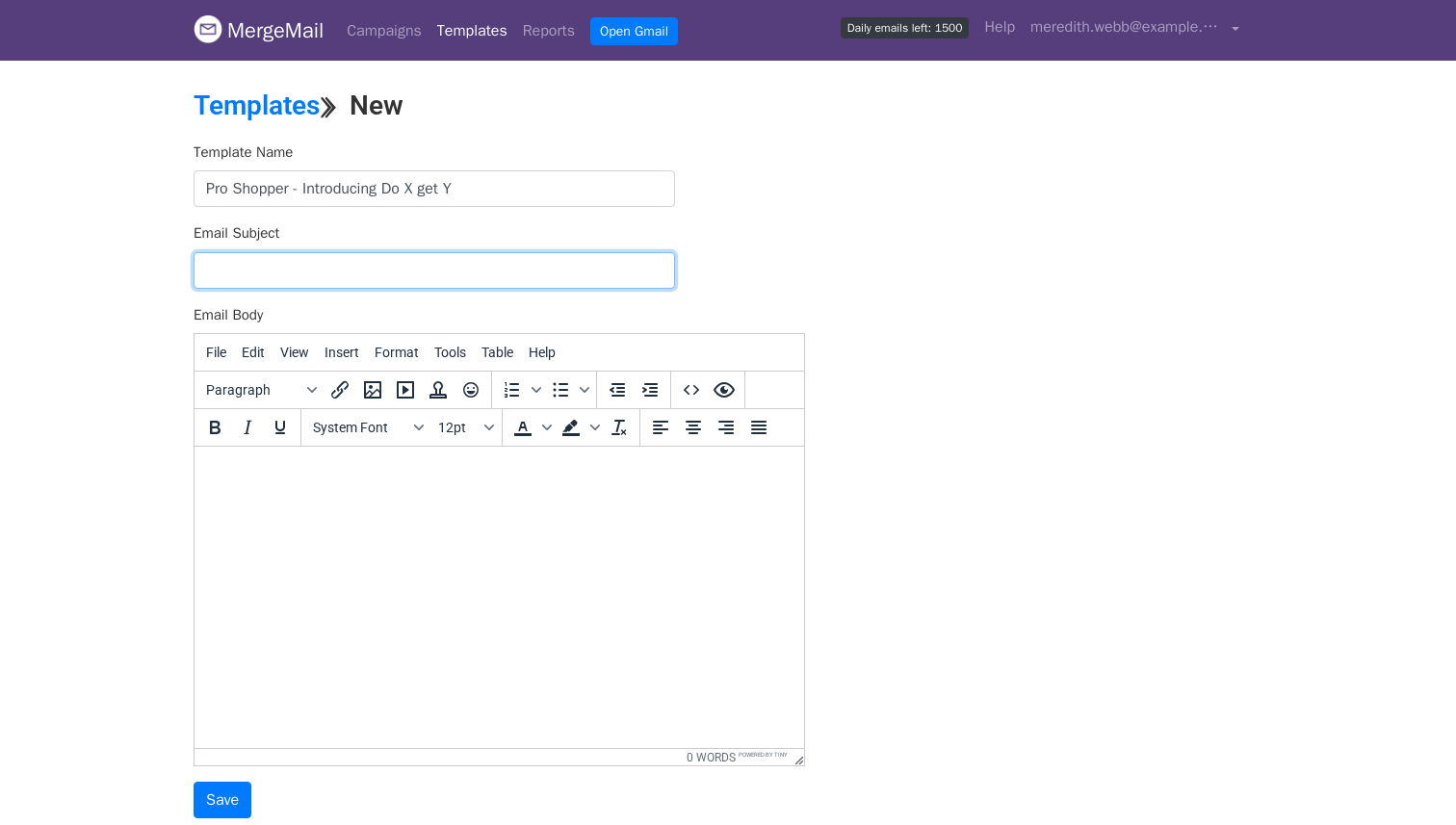 click on "Email Subject" at bounding box center [434, 271] 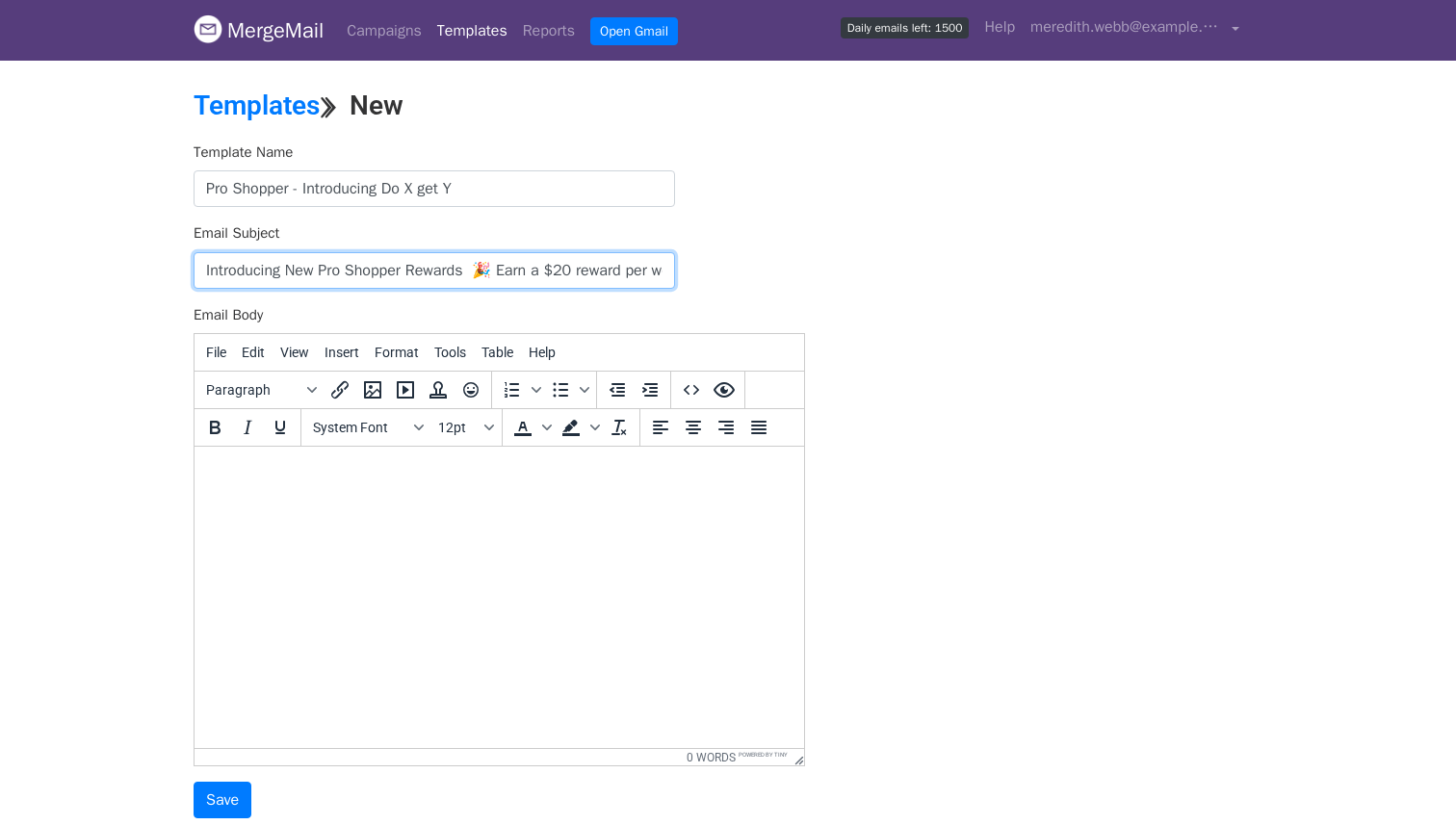 scroll, scrollTop: 0, scrollLeft: 228, axis: horizontal 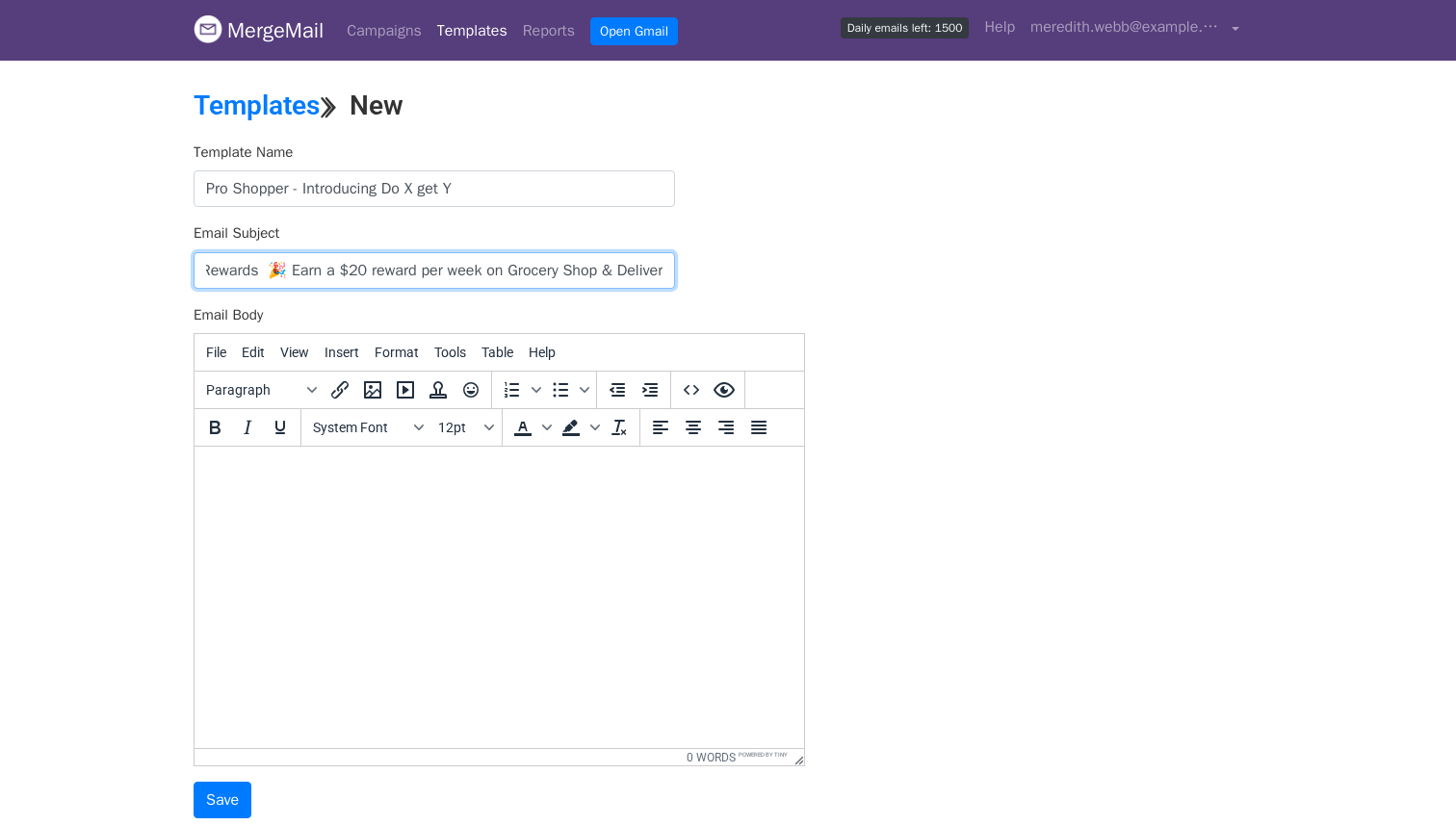 type on "Introducing New Pro Shopper Rewards  🎉 Earn a $20 reward per week on Grocery Shop & Deliver" 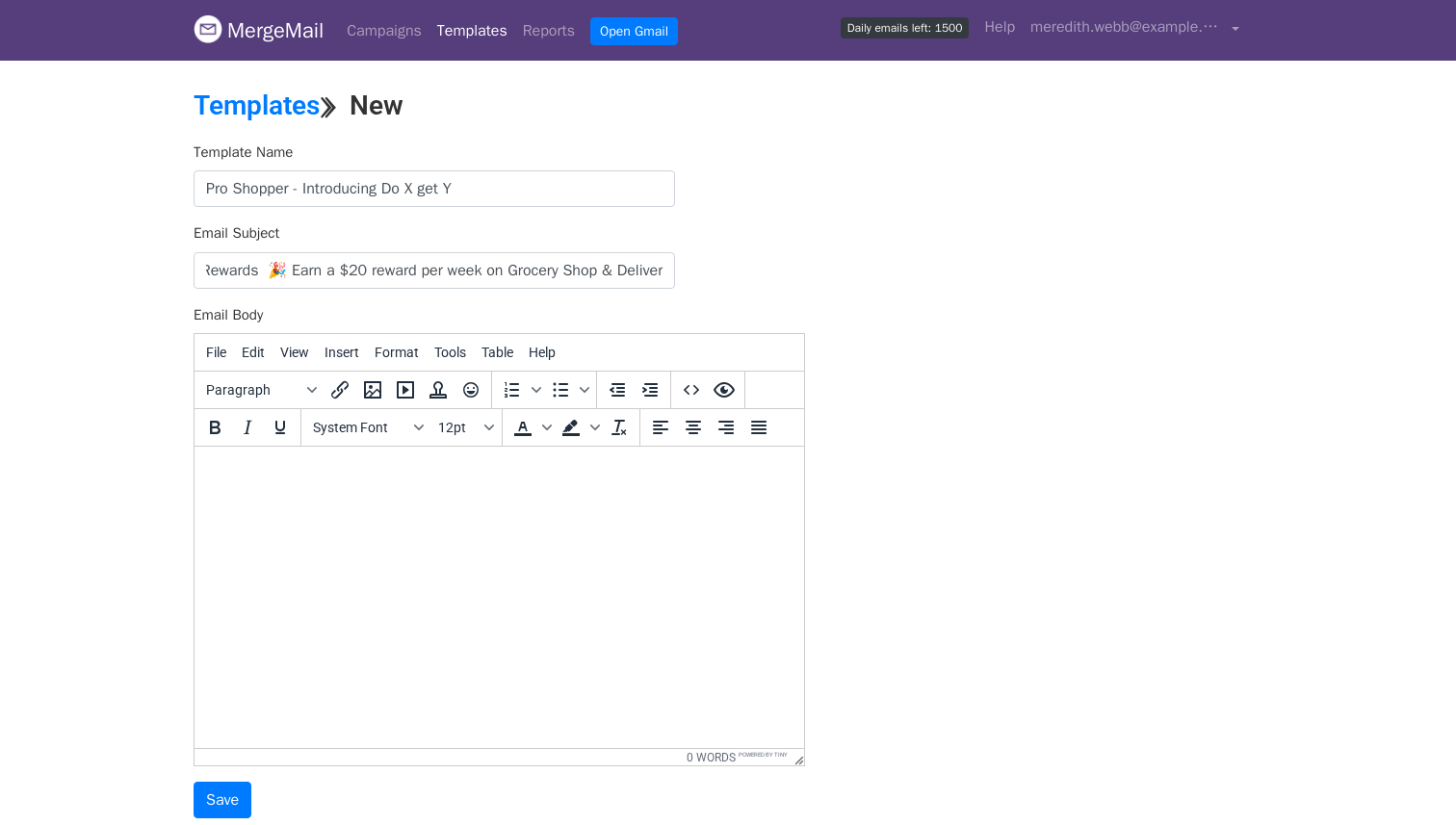 scroll, scrollTop: 0, scrollLeft: 0, axis: both 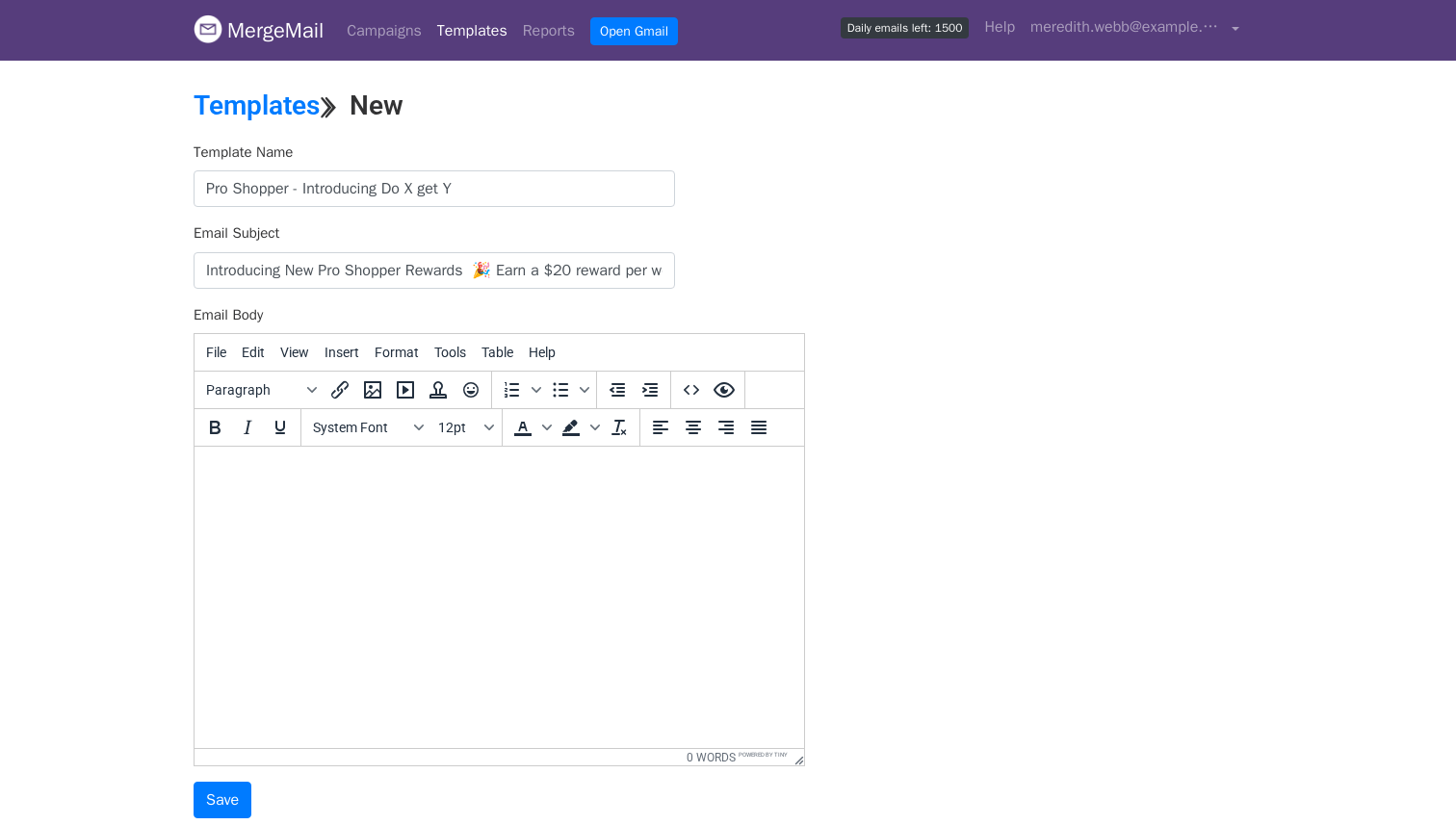 click at bounding box center (499, 473) 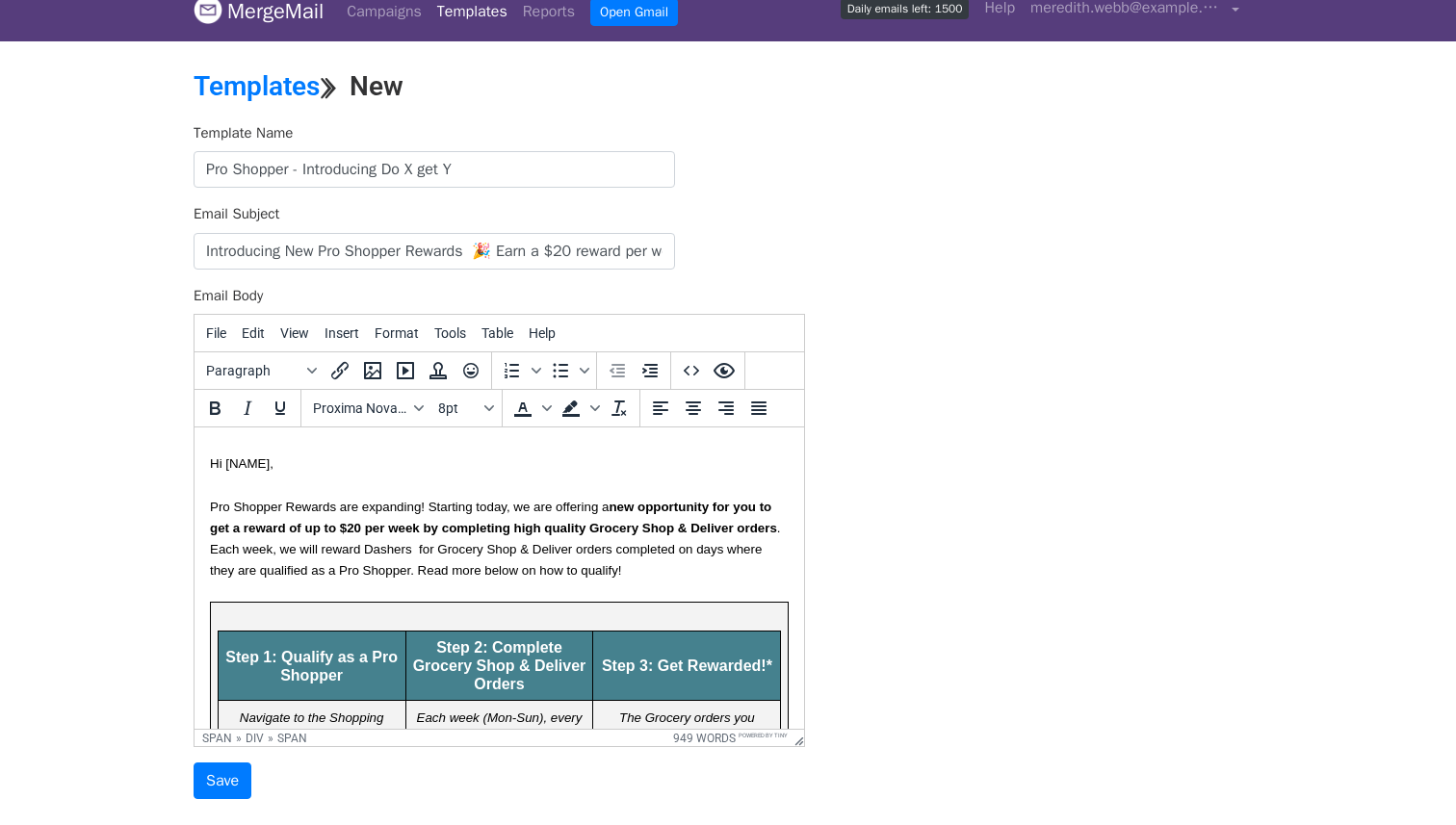 scroll, scrollTop: 0, scrollLeft: 0, axis: both 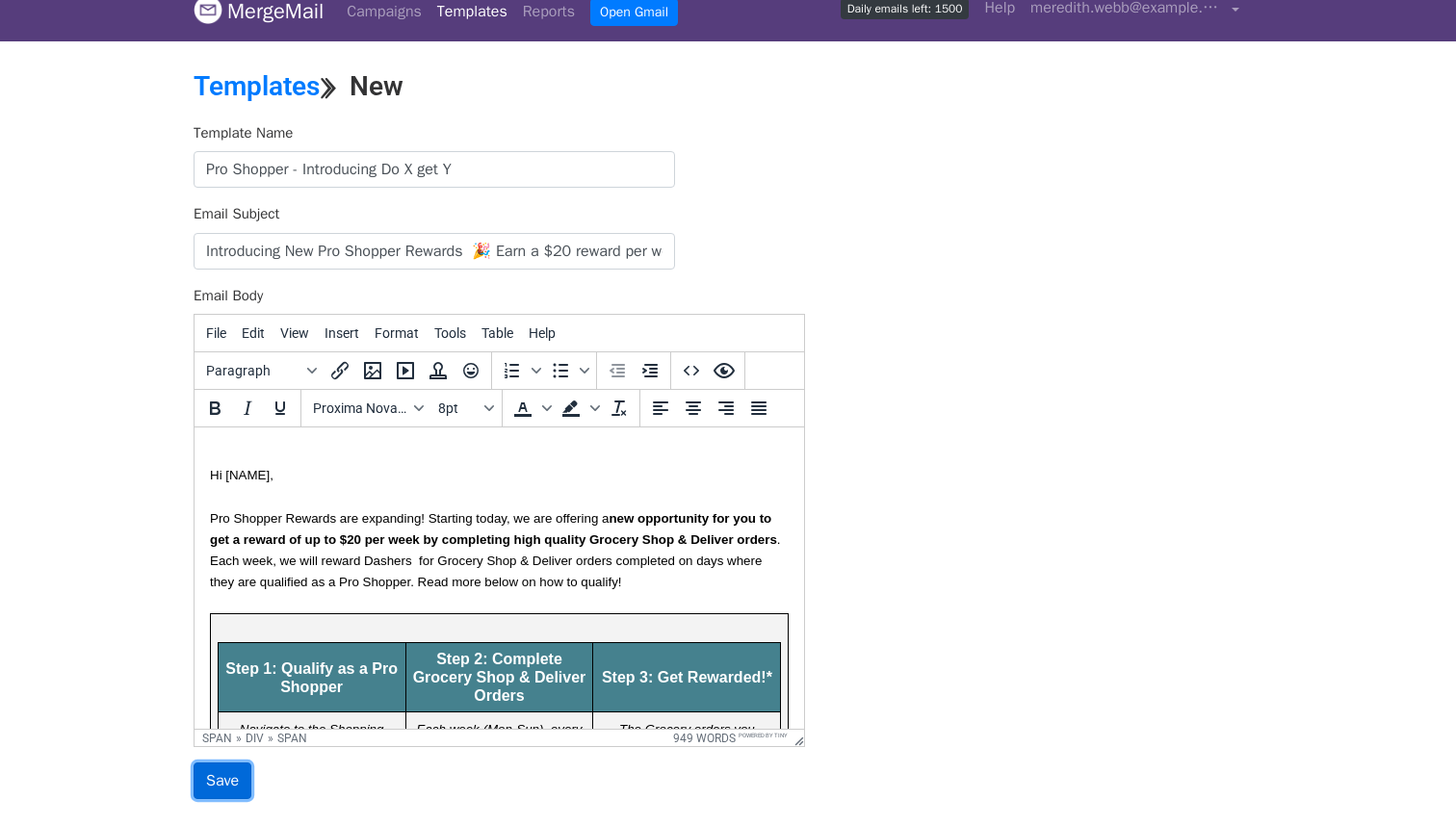 click on "Save" at bounding box center [222, 781] 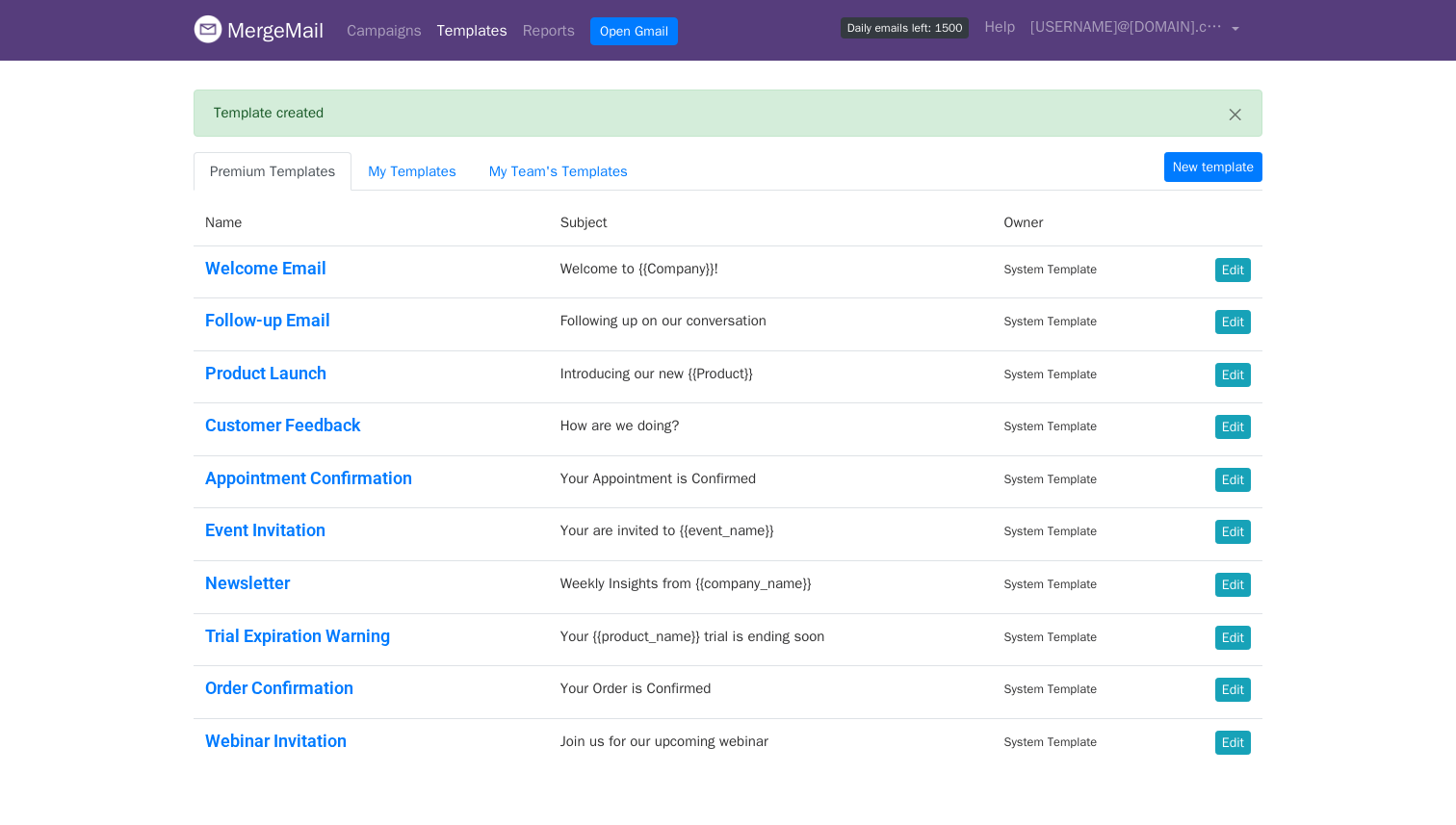 scroll, scrollTop: 0, scrollLeft: 0, axis: both 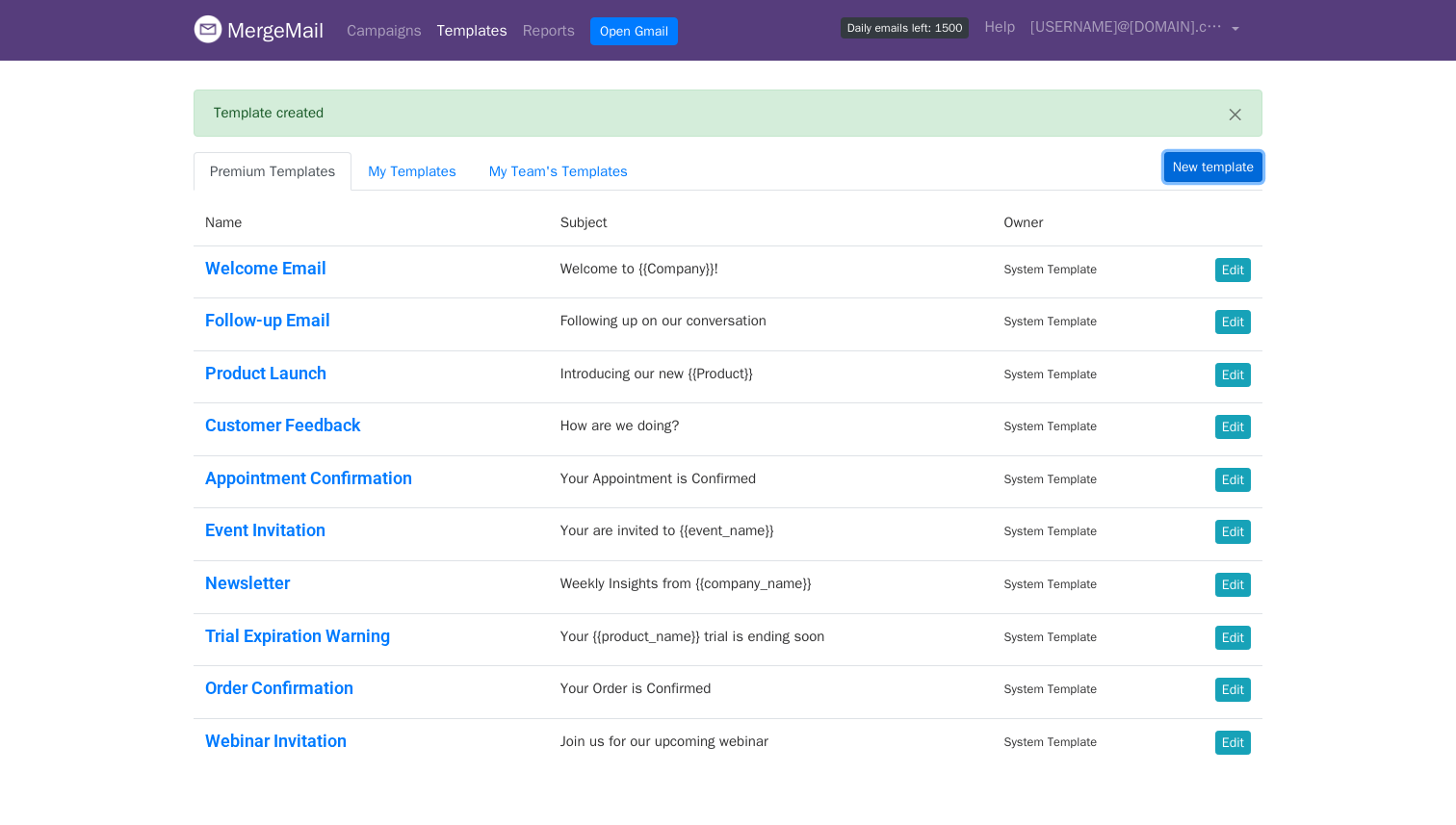 click on "New template" at bounding box center [1213, 167] 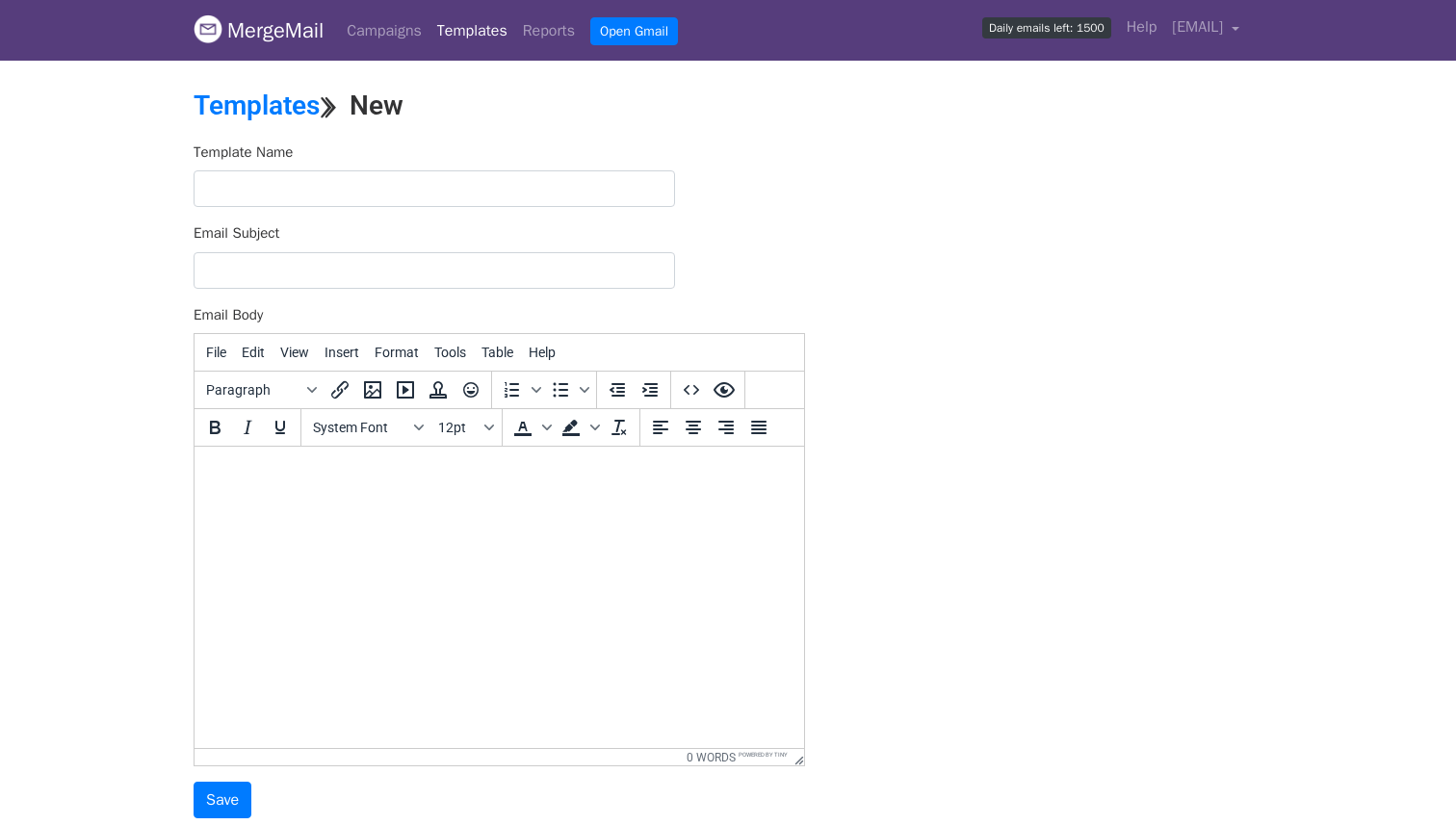 scroll, scrollTop: 0, scrollLeft: 0, axis: both 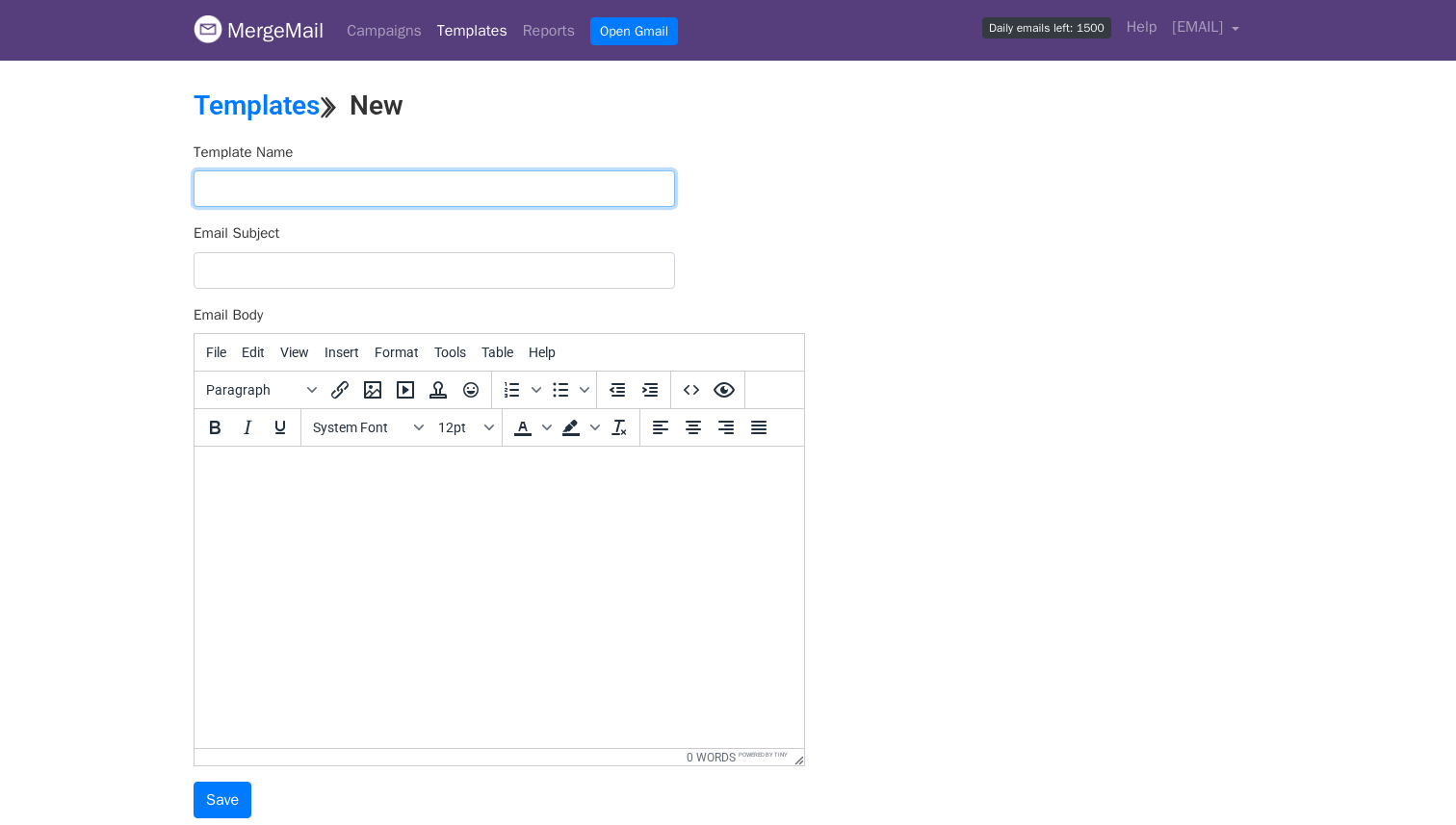 click at bounding box center (434, 189) 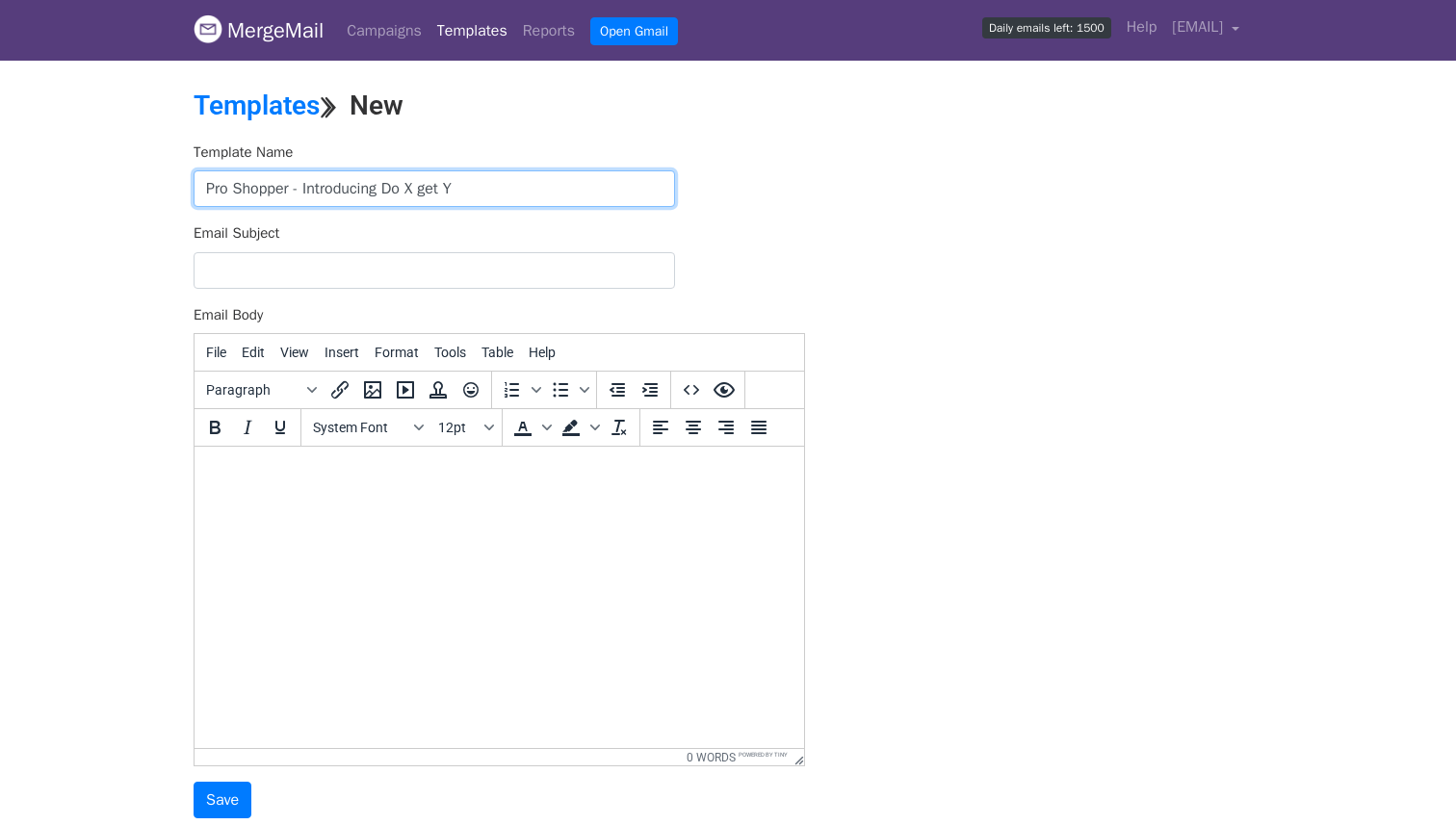 drag, startPoint x: 387, startPoint y: 190, endPoint x: 306, endPoint y: 188, distance: 81.0247 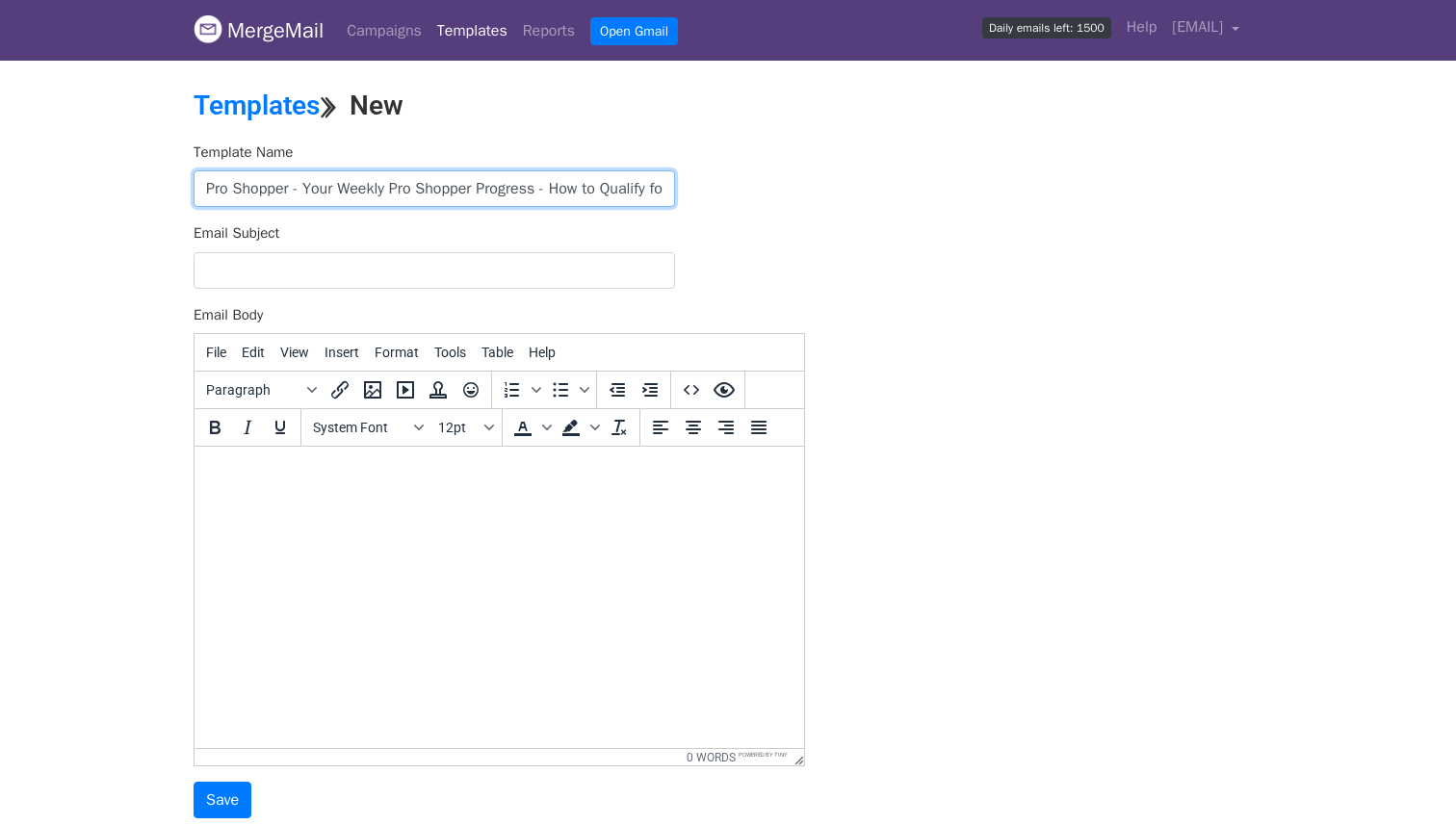 scroll, scrollTop: 0, scrollLeft: 128, axis: horizontal 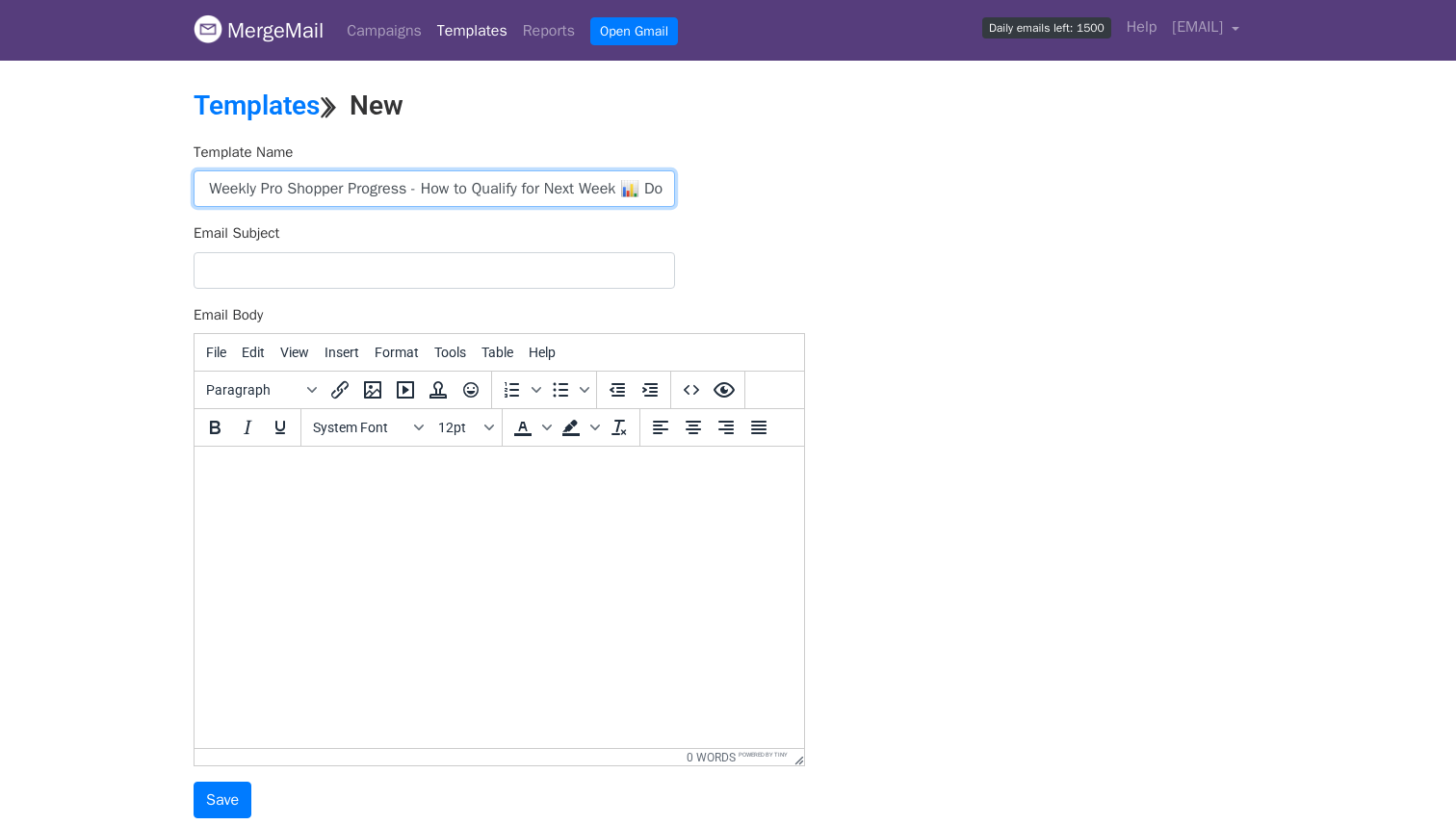 type on "Pro Shopper - Introducing Do X get Y" 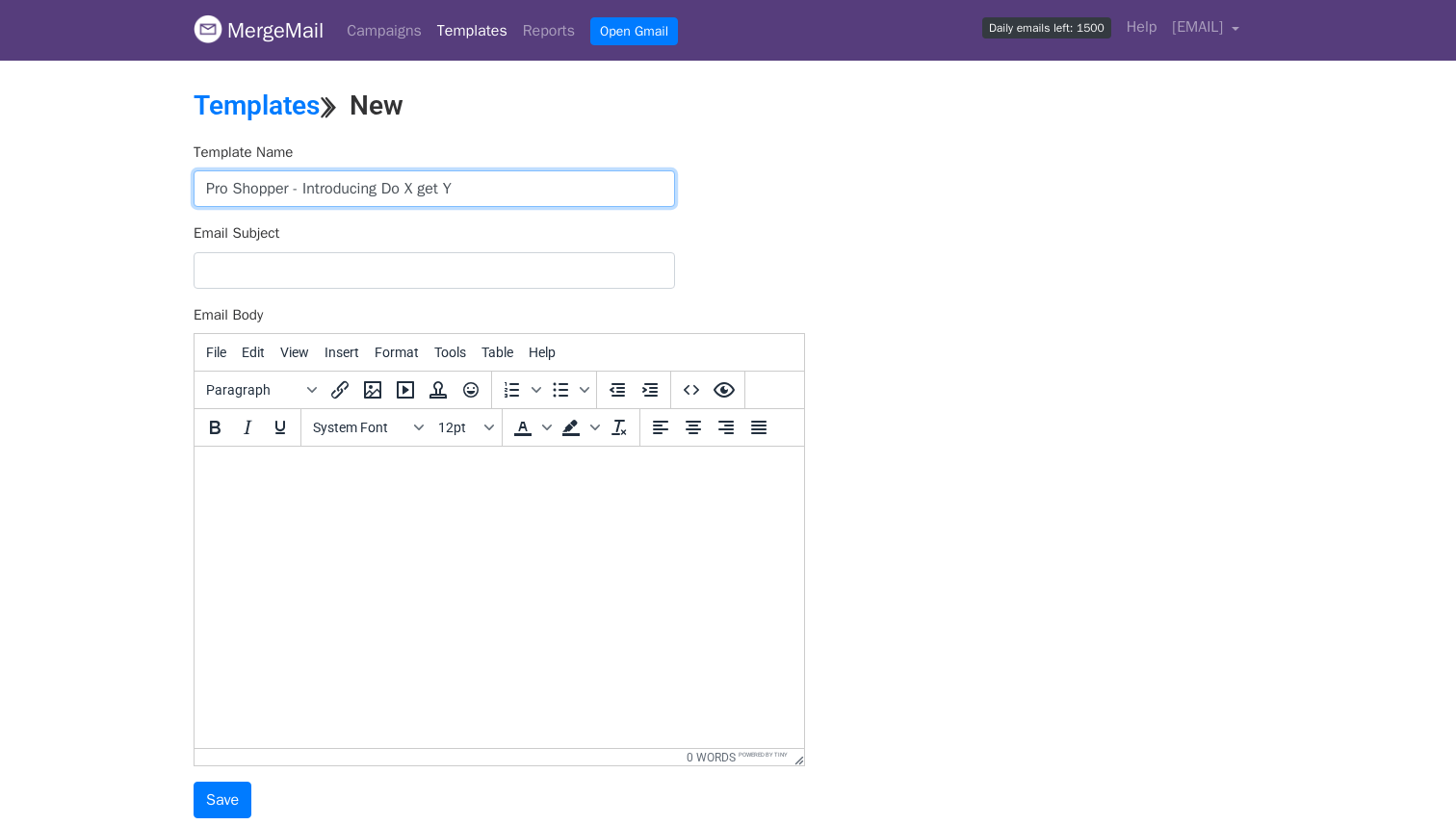 scroll, scrollTop: 0, scrollLeft: 0, axis: both 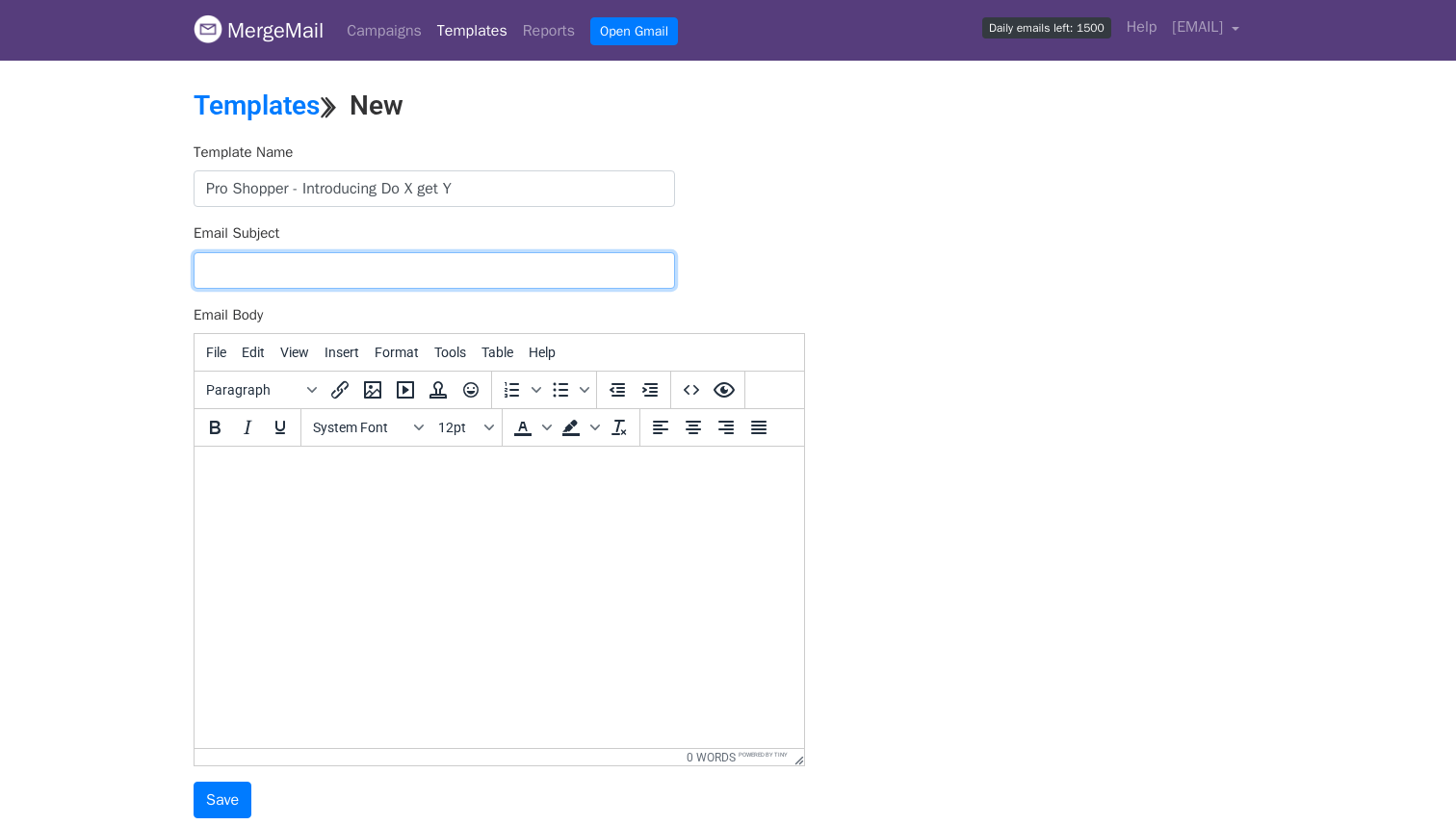 click on "Email Subject" at bounding box center (434, 271) 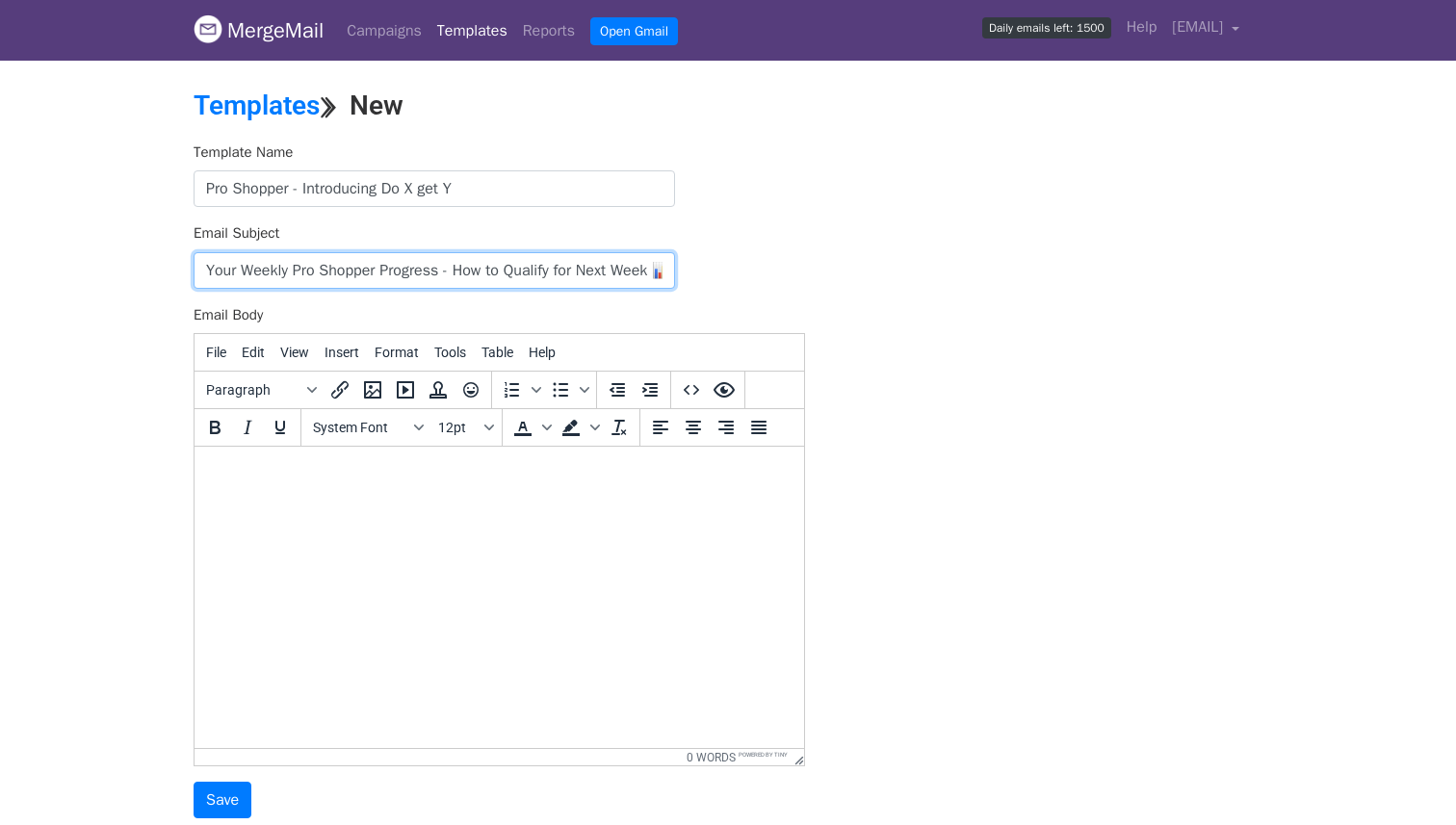 scroll, scrollTop: 0, scrollLeft: 26, axis: horizontal 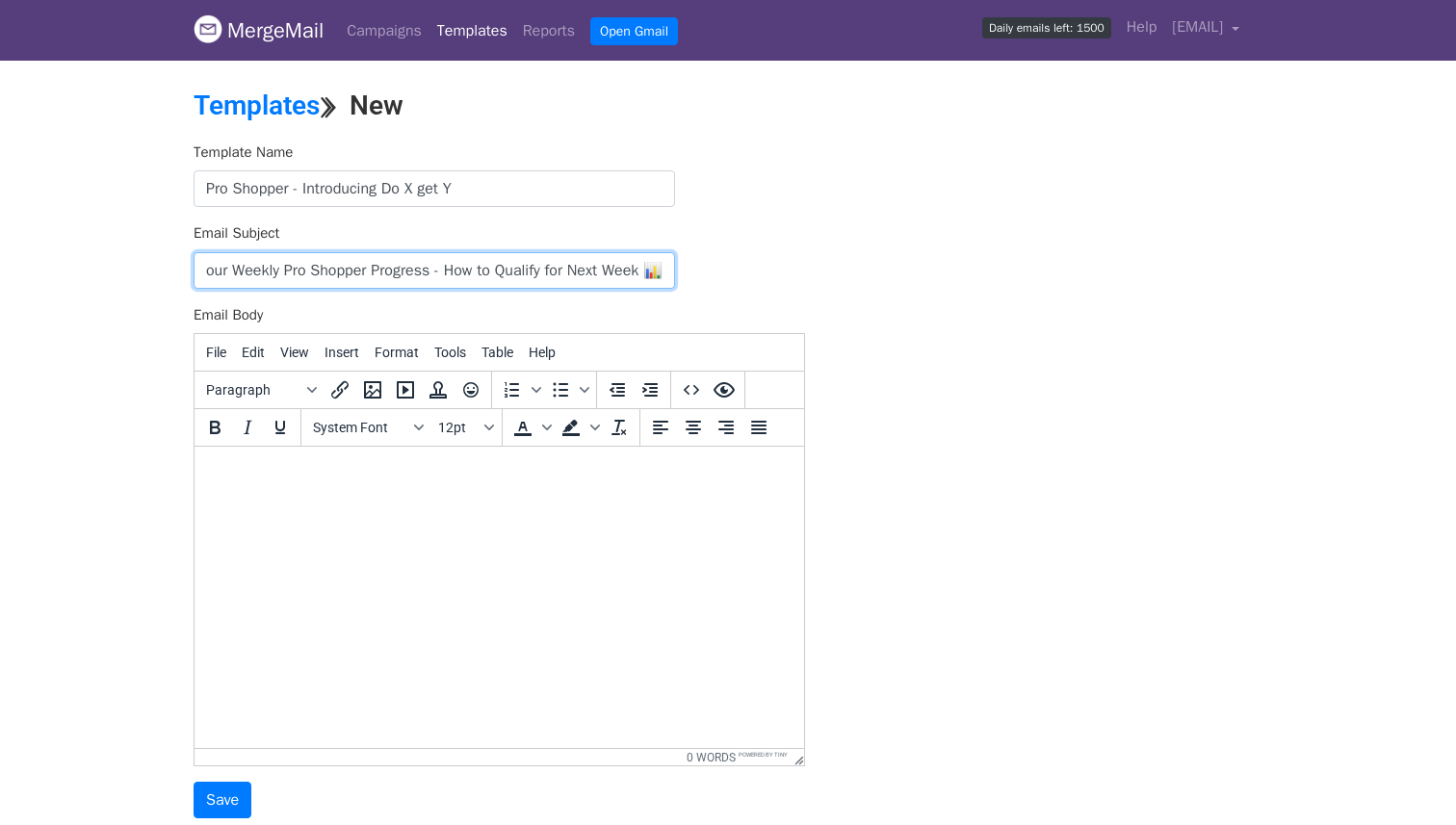 type on "Your Weekly Pro Shopper Progress - How to Qualify for Next Week 📊" 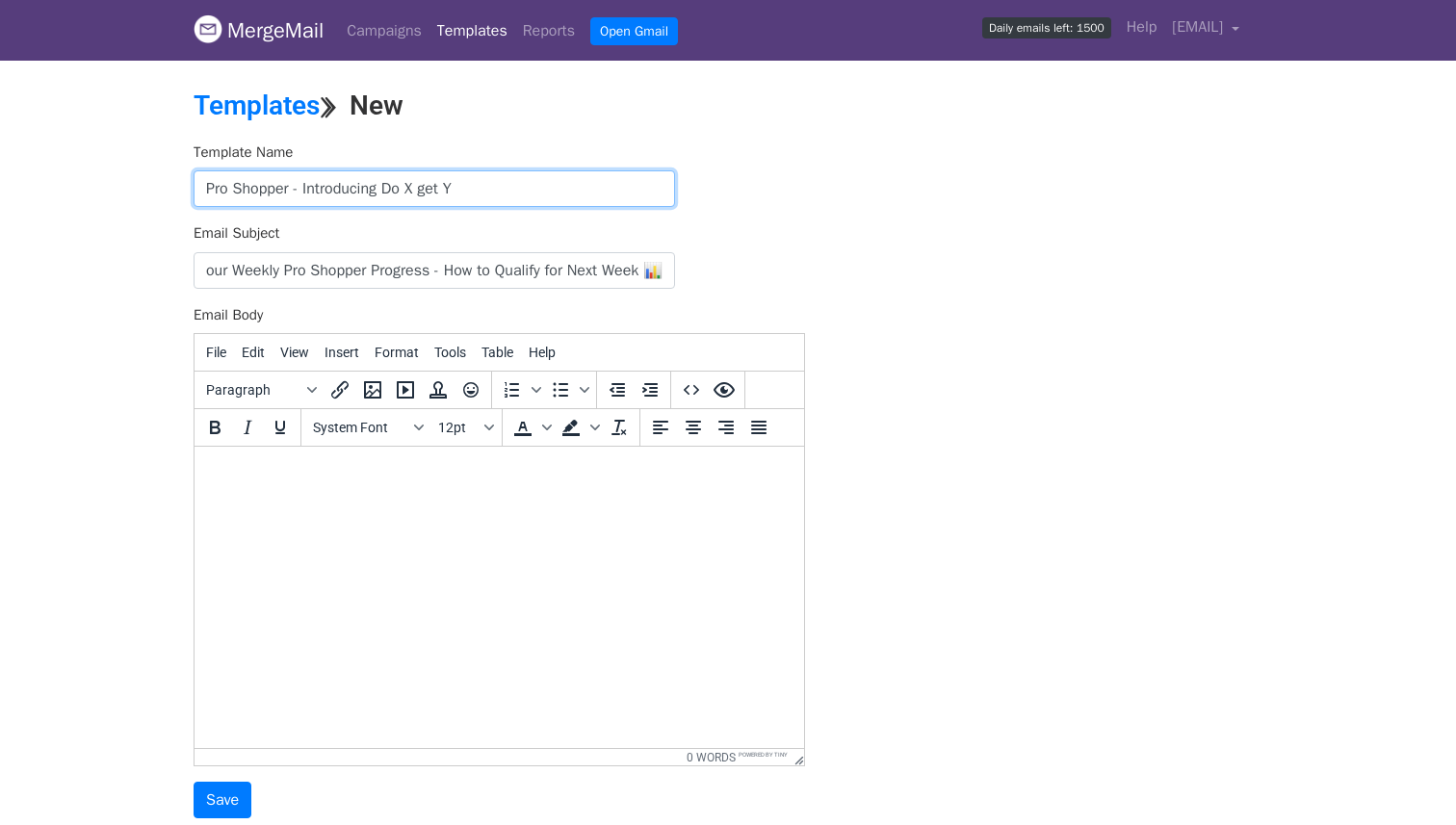 scroll, scrollTop: 0, scrollLeft: 0, axis: both 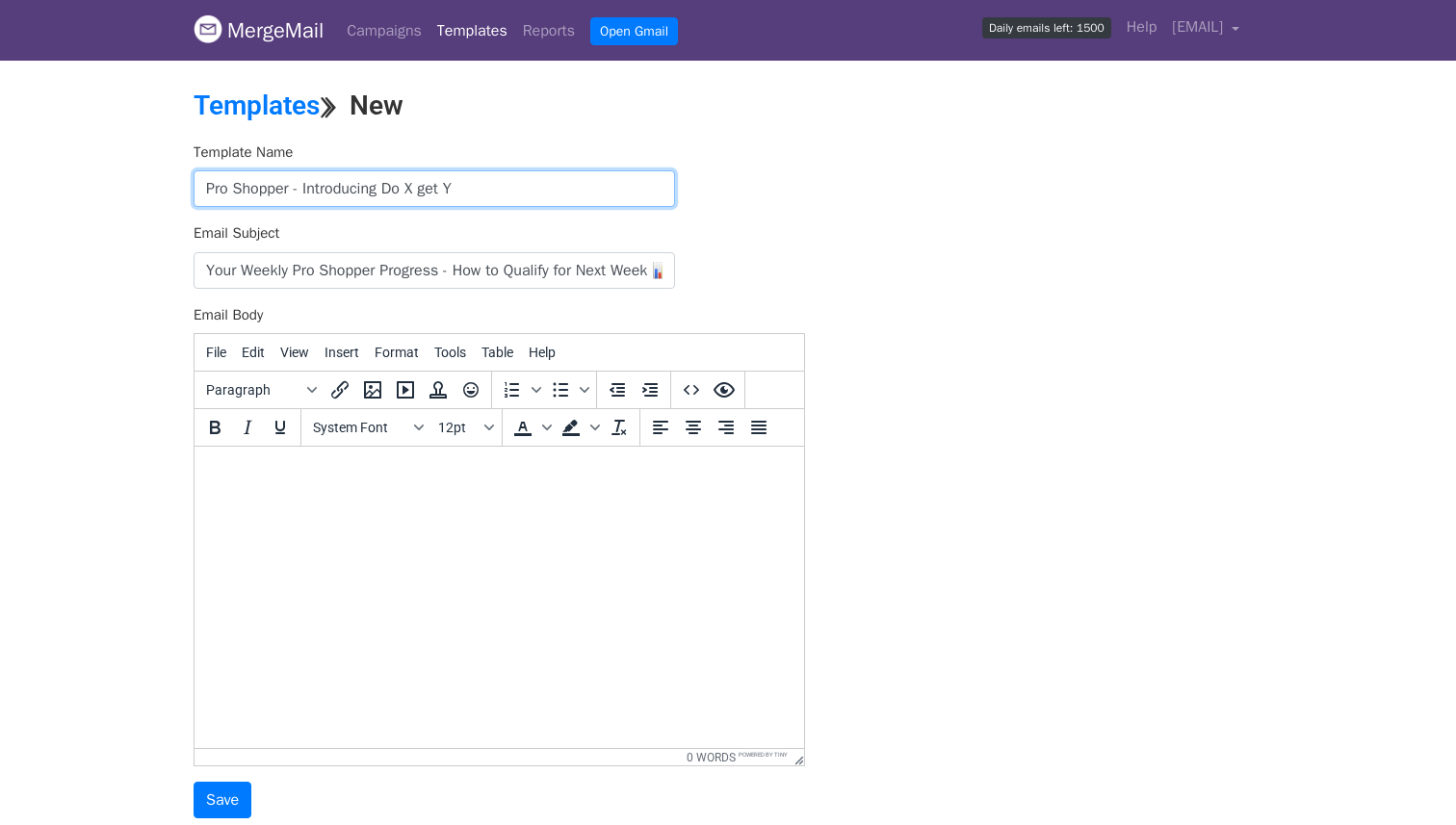 drag, startPoint x: 386, startPoint y: 189, endPoint x: 309, endPoint y: 185, distance: 77.10383 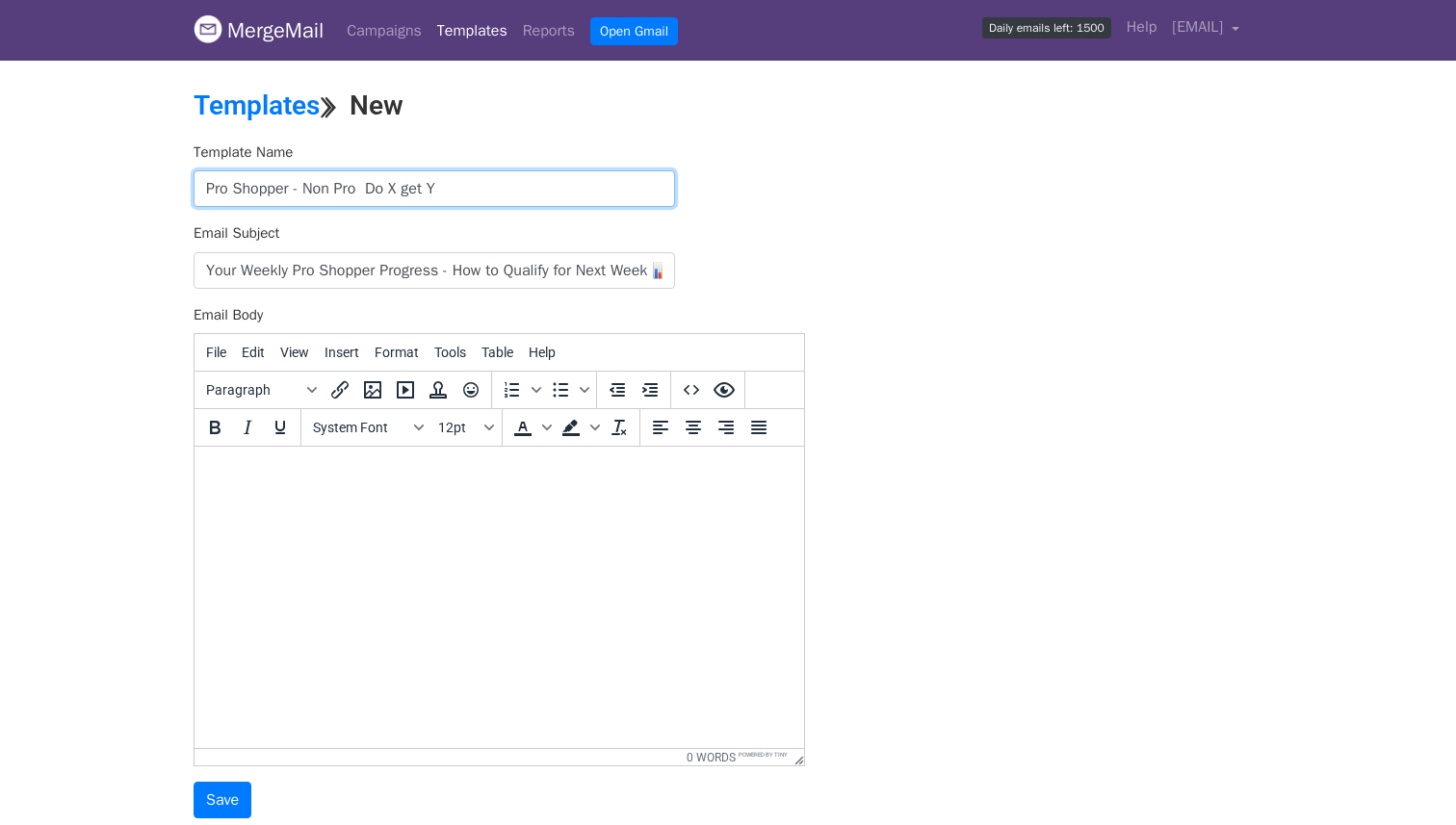 drag, startPoint x: 304, startPoint y: 193, endPoint x: 175, endPoint y: 193, distance: 129 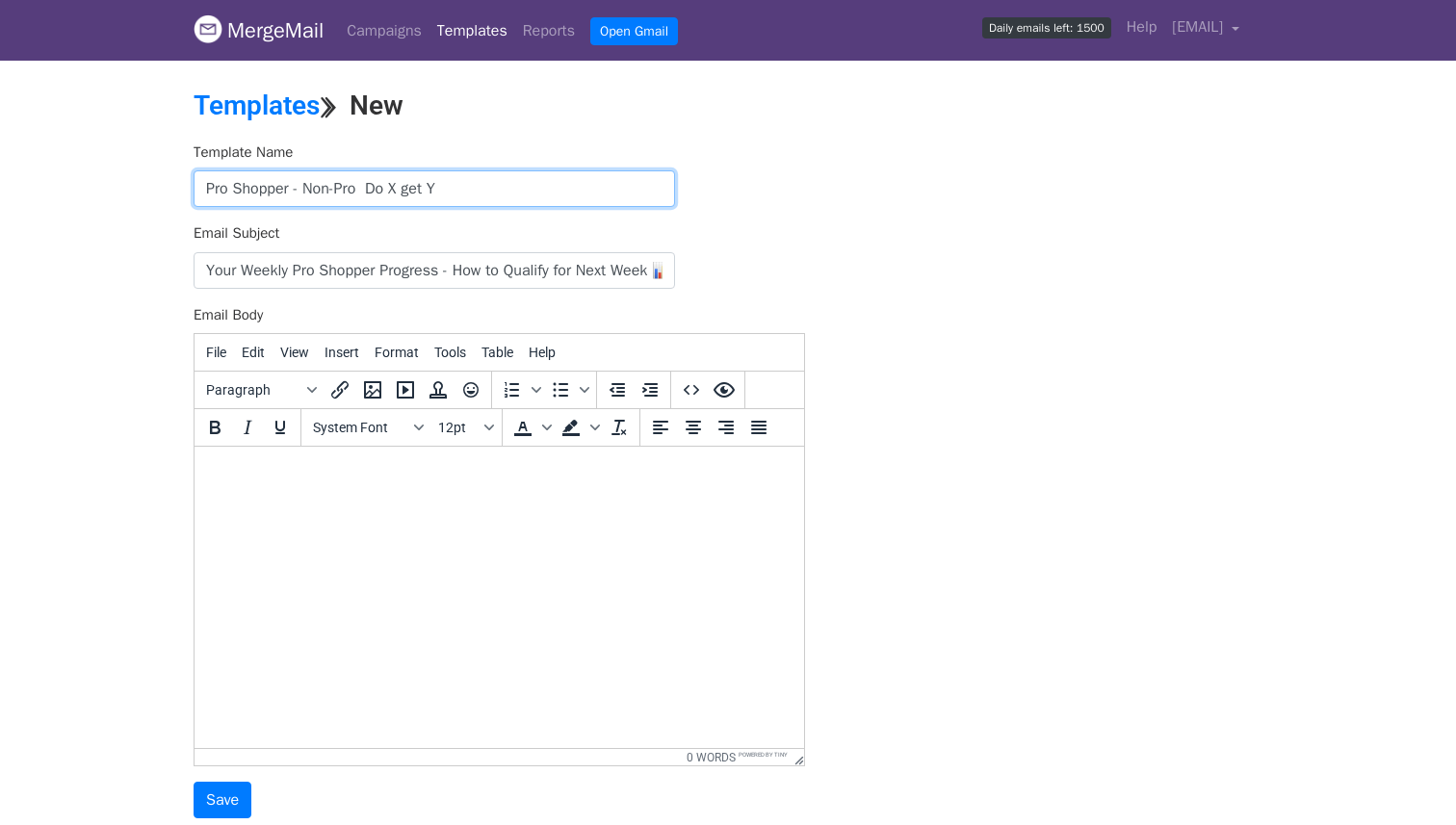 click on "Pro Shopper - Non-Pro  Do X get Y" at bounding box center (434, 189) 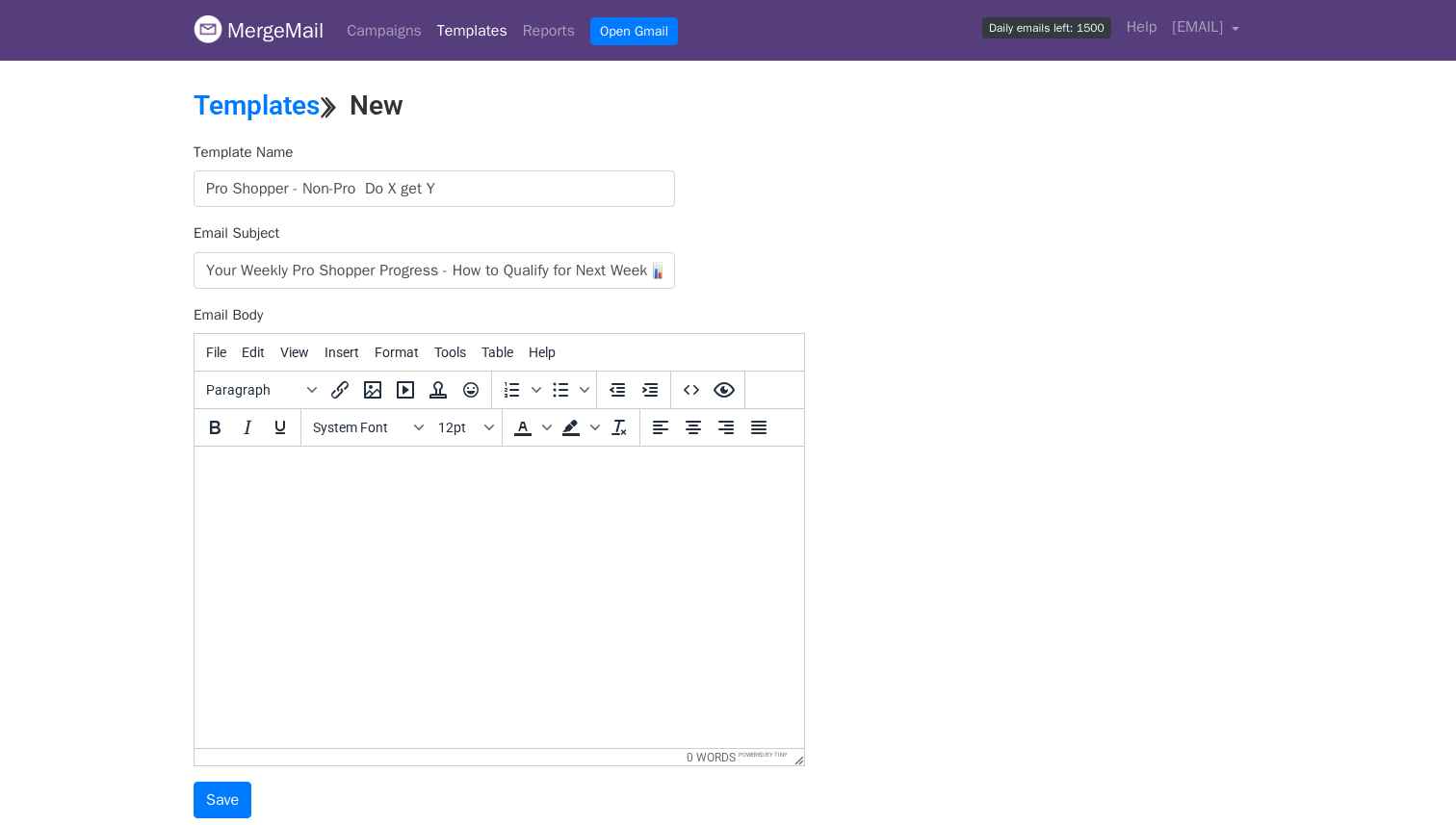 click at bounding box center (499, 473) 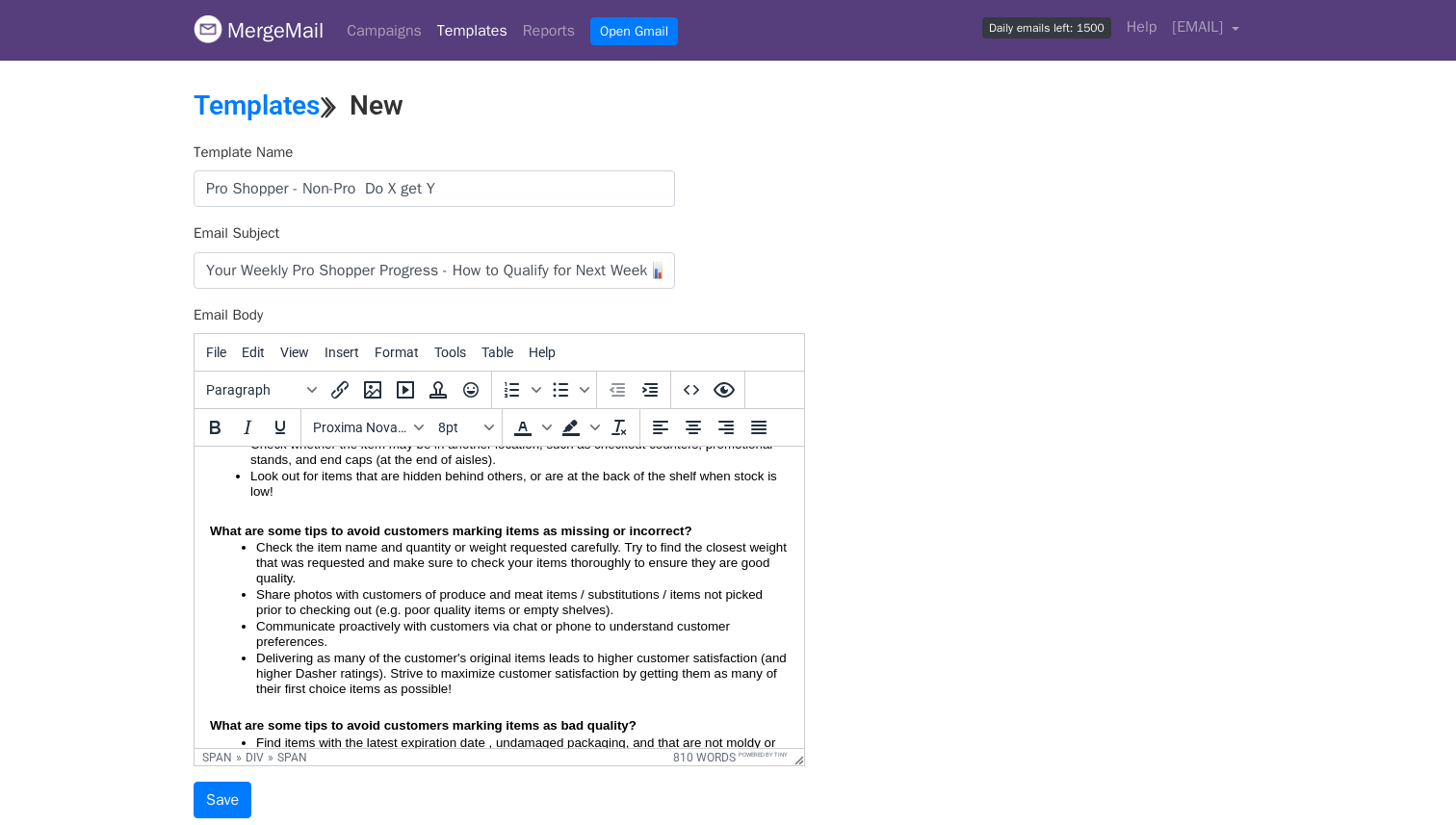 scroll, scrollTop: 1539, scrollLeft: 0, axis: vertical 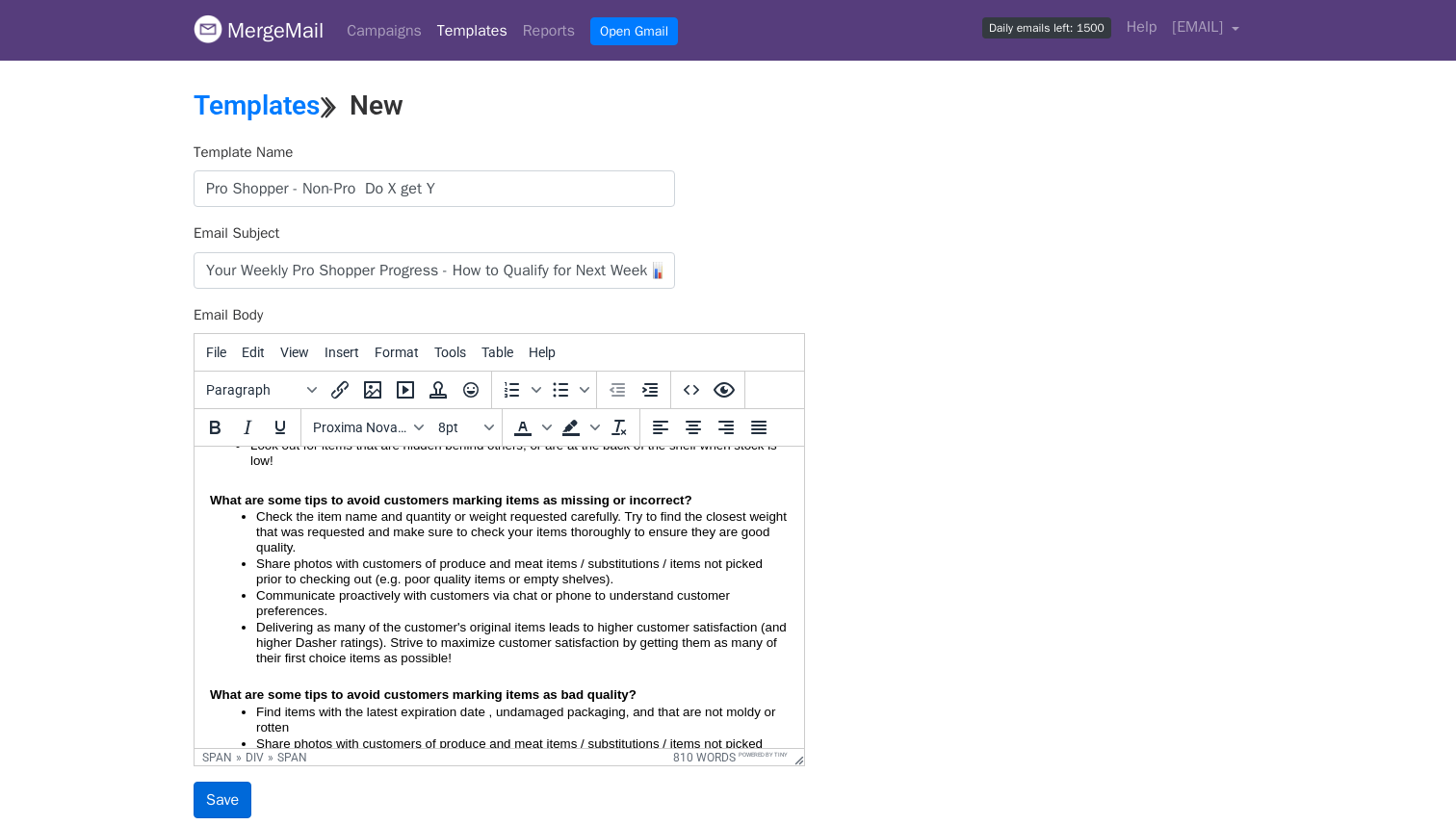 click on "Save" at bounding box center (222, 800) 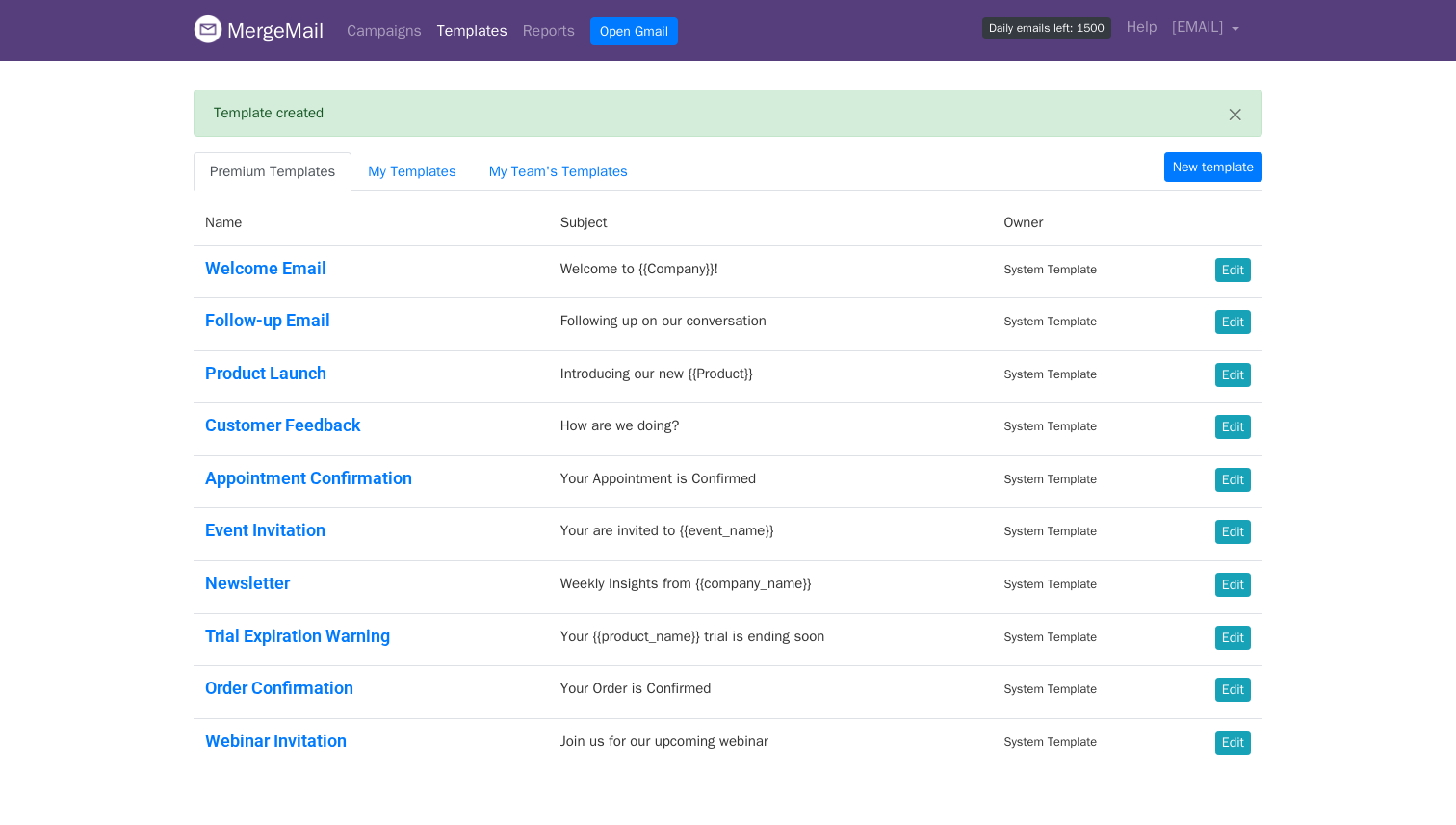 scroll, scrollTop: 0, scrollLeft: 0, axis: both 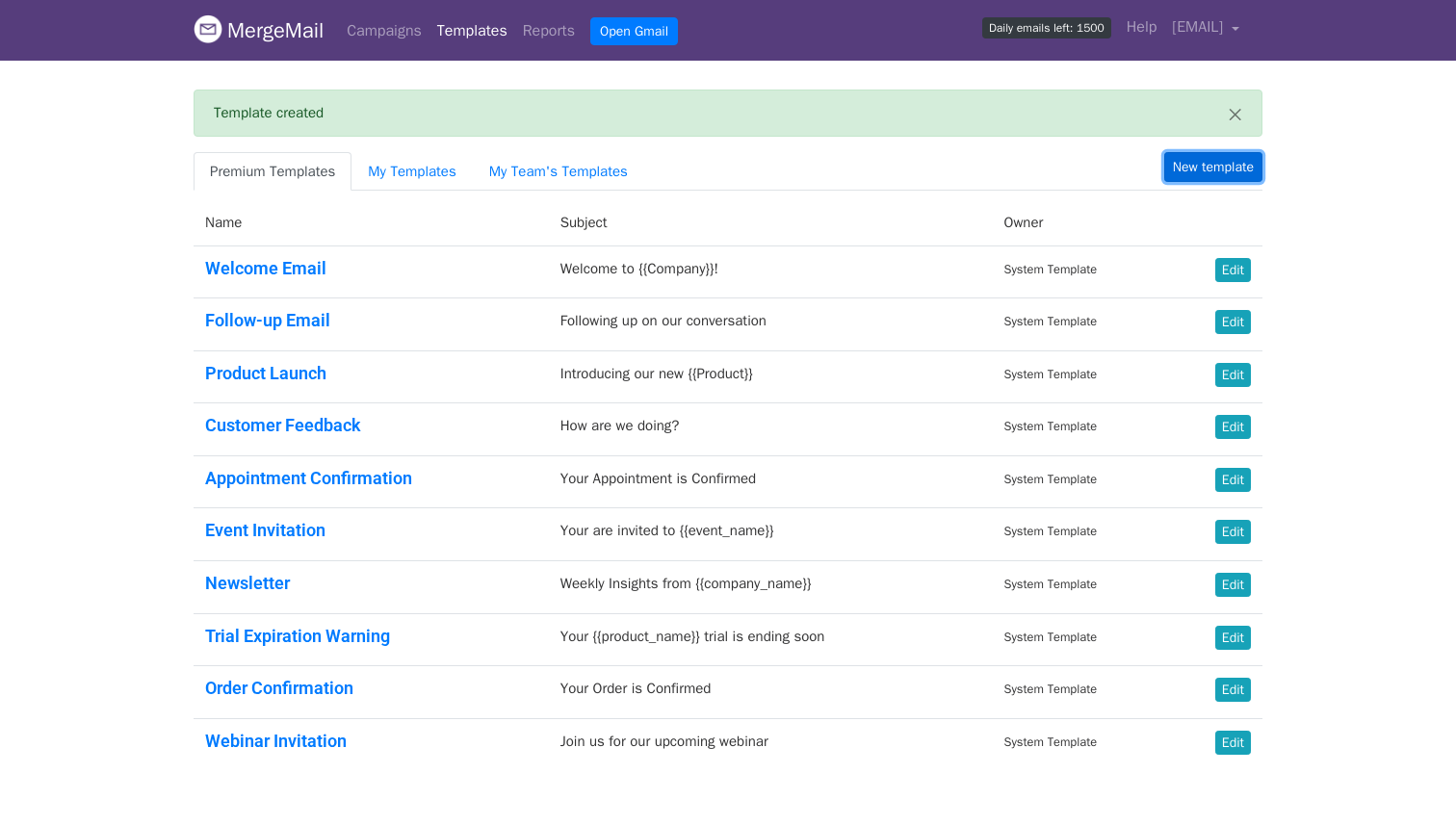 click on "New template" at bounding box center [1213, 167] 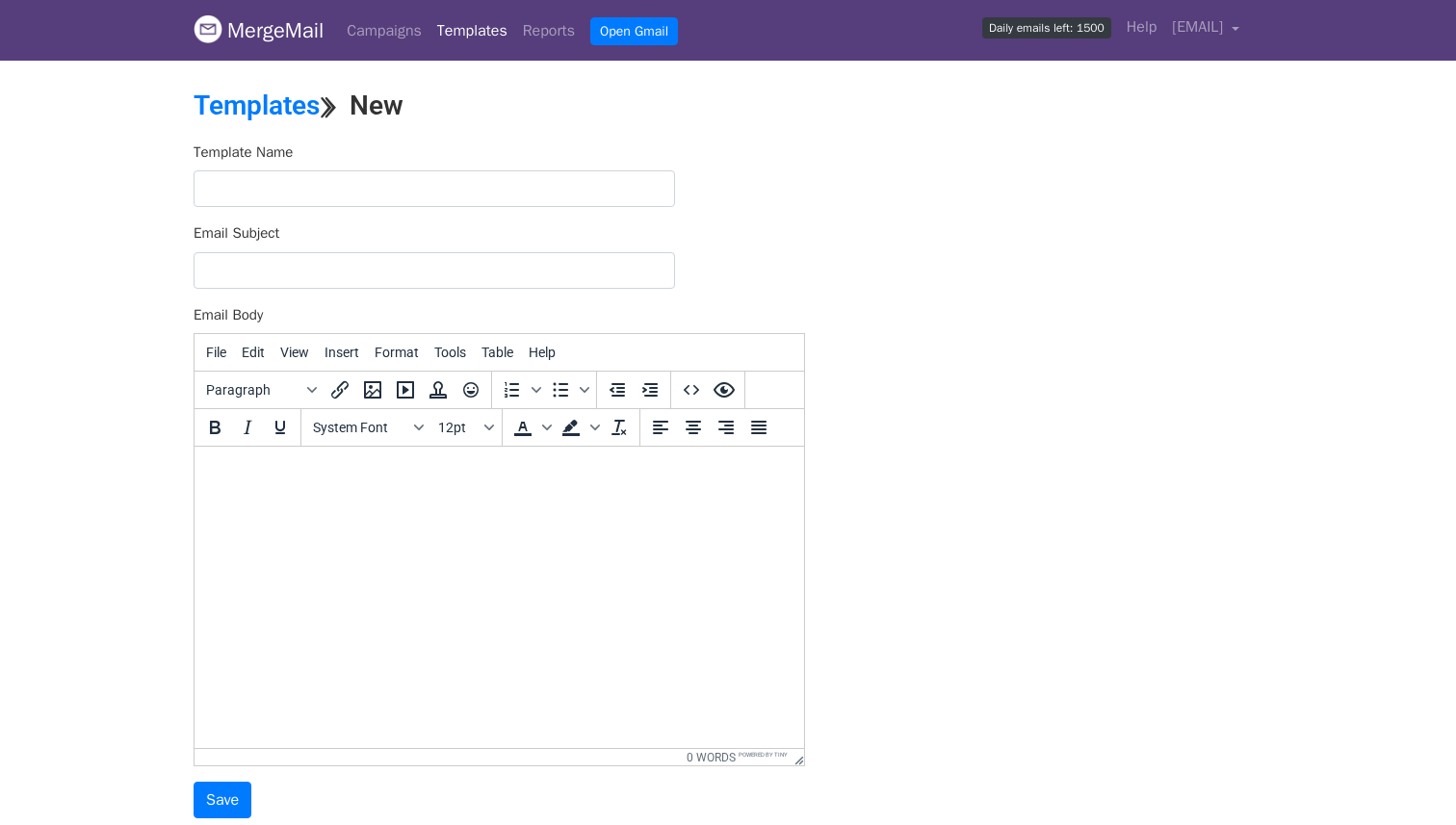 scroll, scrollTop: 0, scrollLeft: 0, axis: both 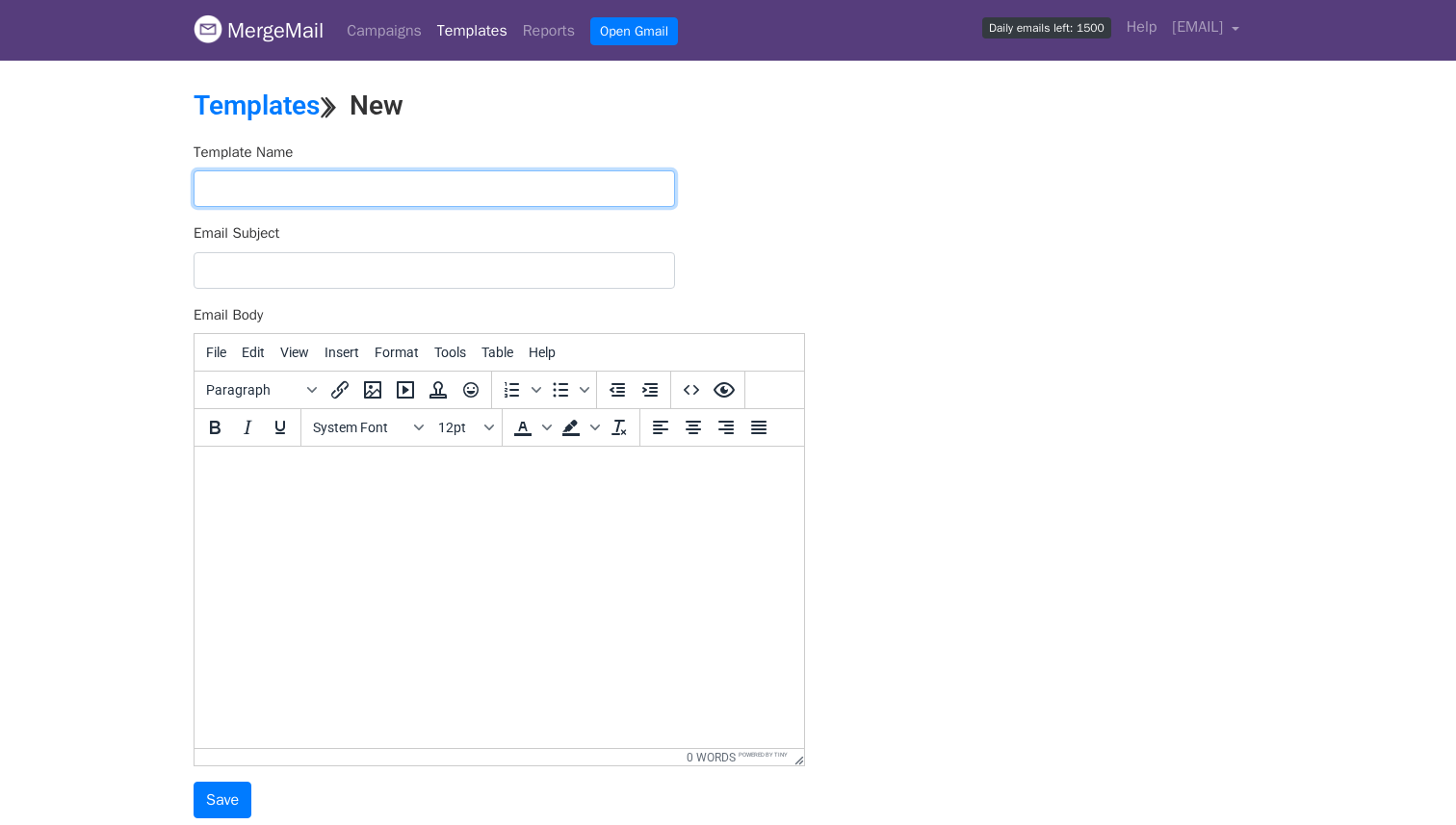 click at bounding box center (434, 189) 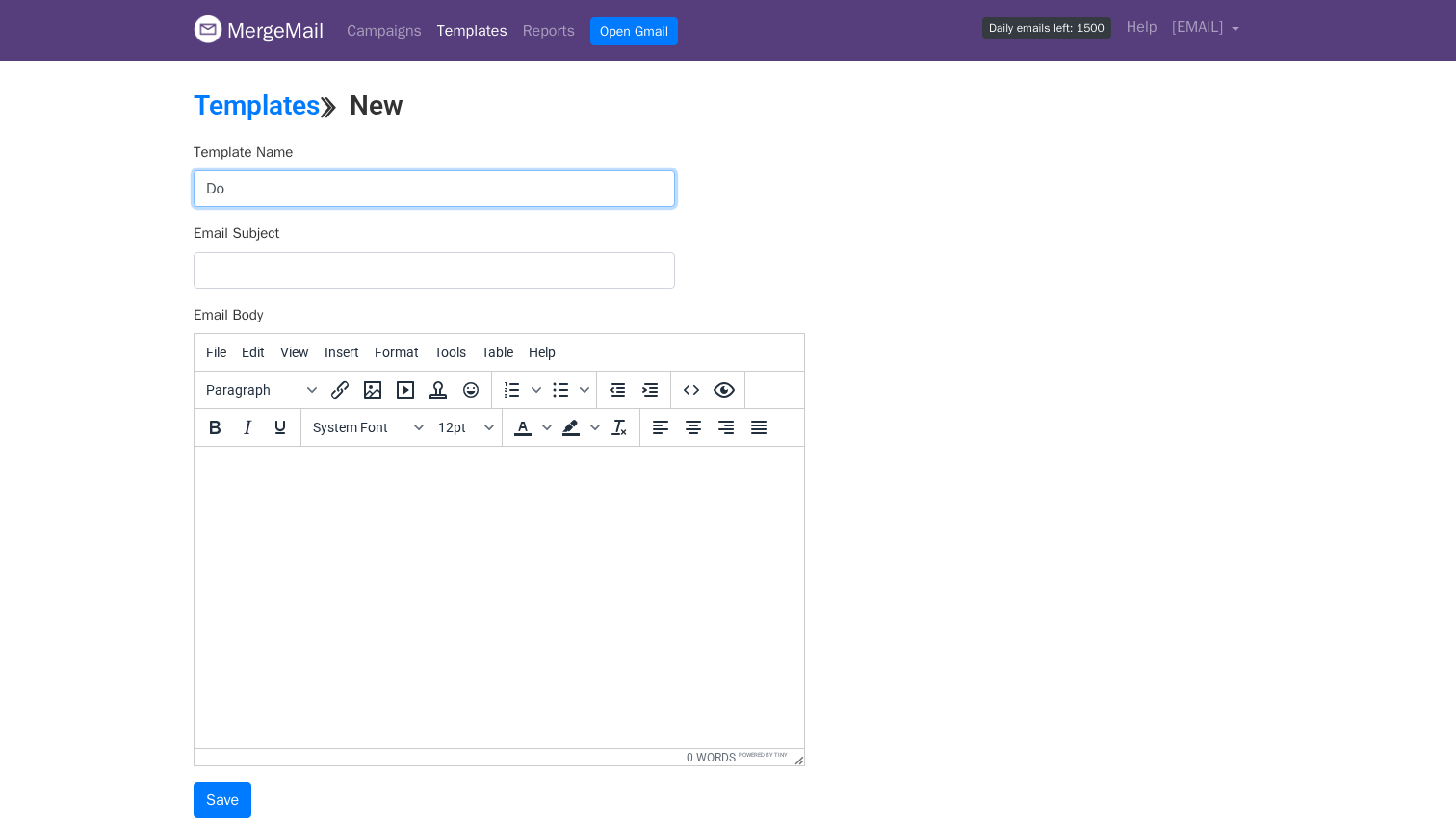 type on "D" 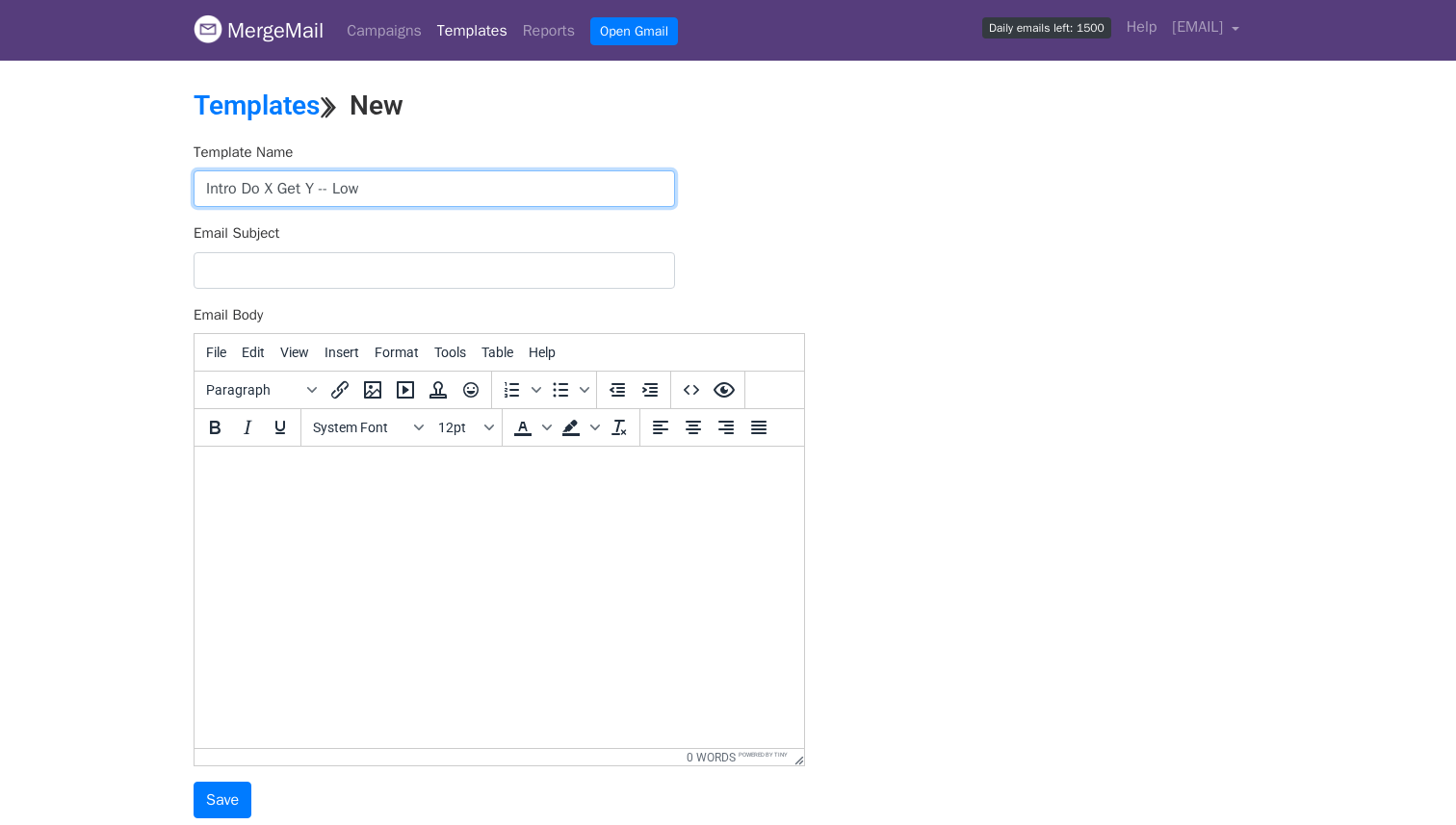 type on "Intro Do X Get Y -- Low" 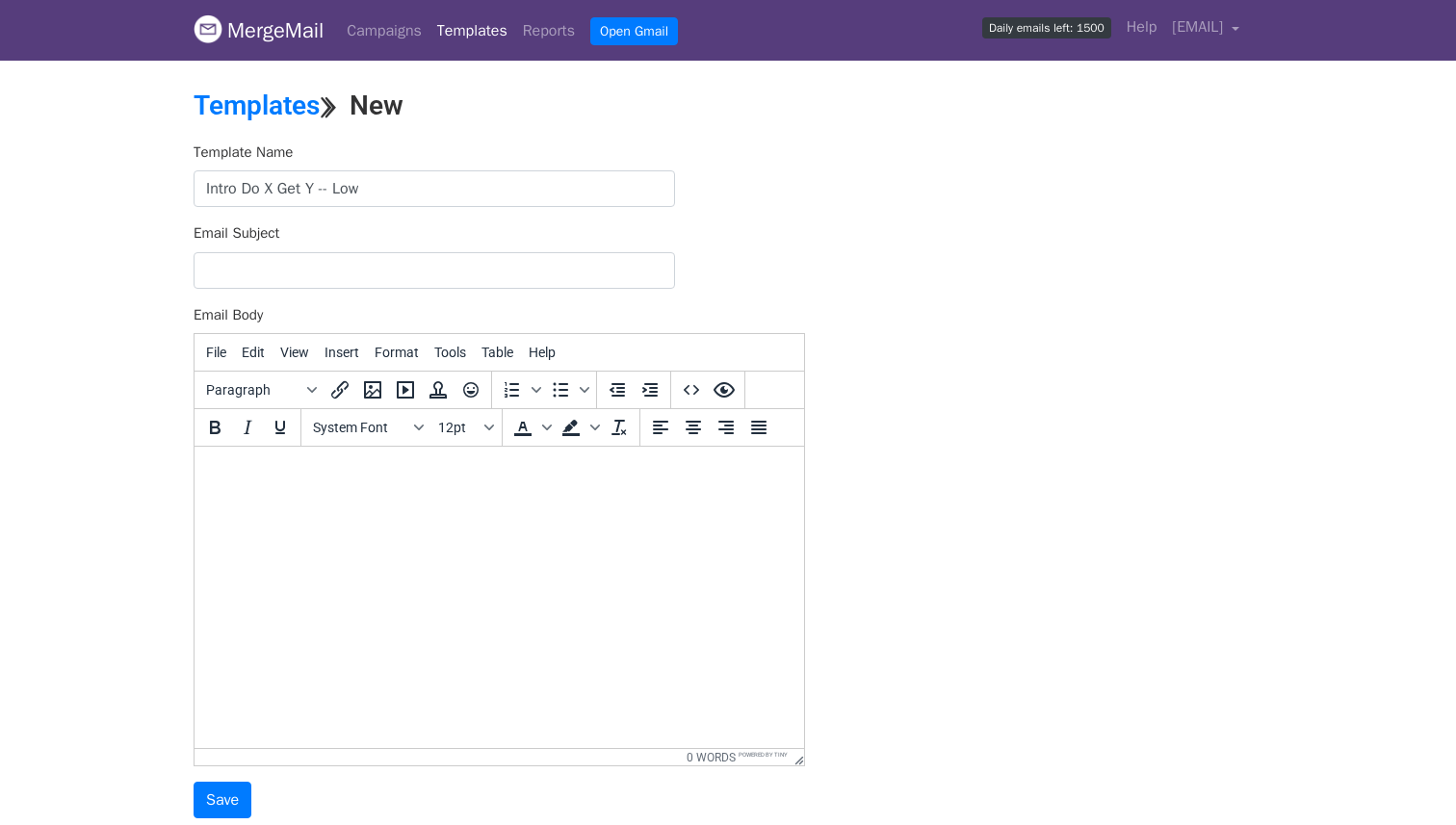 click at bounding box center (499, 473) 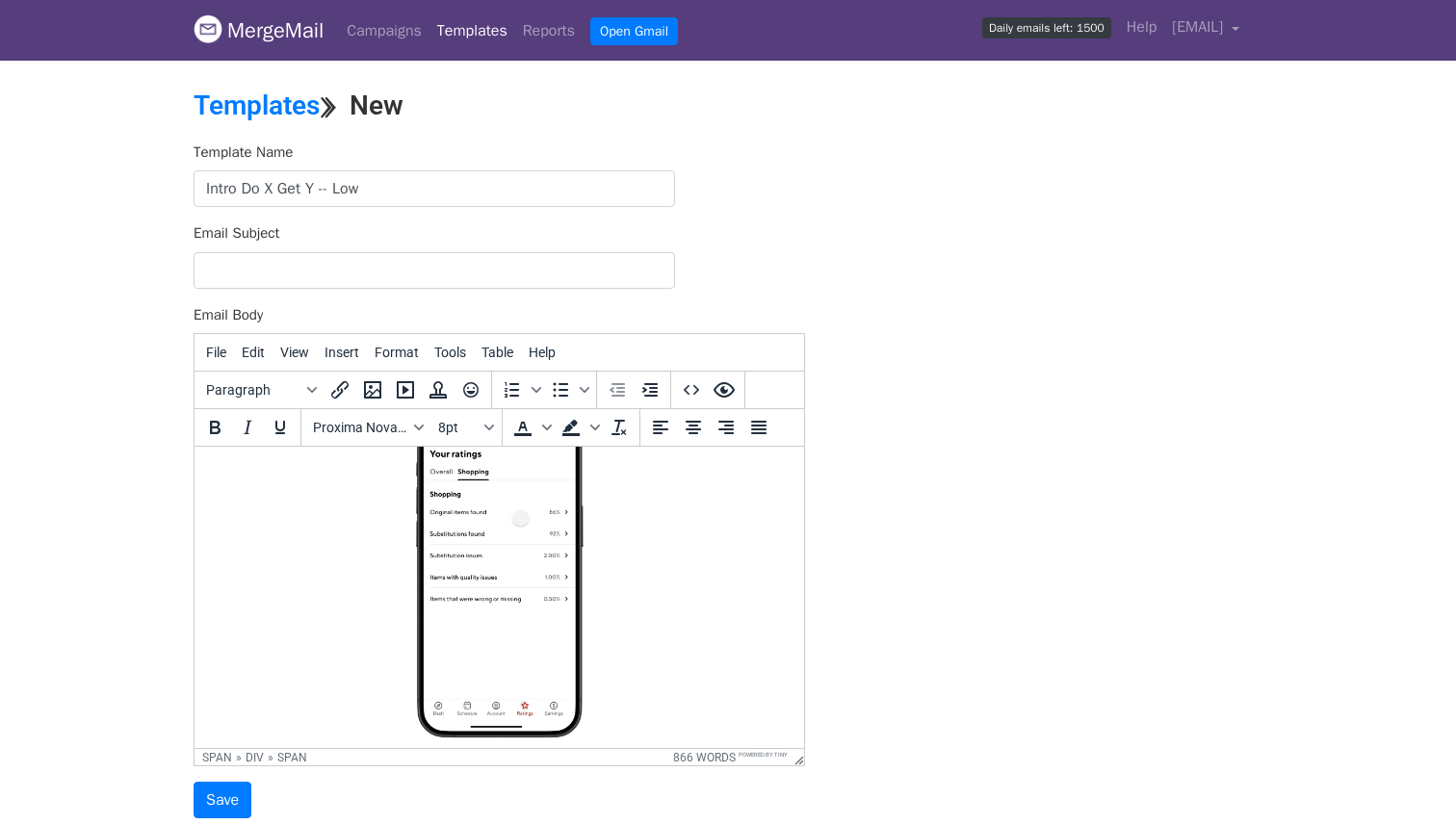 scroll, scrollTop: 0, scrollLeft: 0, axis: both 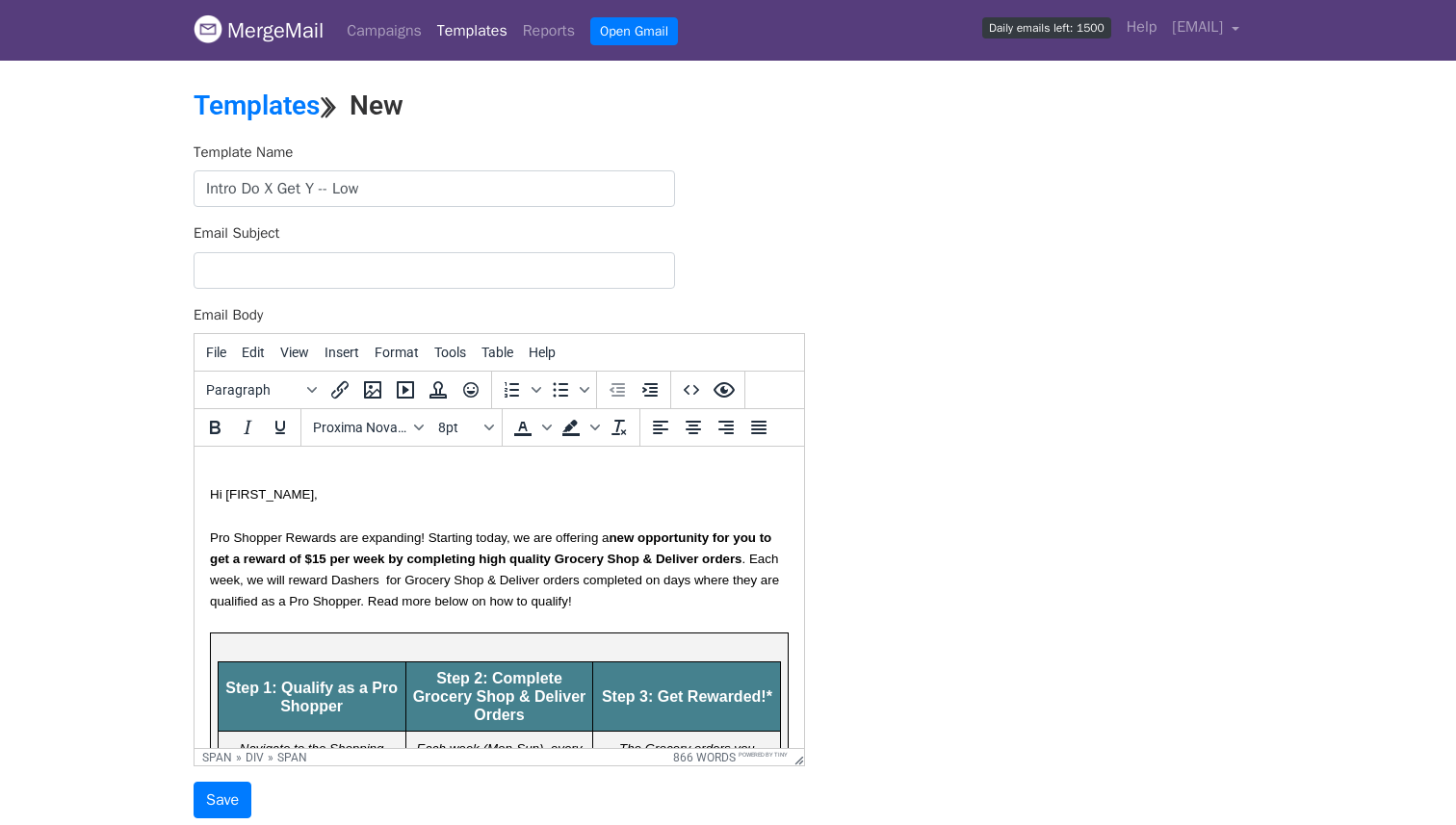 click on "Email Subject" at bounding box center [434, 271] 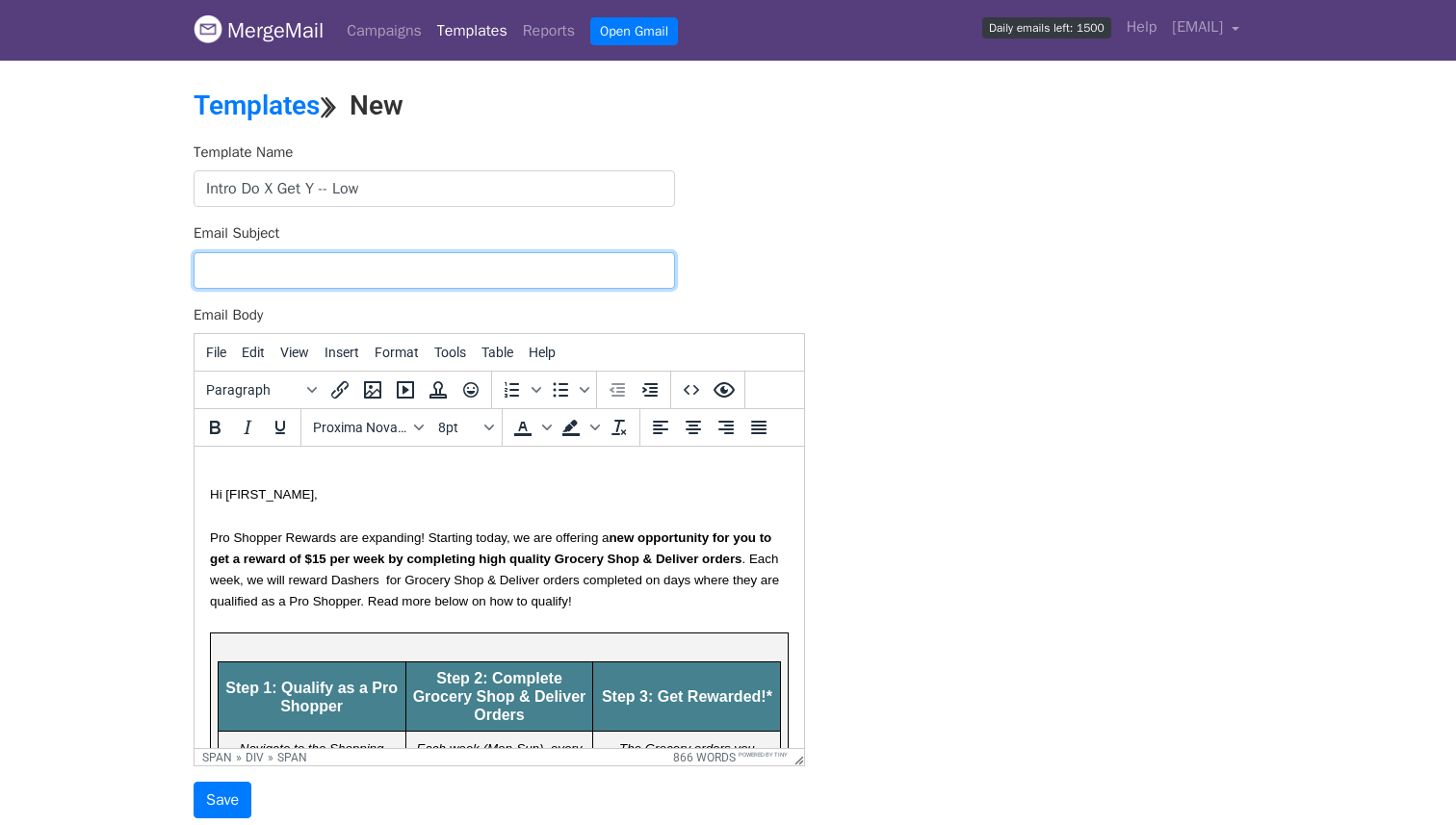 paste on "Introducing New Pro Shopper Rewards  🎉 Earn a $15 reward per week on Grocery Shop & Deliver" 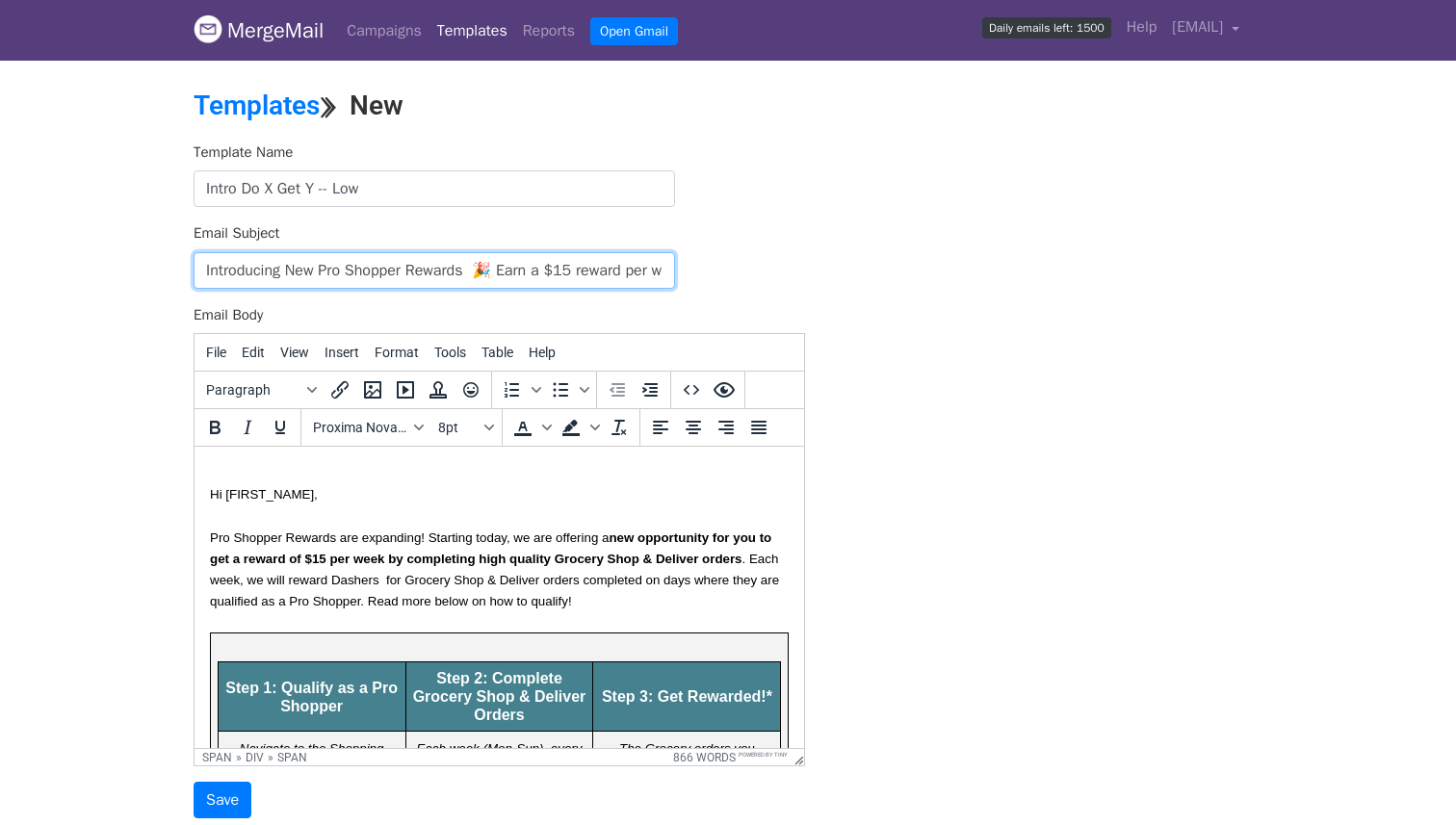 scroll, scrollTop: 0, scrollLeft: 221, axis: horizontal 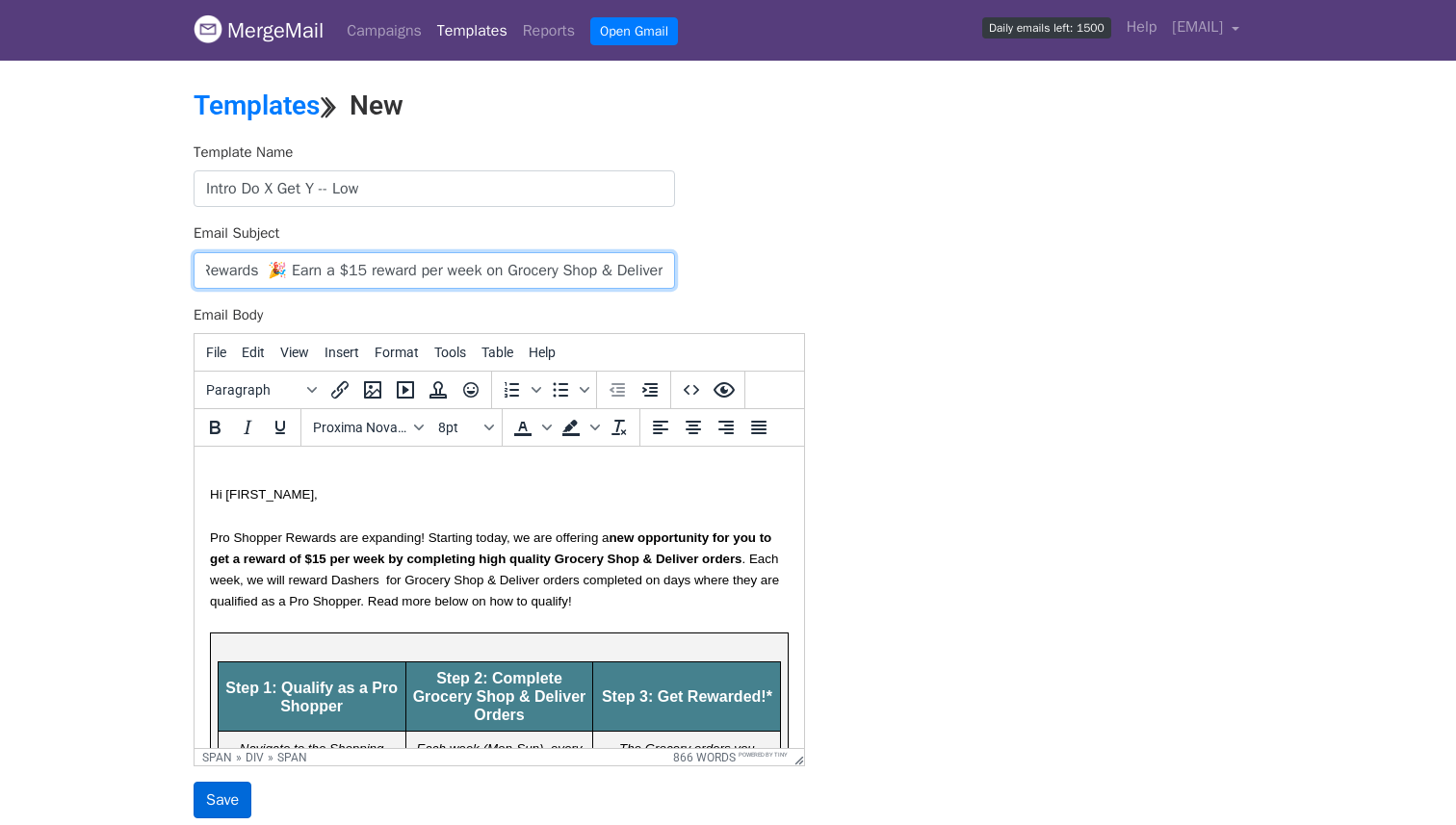 type on "Introducing New Pro Shopper Rewards  🎉 Earn a $15 reward per week on Grocery Shop & Deliver" 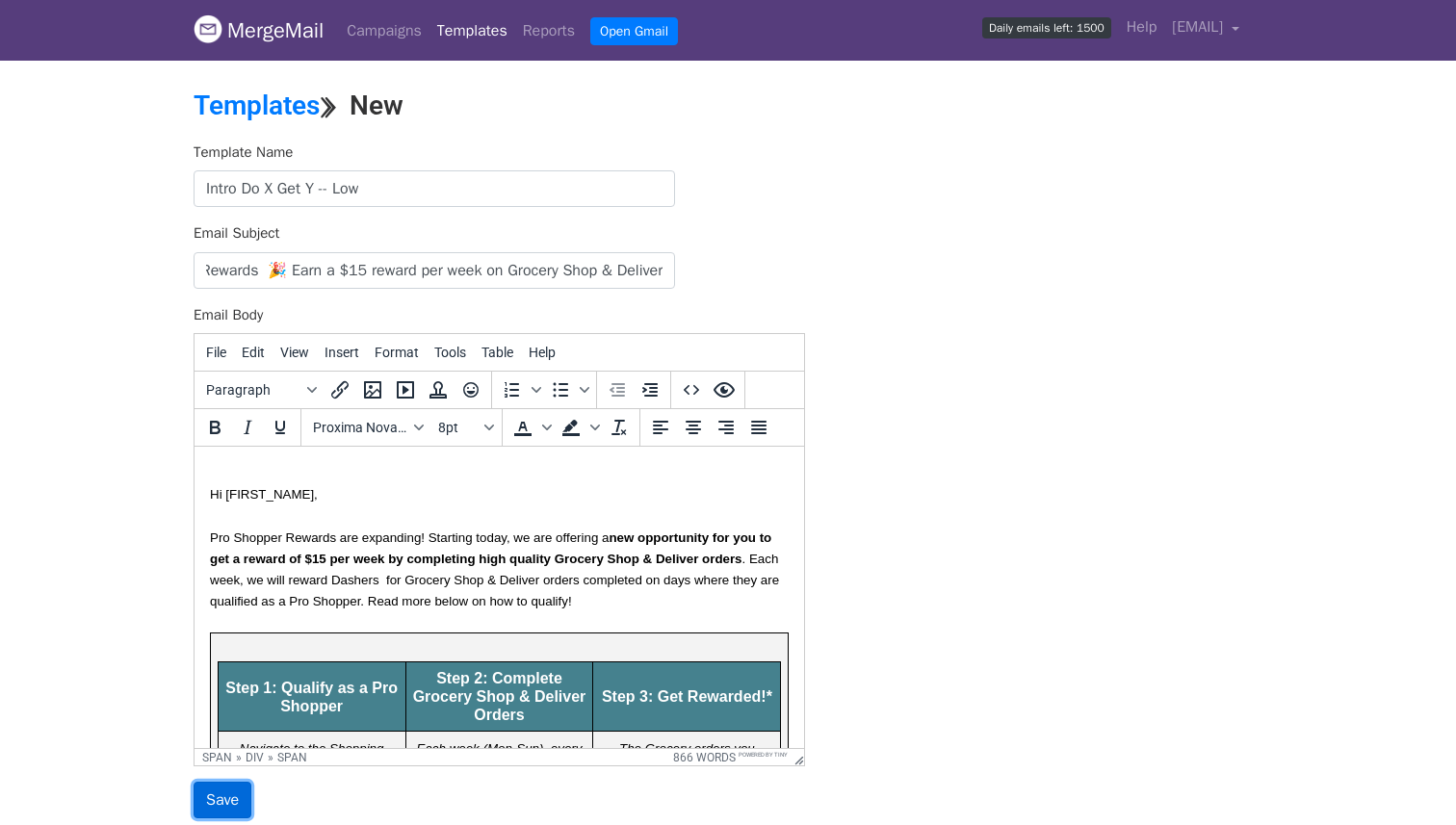 scroll, scrollTop: 0, scrollLeft: 0, axis: both 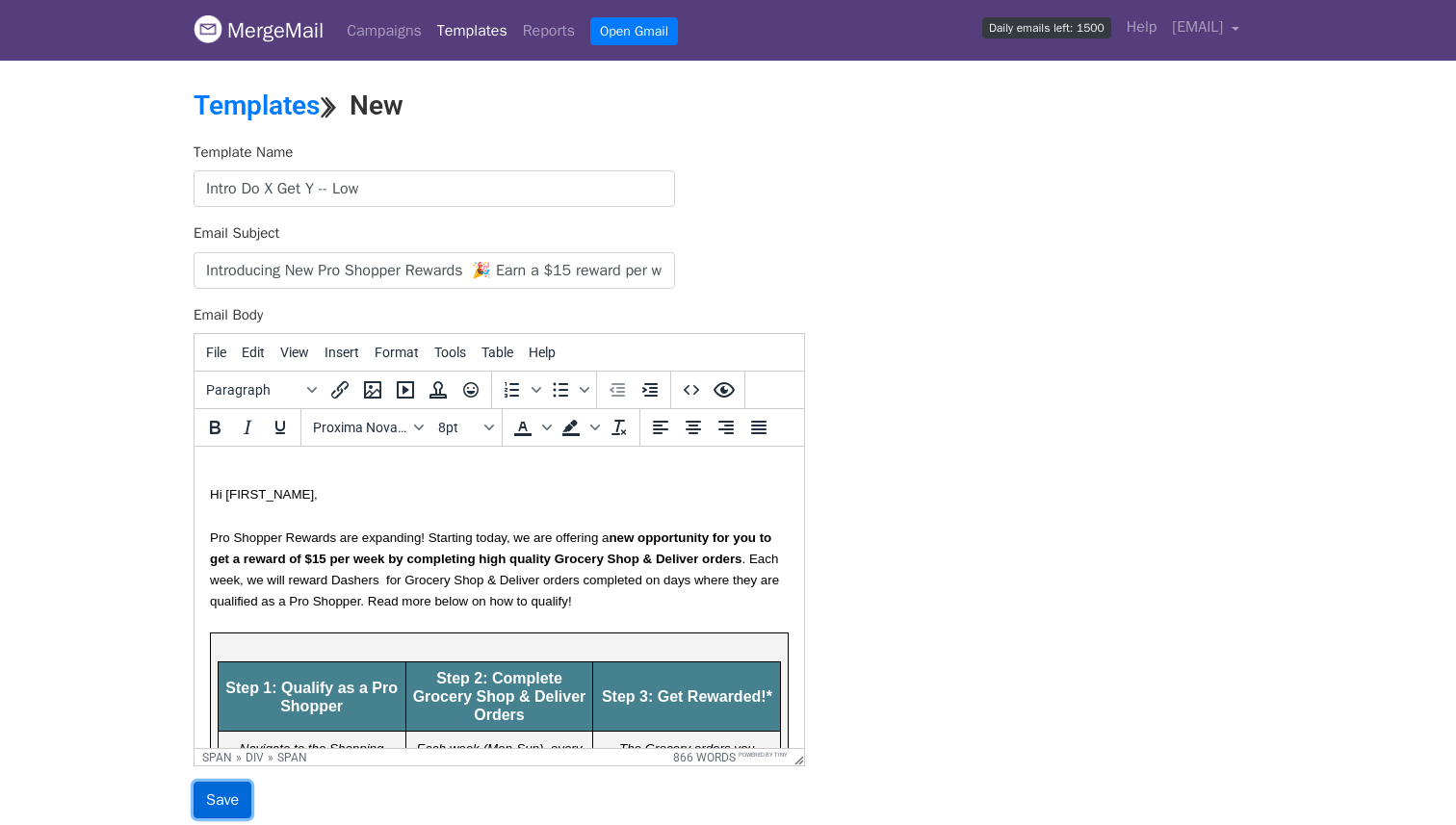 click on "Save" at bounding box center (222, 800) 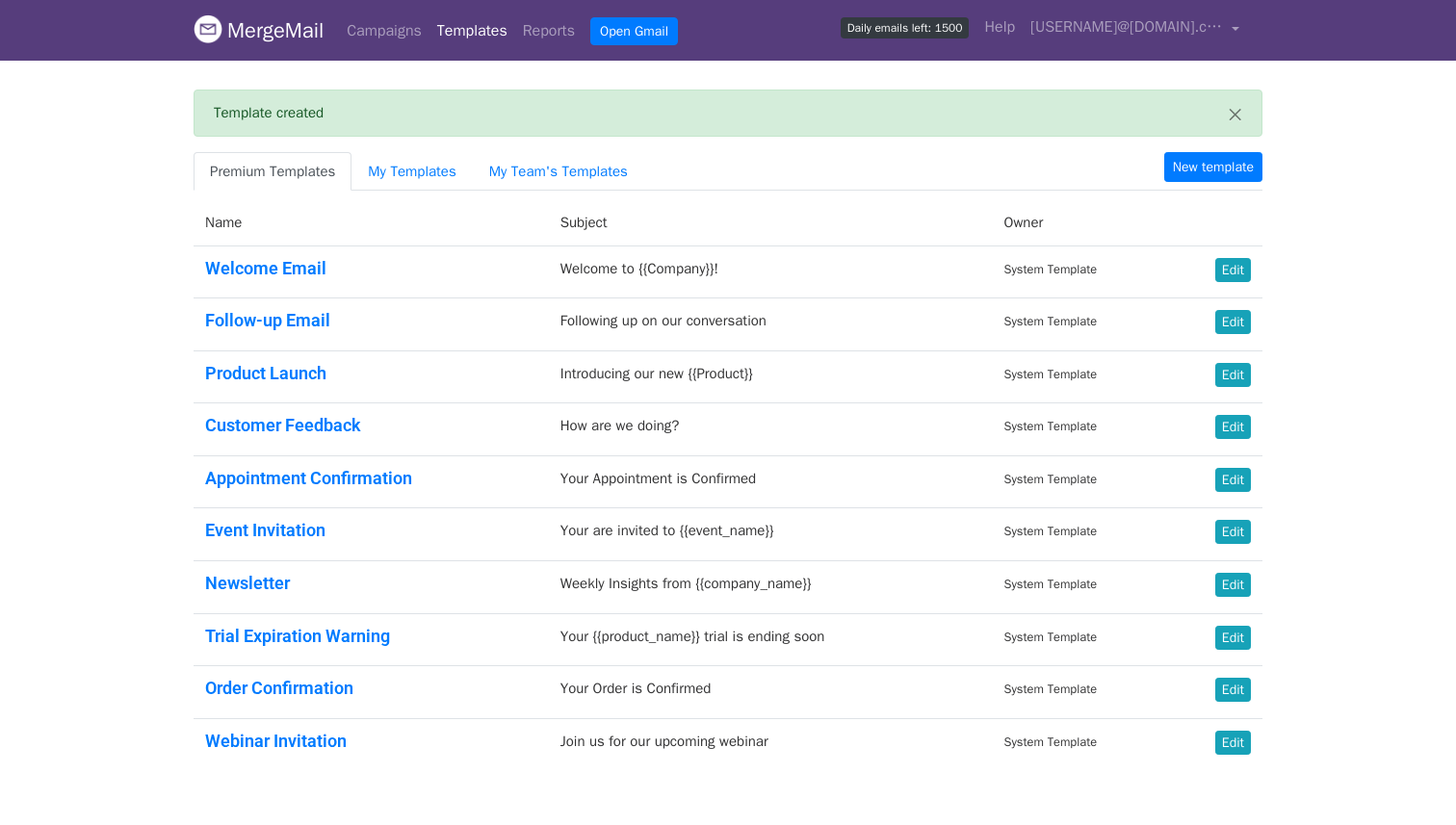 scroll, scrollTop: 0, scrollLeft: 0, axis: both 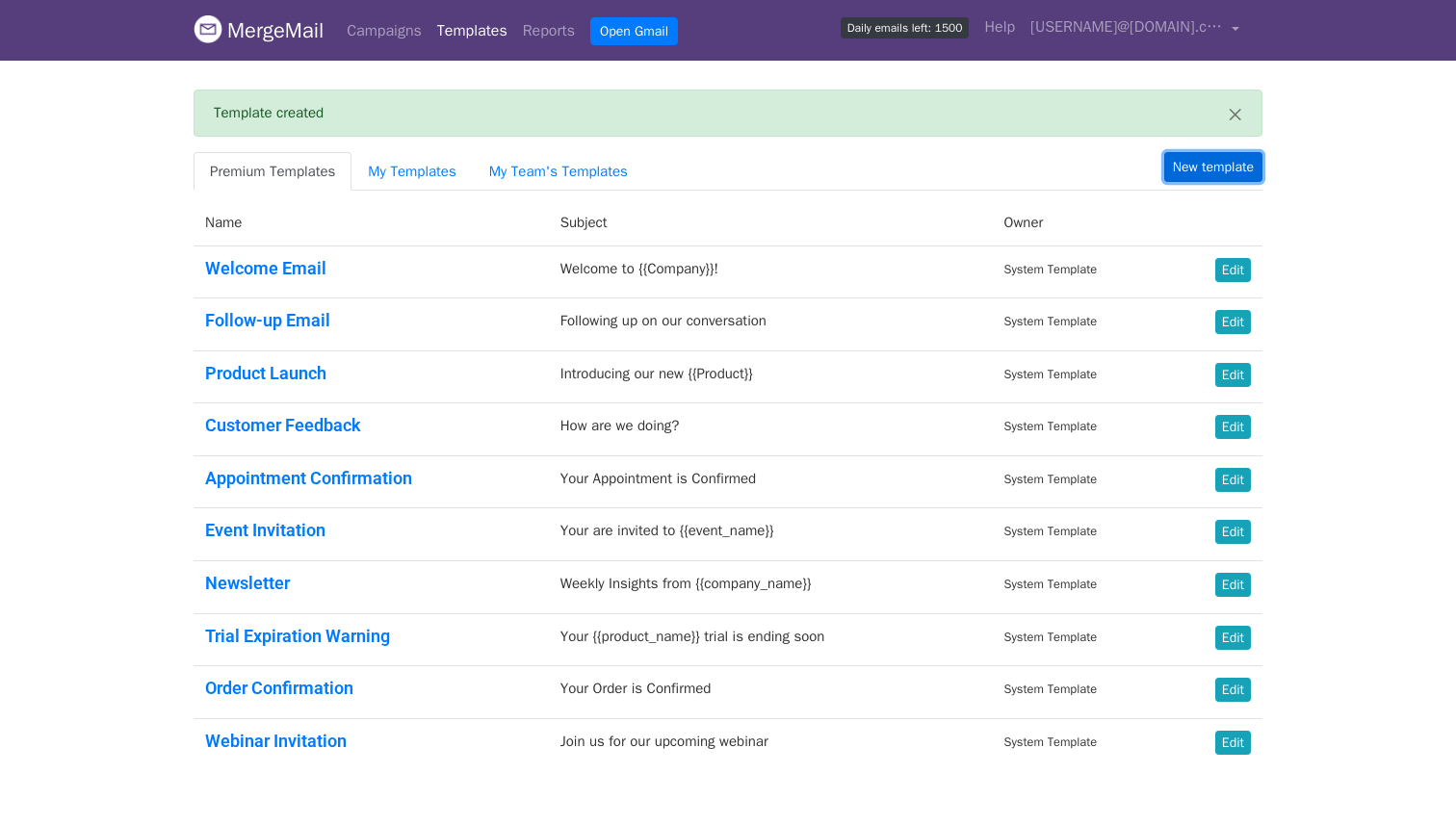 click on "New template" at bounding box center [1213, 167] 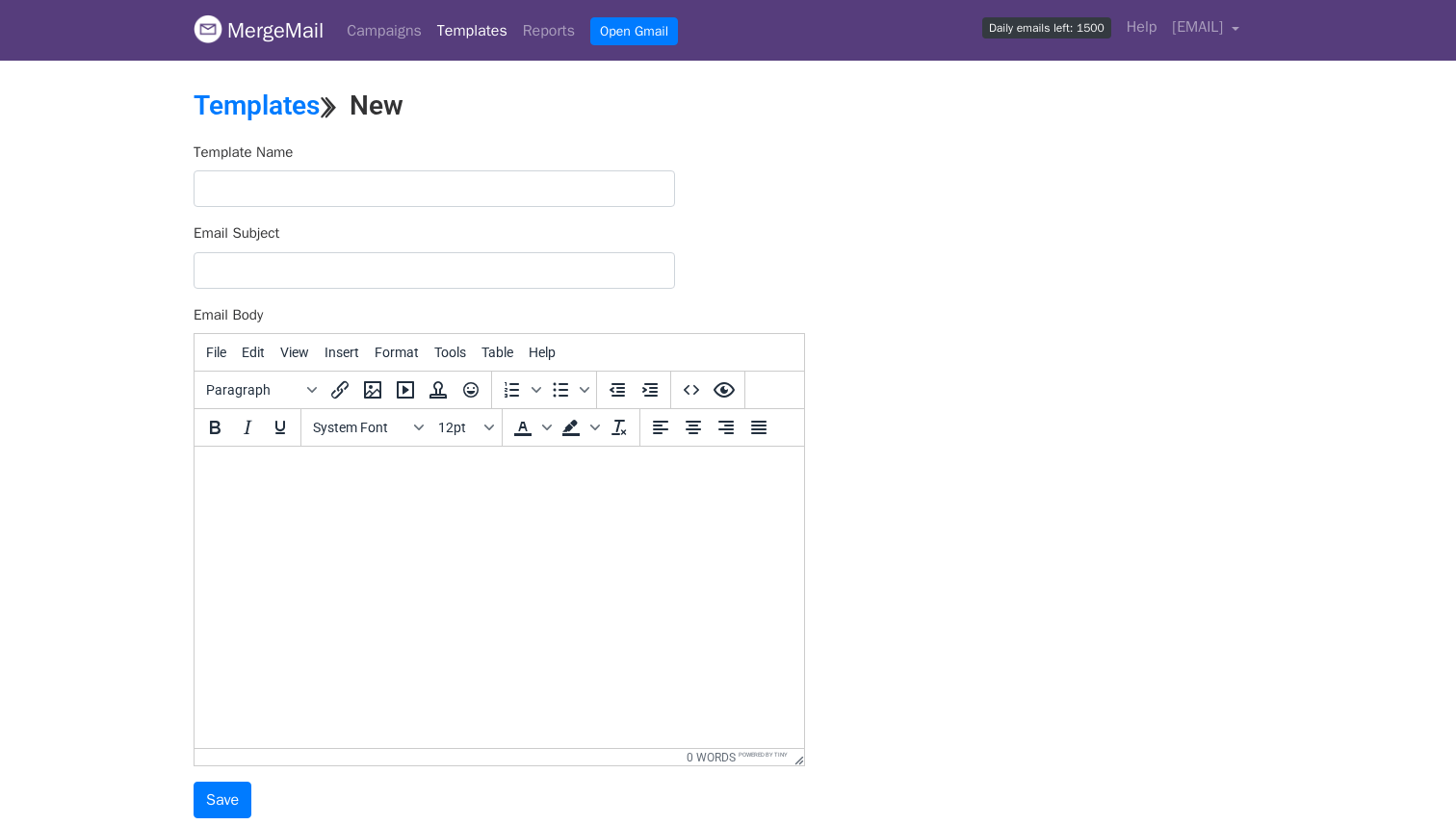 scroll, scrollTop: 0, scrollLeft: 0, axis: both 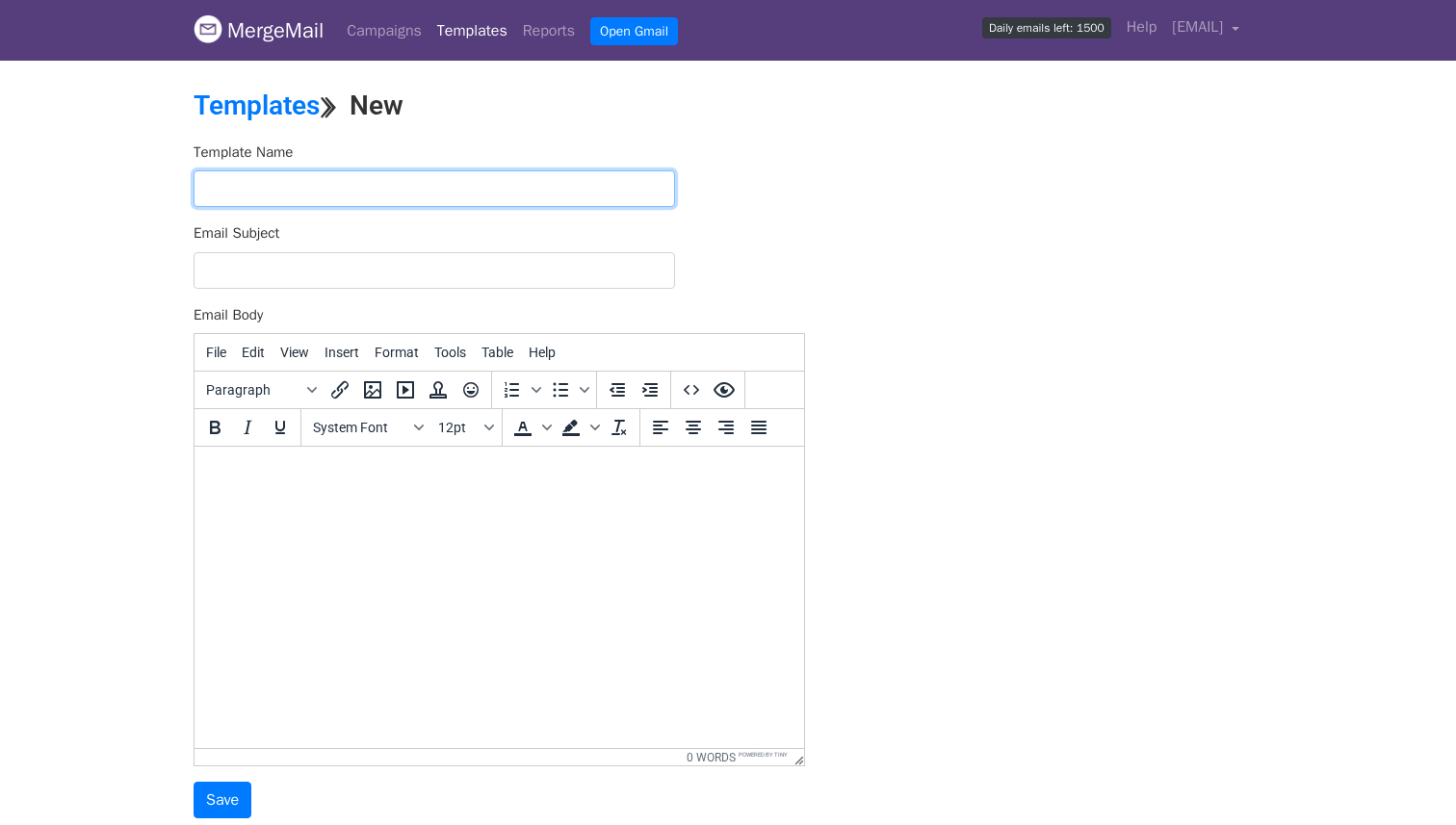 click at bounding box center (434, 189) 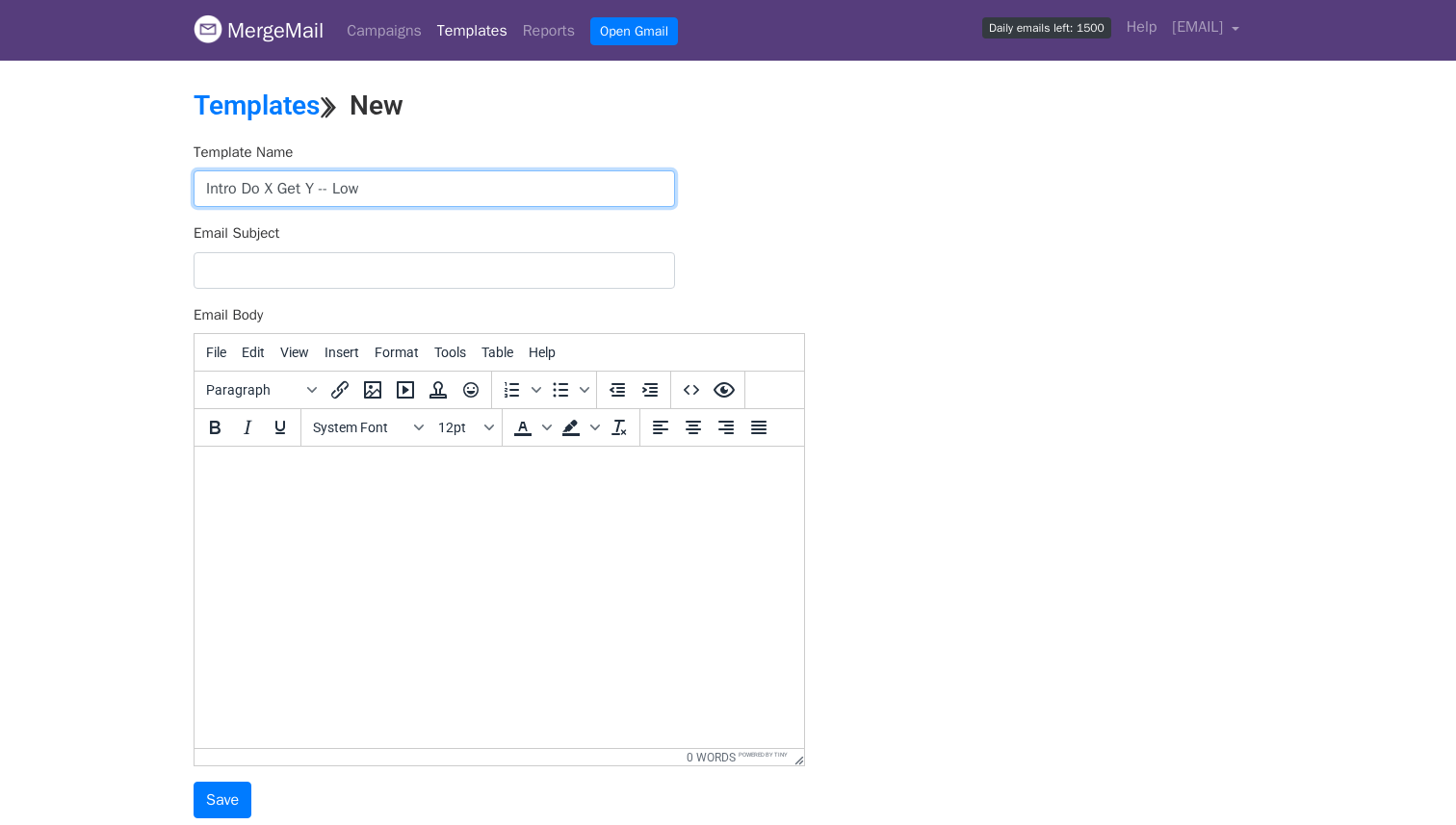 click on "Intro Do X Get Y -- Low" at bounding box center [434, 189] 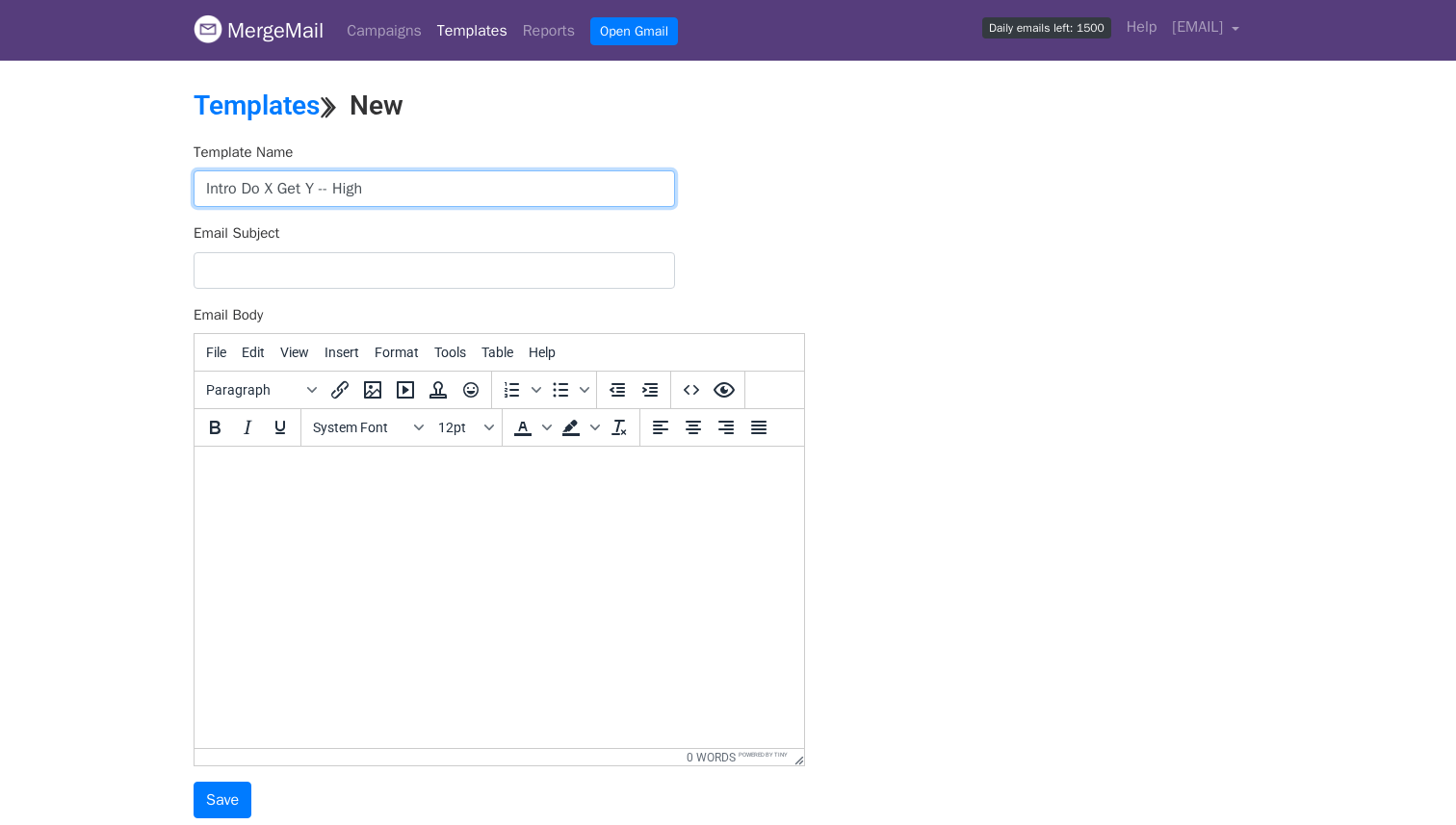 type on "Intro Do X Get Y -- High" 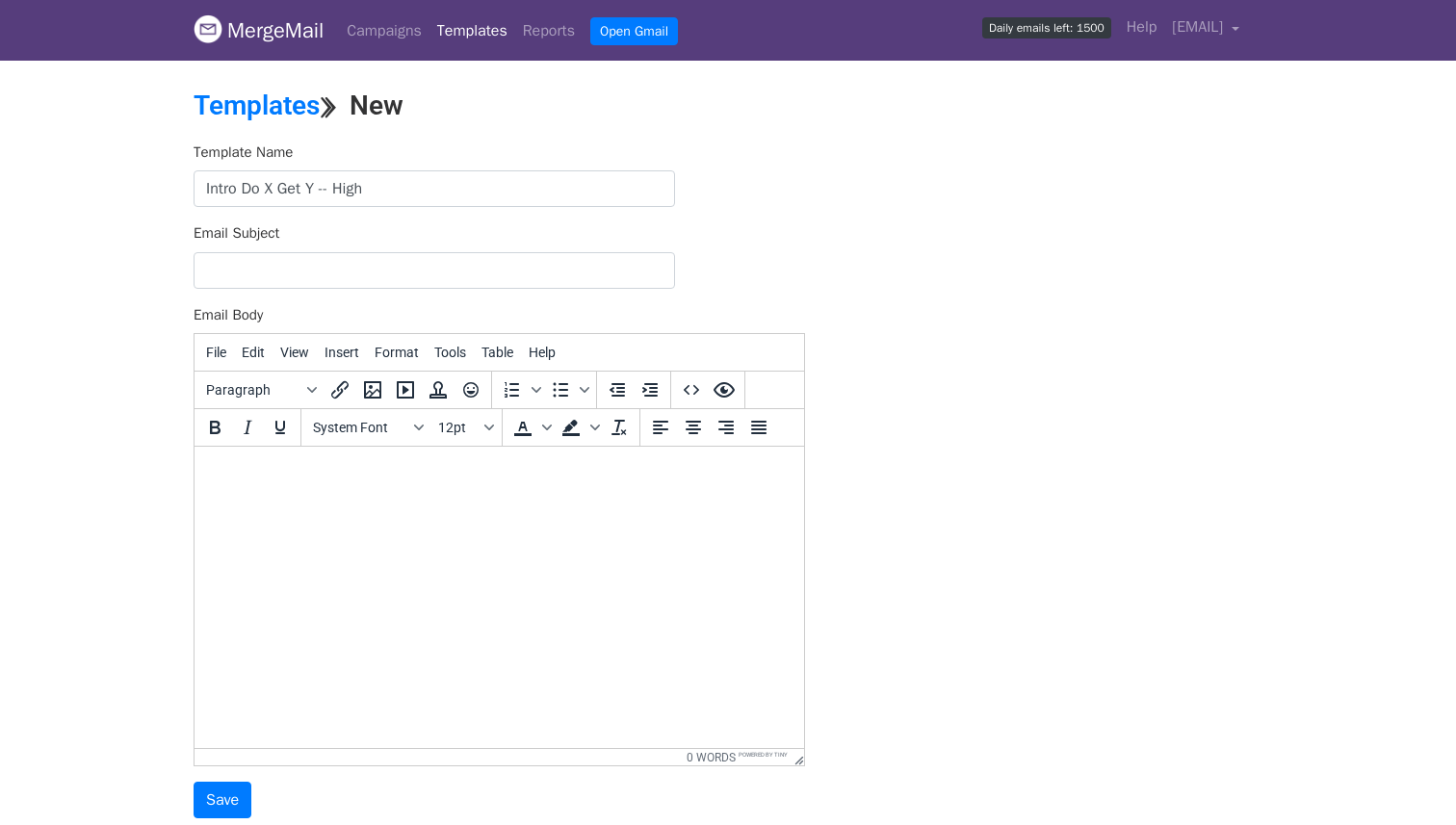 click at bounding box center [499, 473] 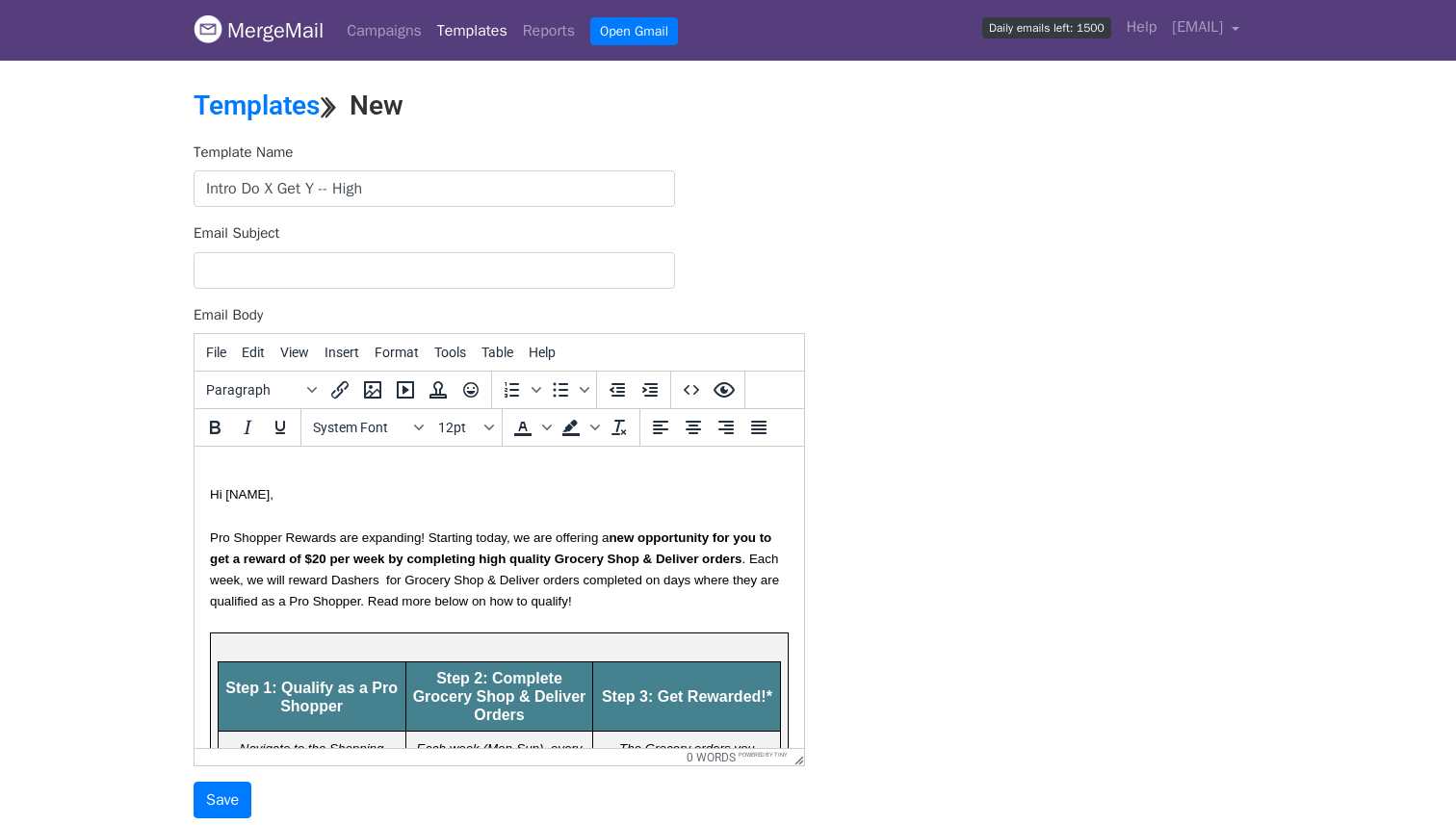 type 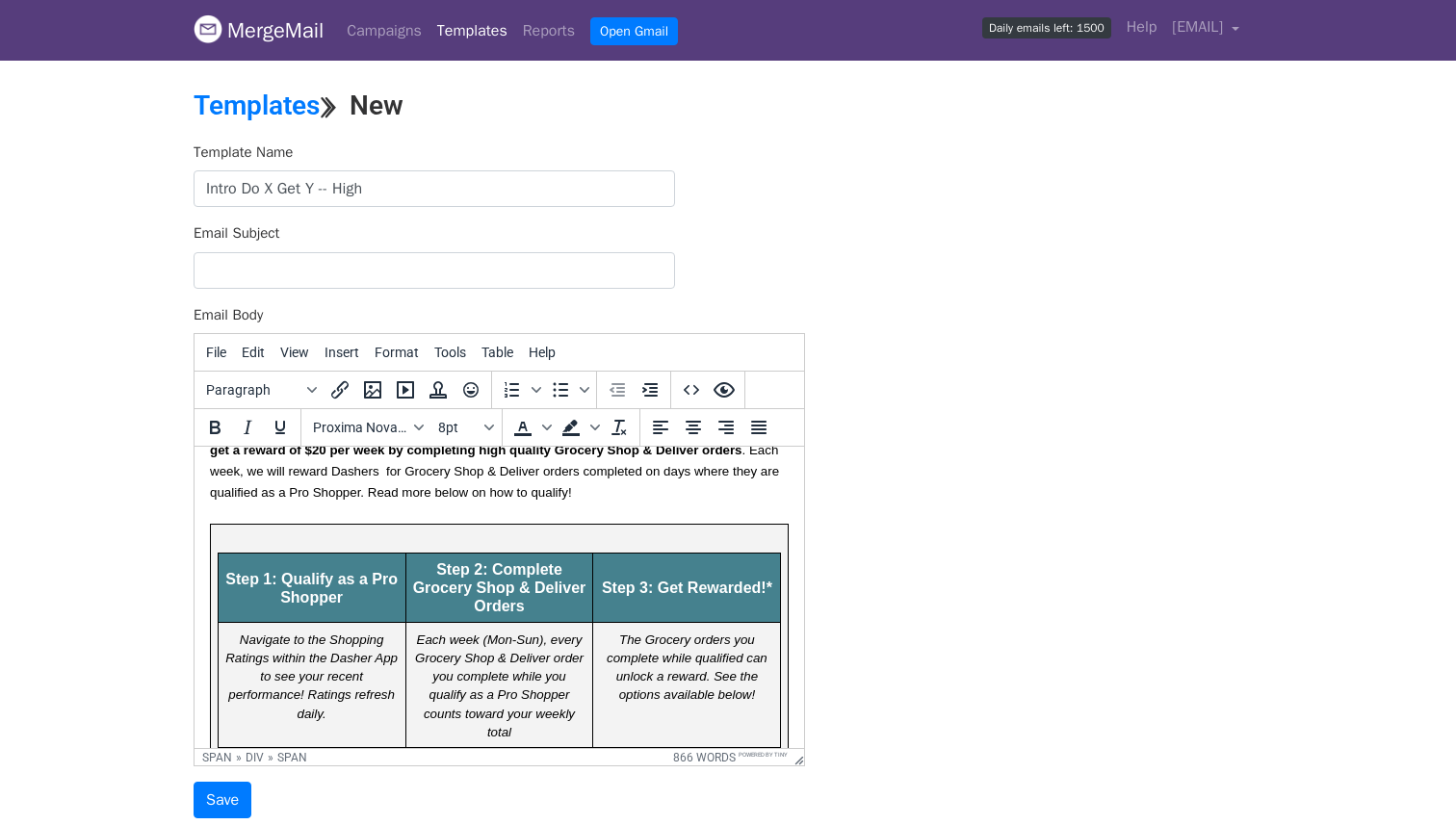 scroll, scrollTop: 0, scrollLeft: 0, axis: both 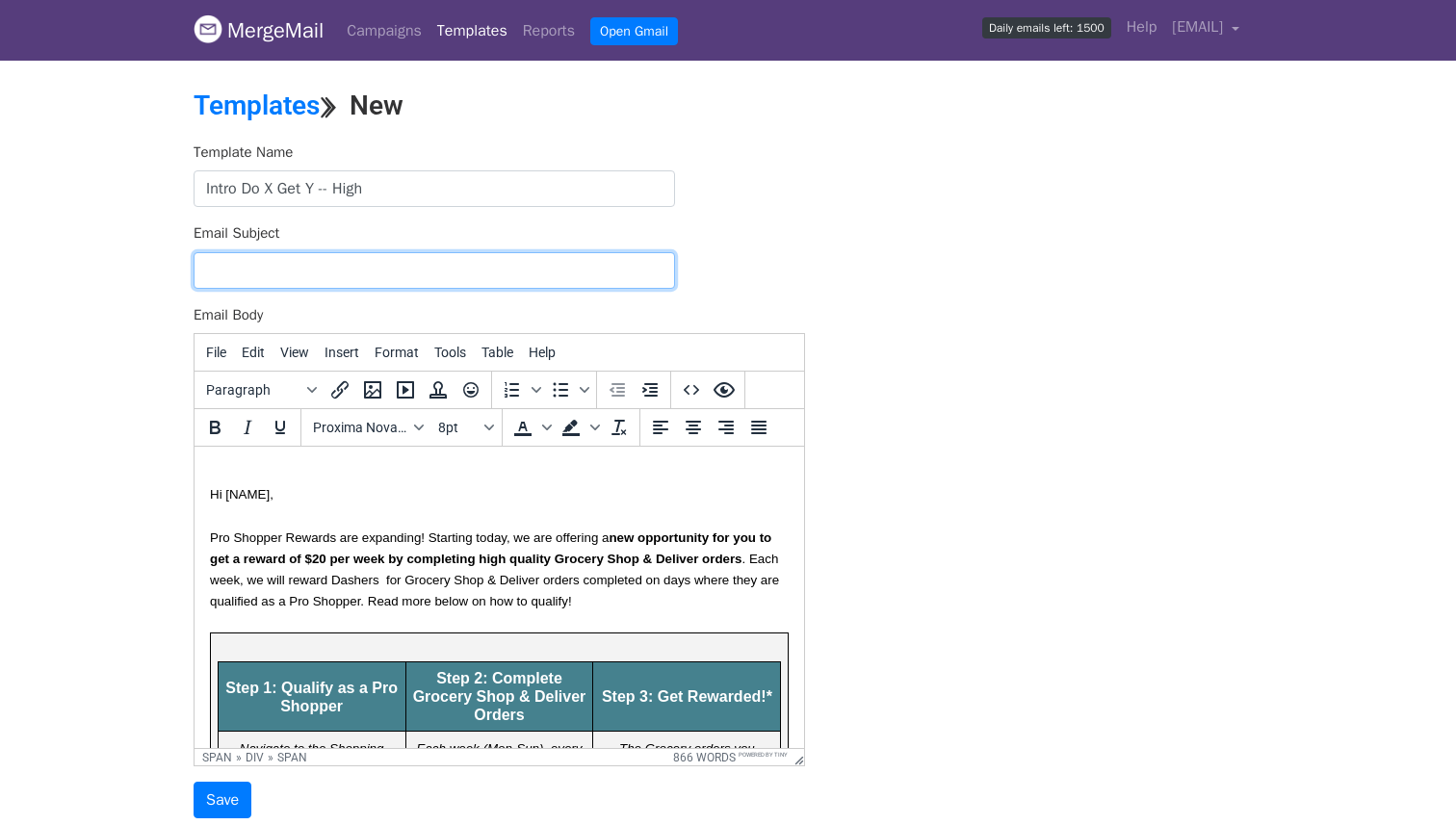 click on "Email Subject" at bounding box center [434, 271] 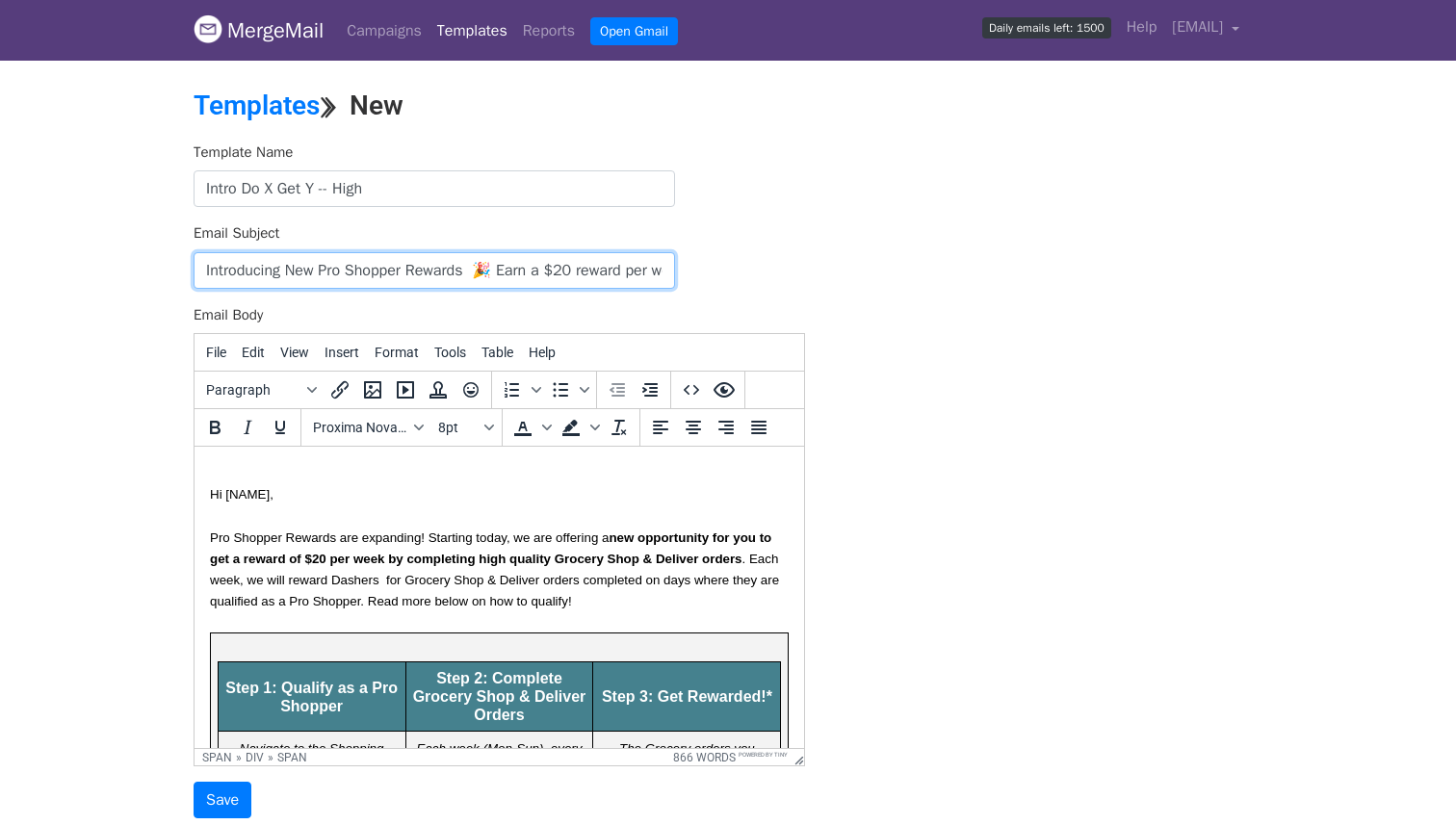 scroll, scrollTop: 0, scrollLeft: 224, axis: horizontal 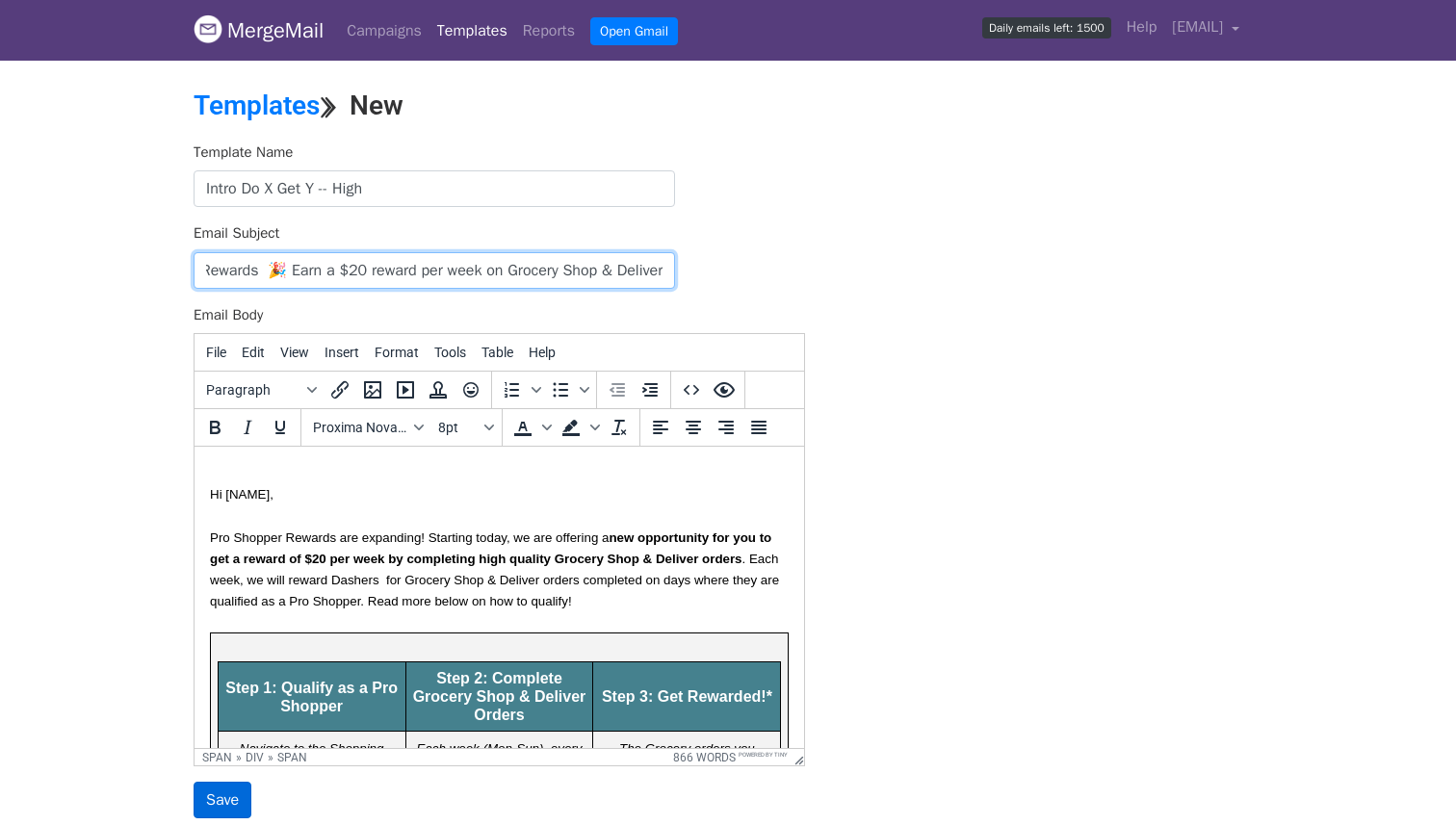 type on "Introducing New Pro Shopper Rewards  🎉 Earn a $20 reward per week on Grocery Shop & Deliver" 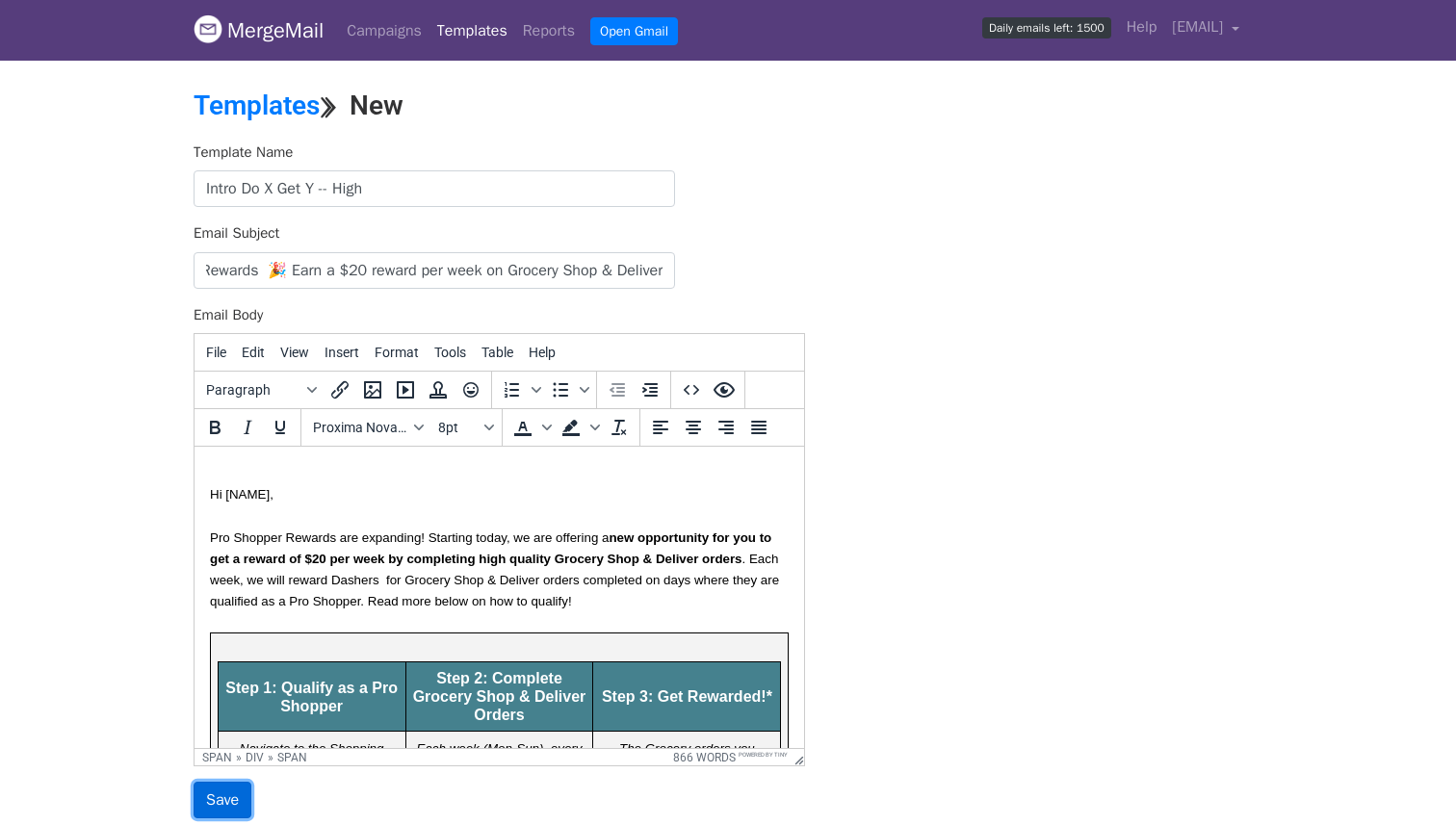 click on "Save" at bounding box center (222, 800) 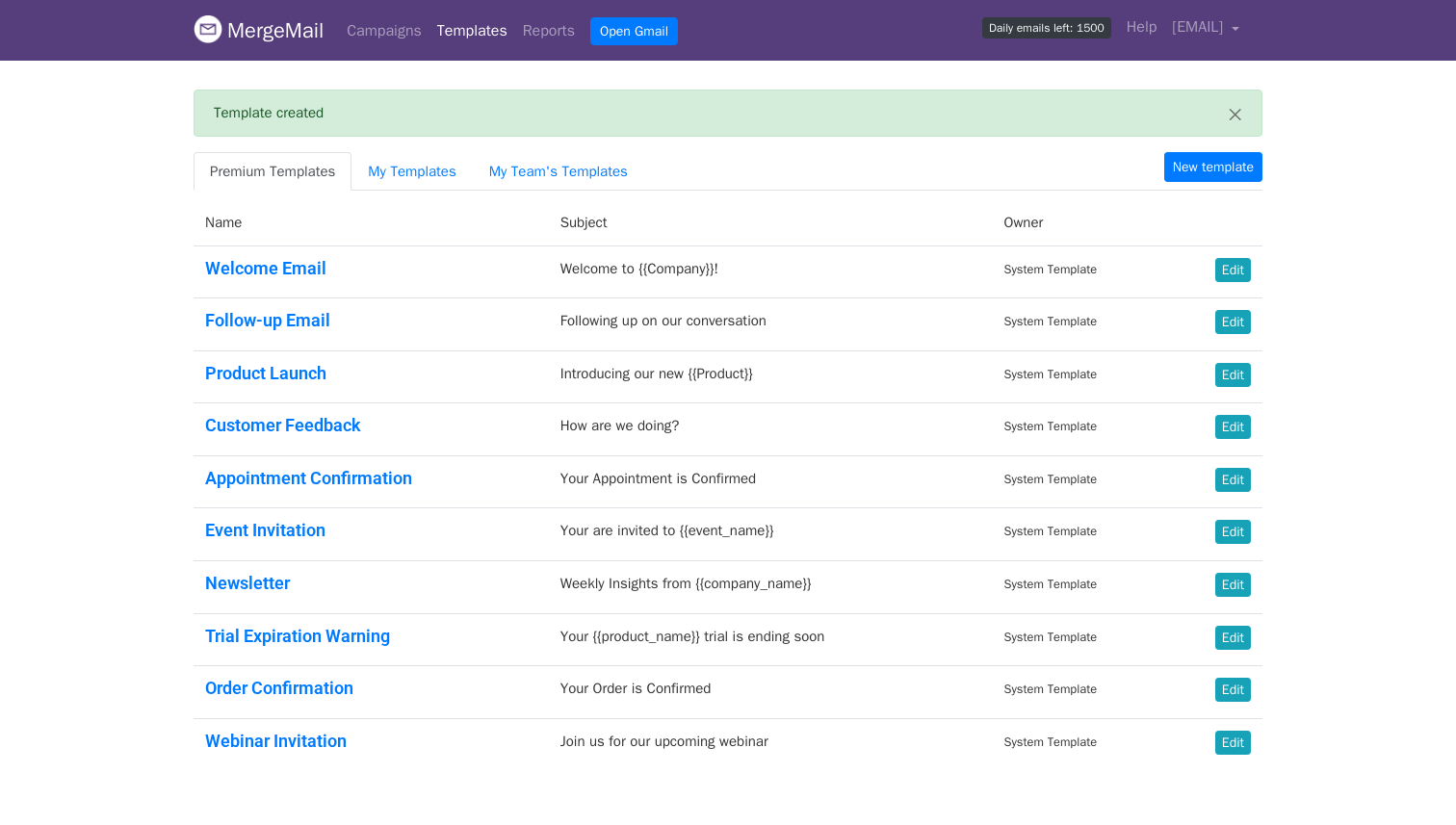 scroll, scrollTop: 0, scrollLeft: 0, axis: both 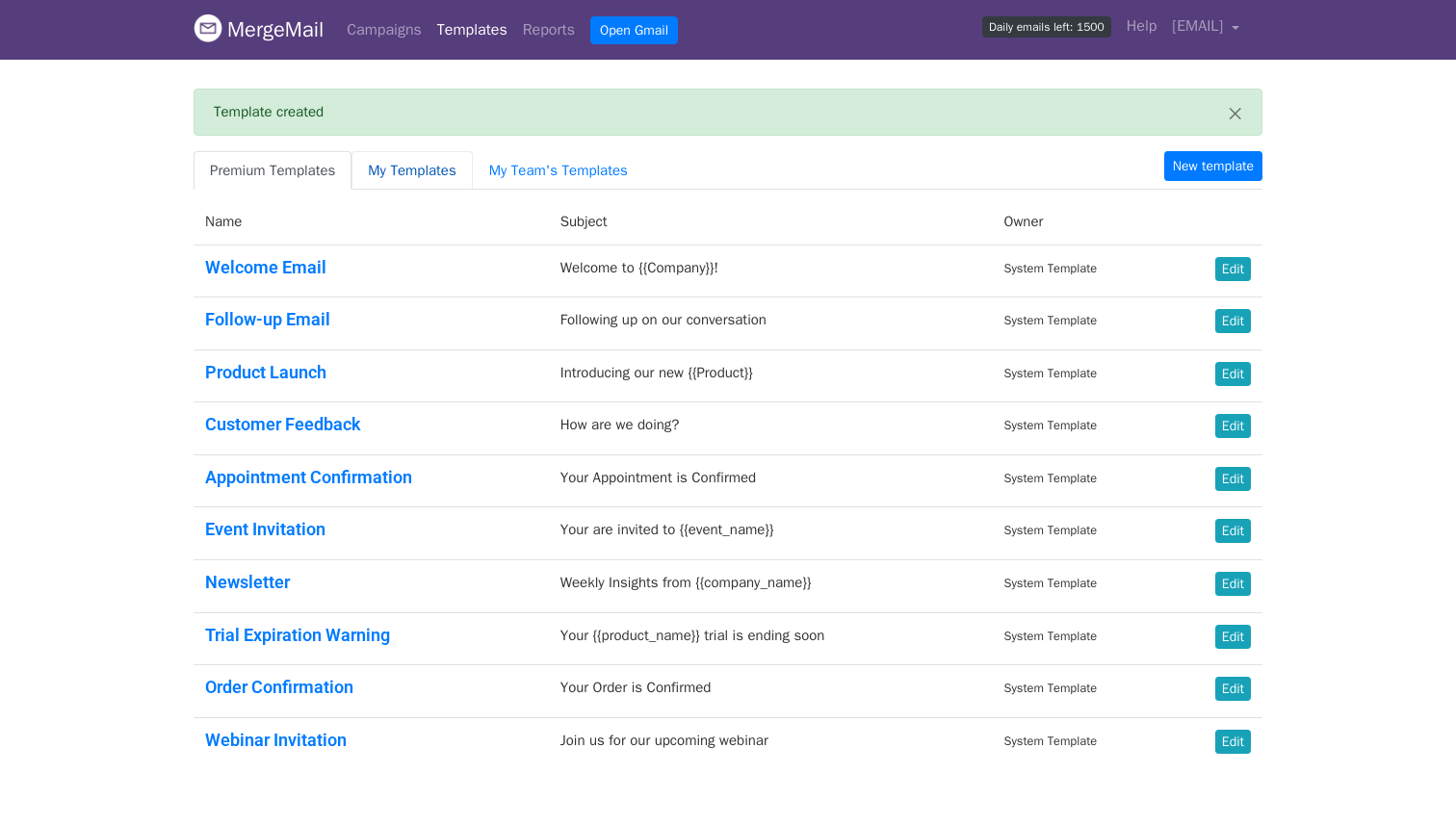 click on "My Templates" at bounding box center (411, 170) 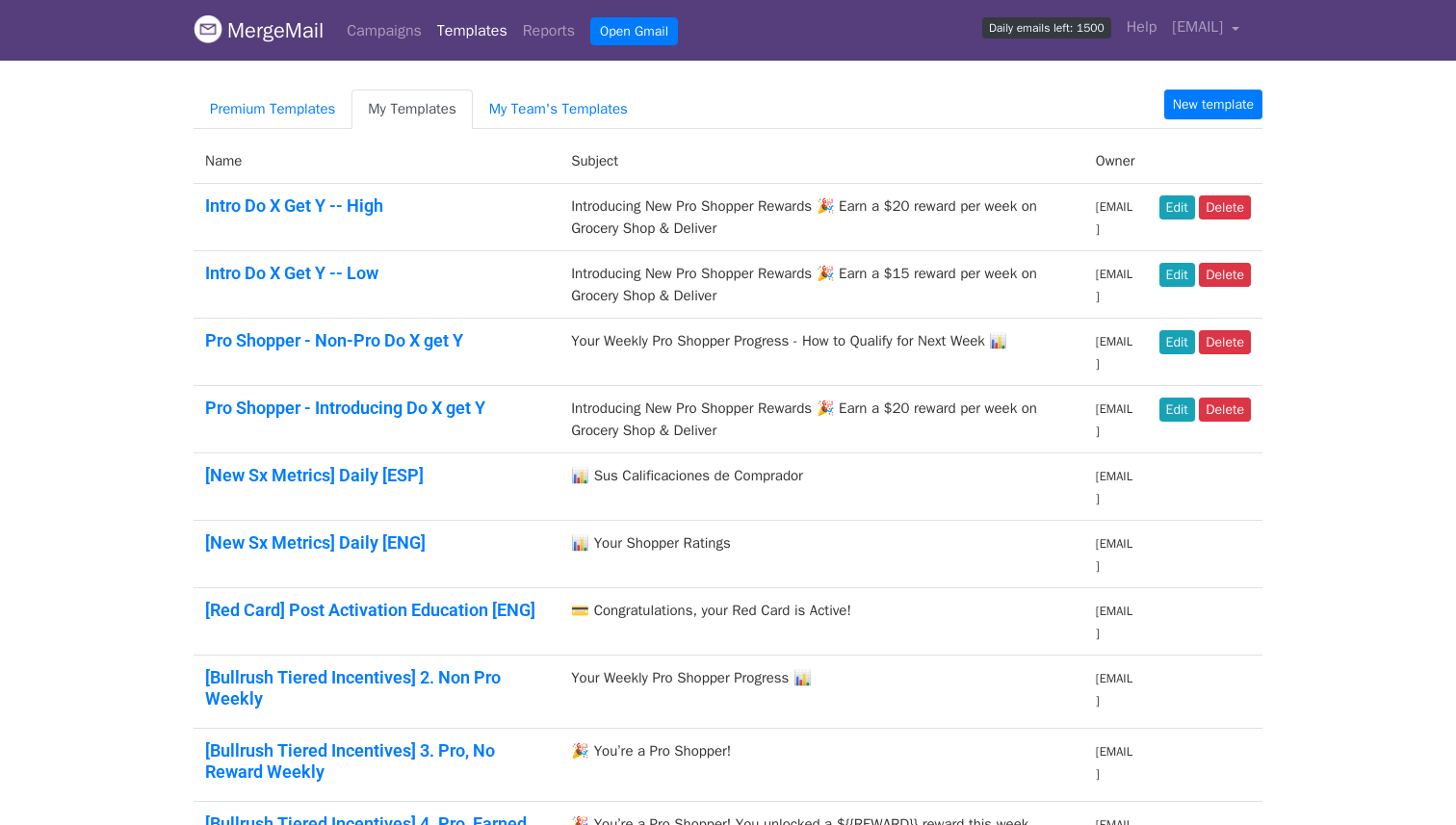 scroll, scrollTop: 0, scrollLeft: 0, axis: both 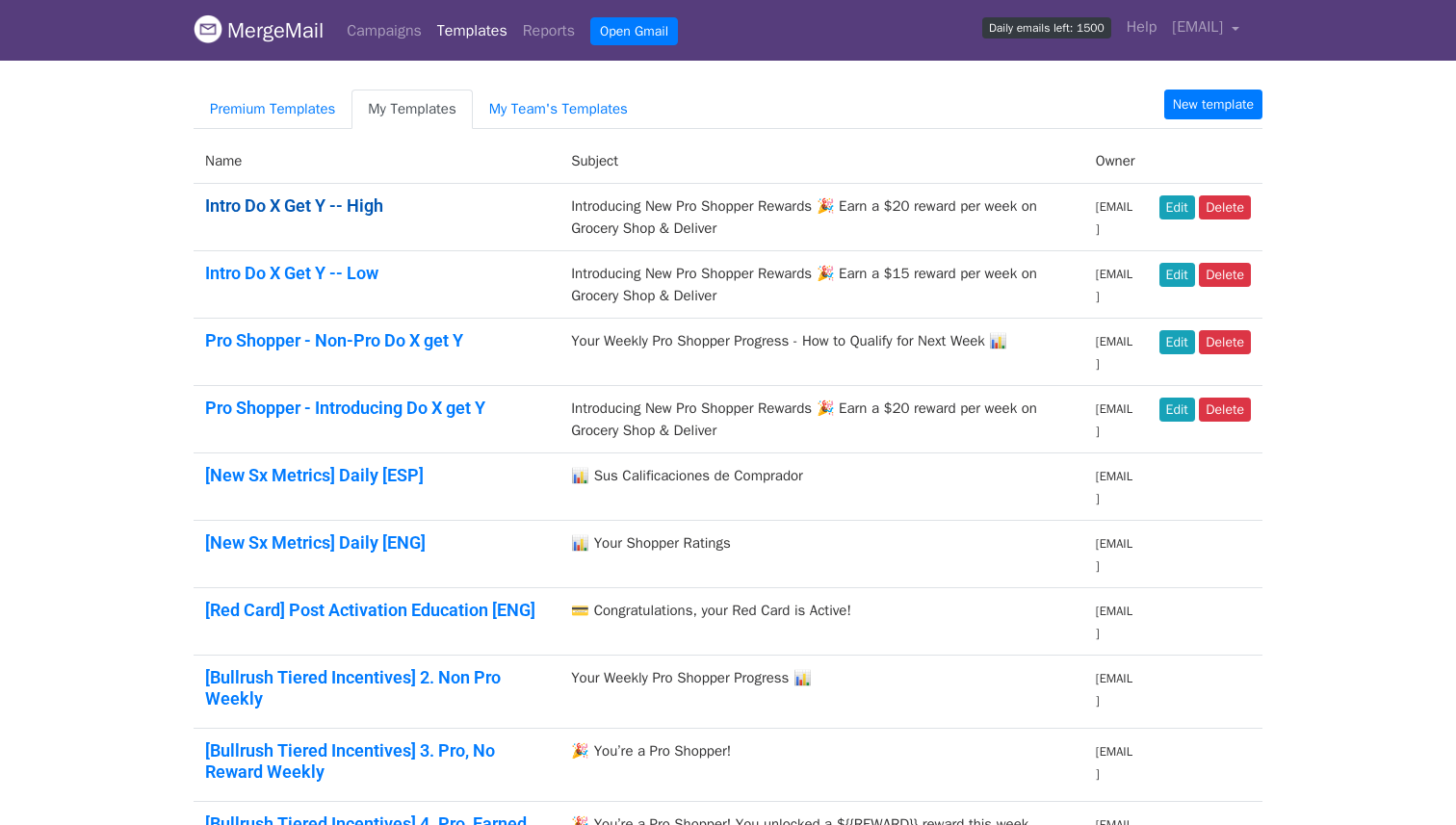 click on "Intro Do X Get Y -- High" at bounding box center [294, 205] 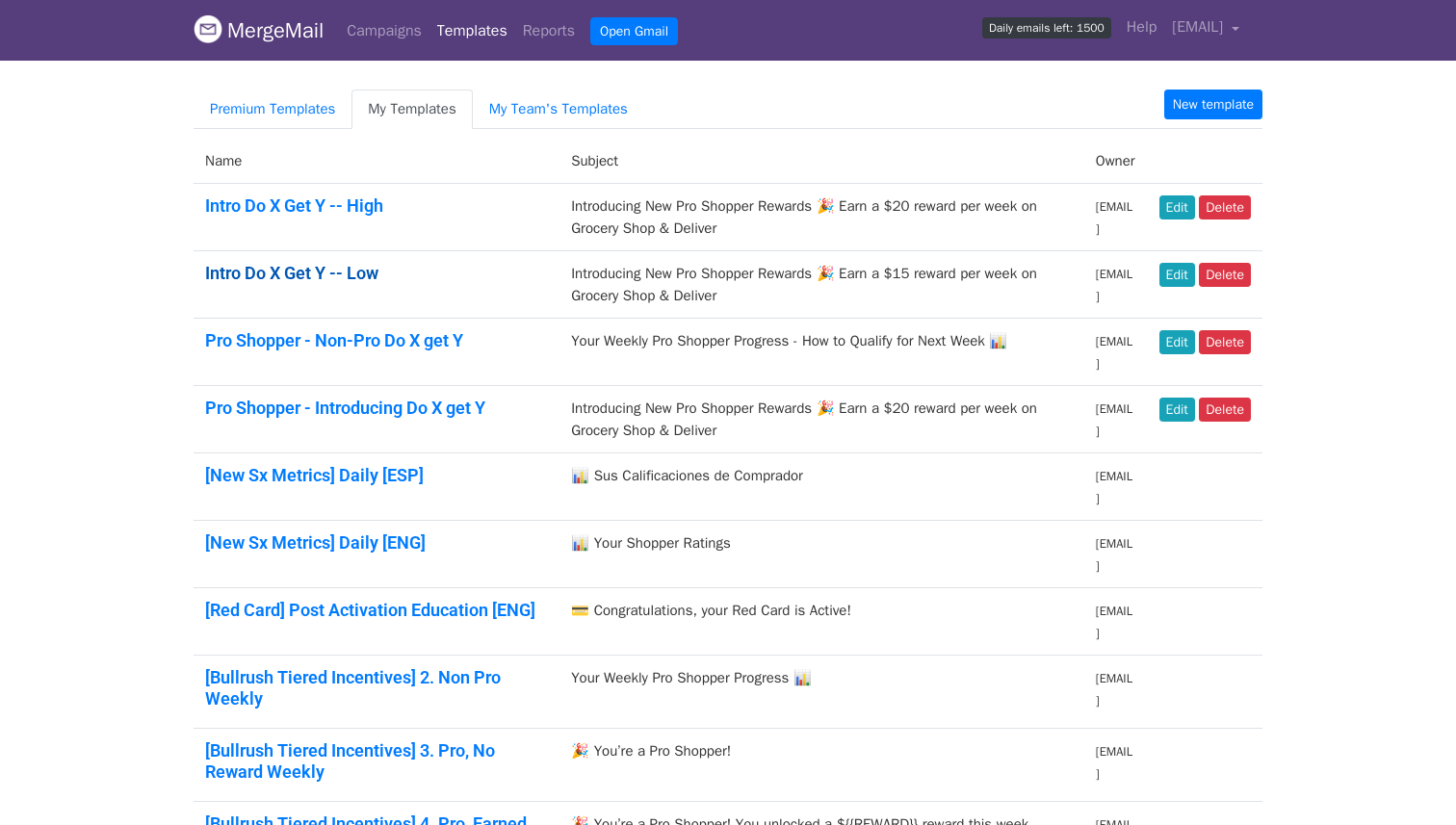 click on "Intro Do X Get Y -- Low" at bounding box center (292, 272) 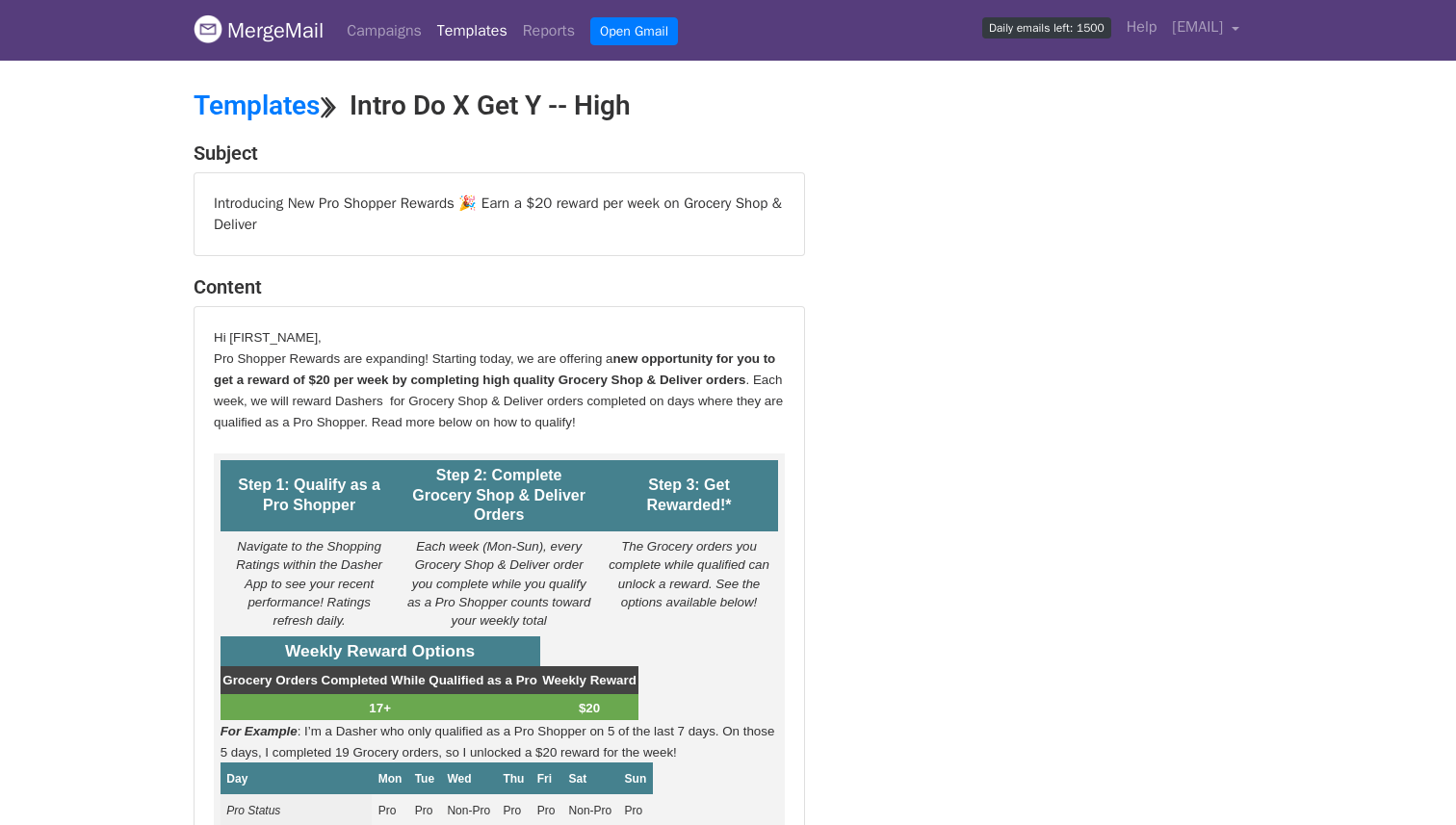 scroll, scrollTop: 0, scrollLeft: 0, axis: both 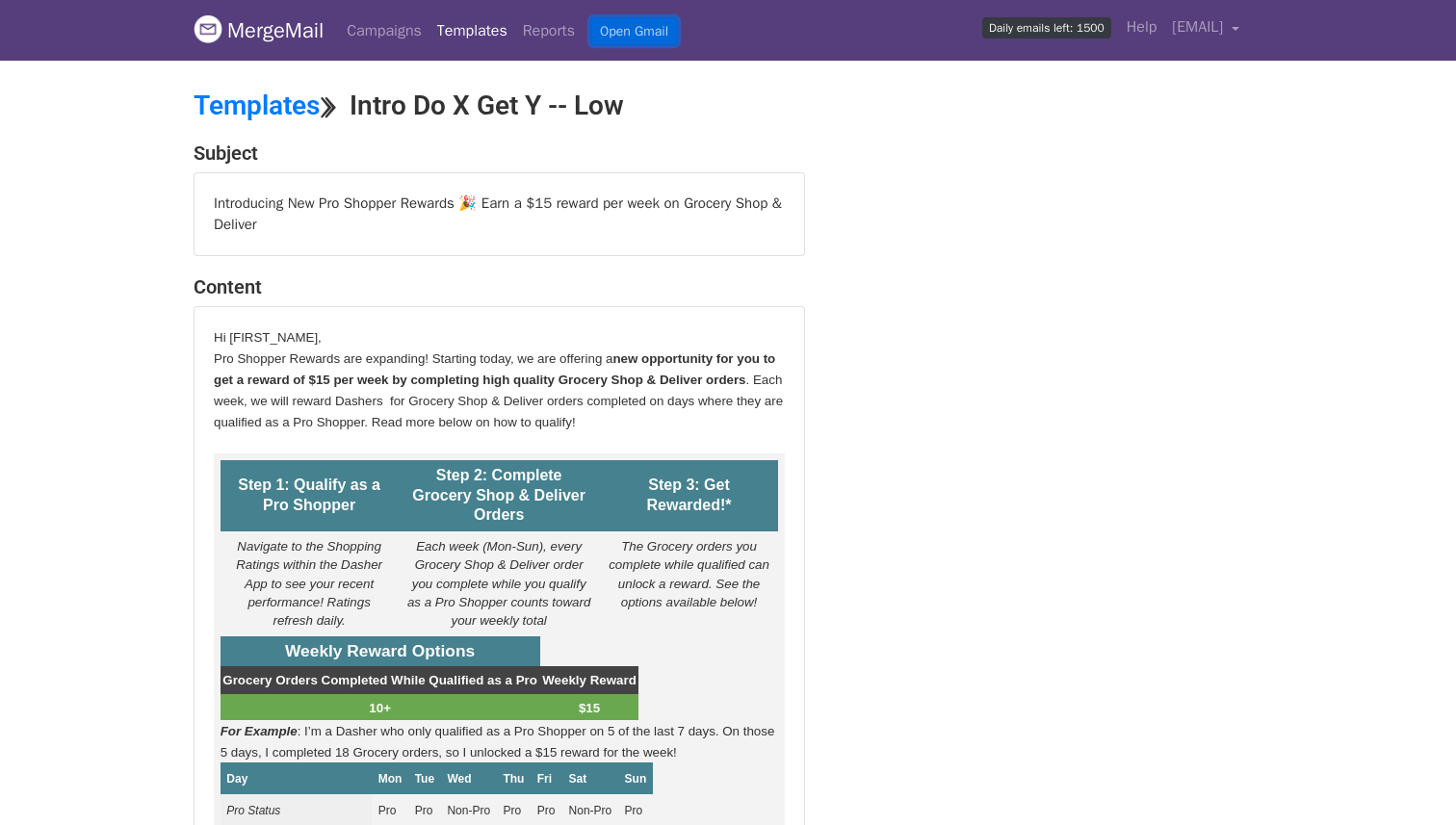 click on "Open Gmail" at bounding box center (634, 31) 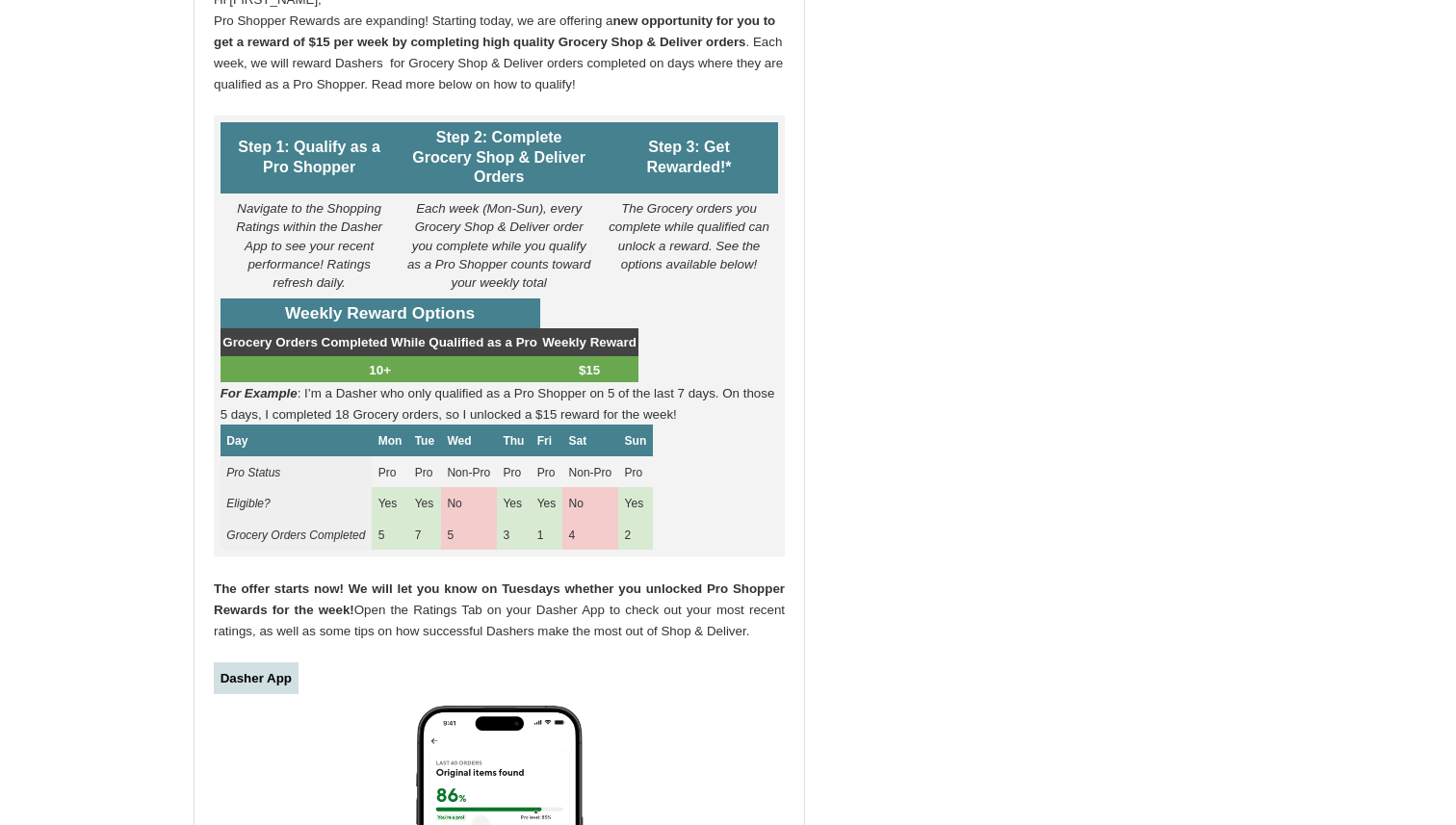 scroll, scrollTop: 354, scrollLeft: 0, axis: vertical 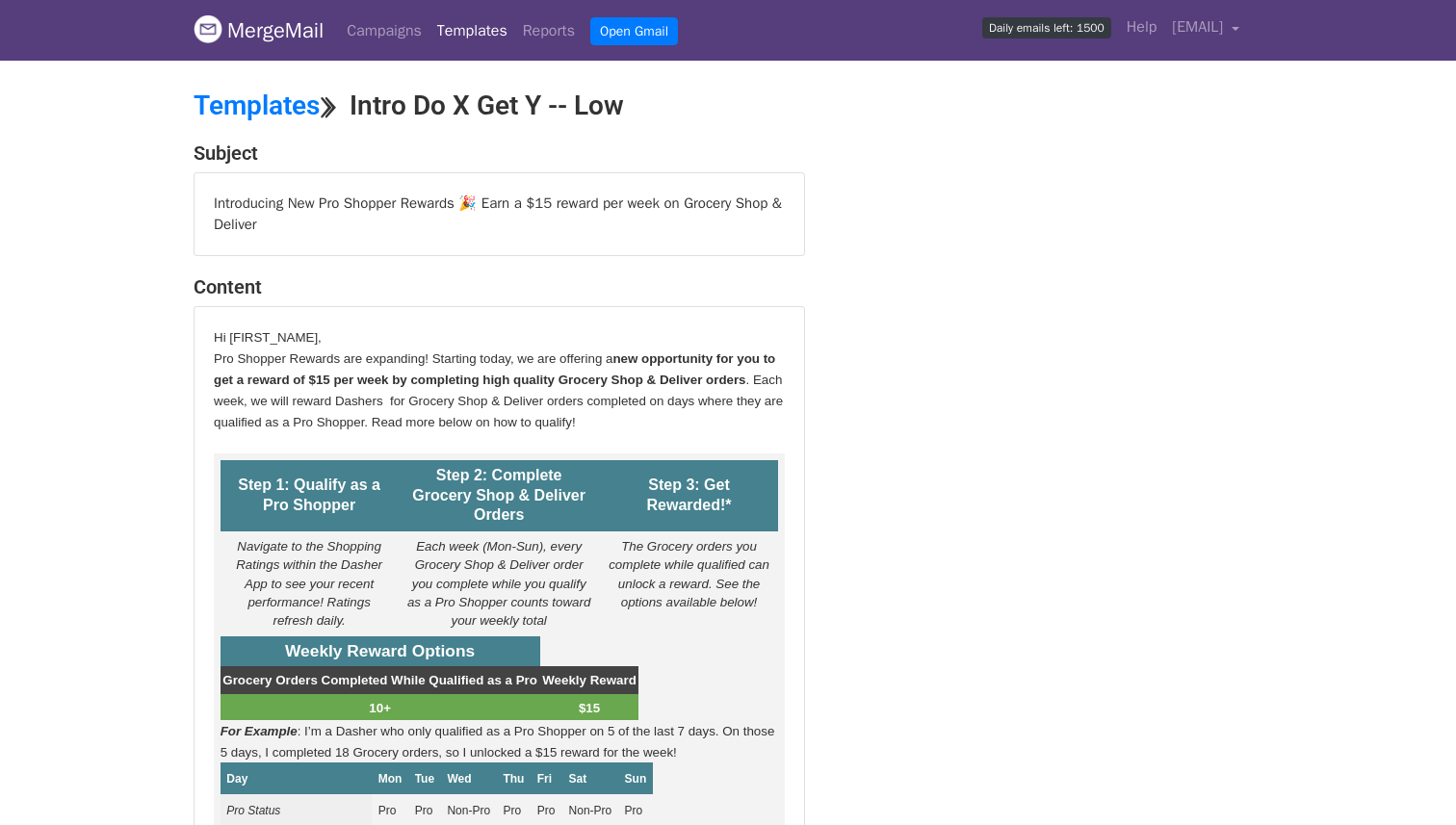 click on "Templates
⟫
Intro Do X Get Y -- Low" at bounding box center (545, 106) 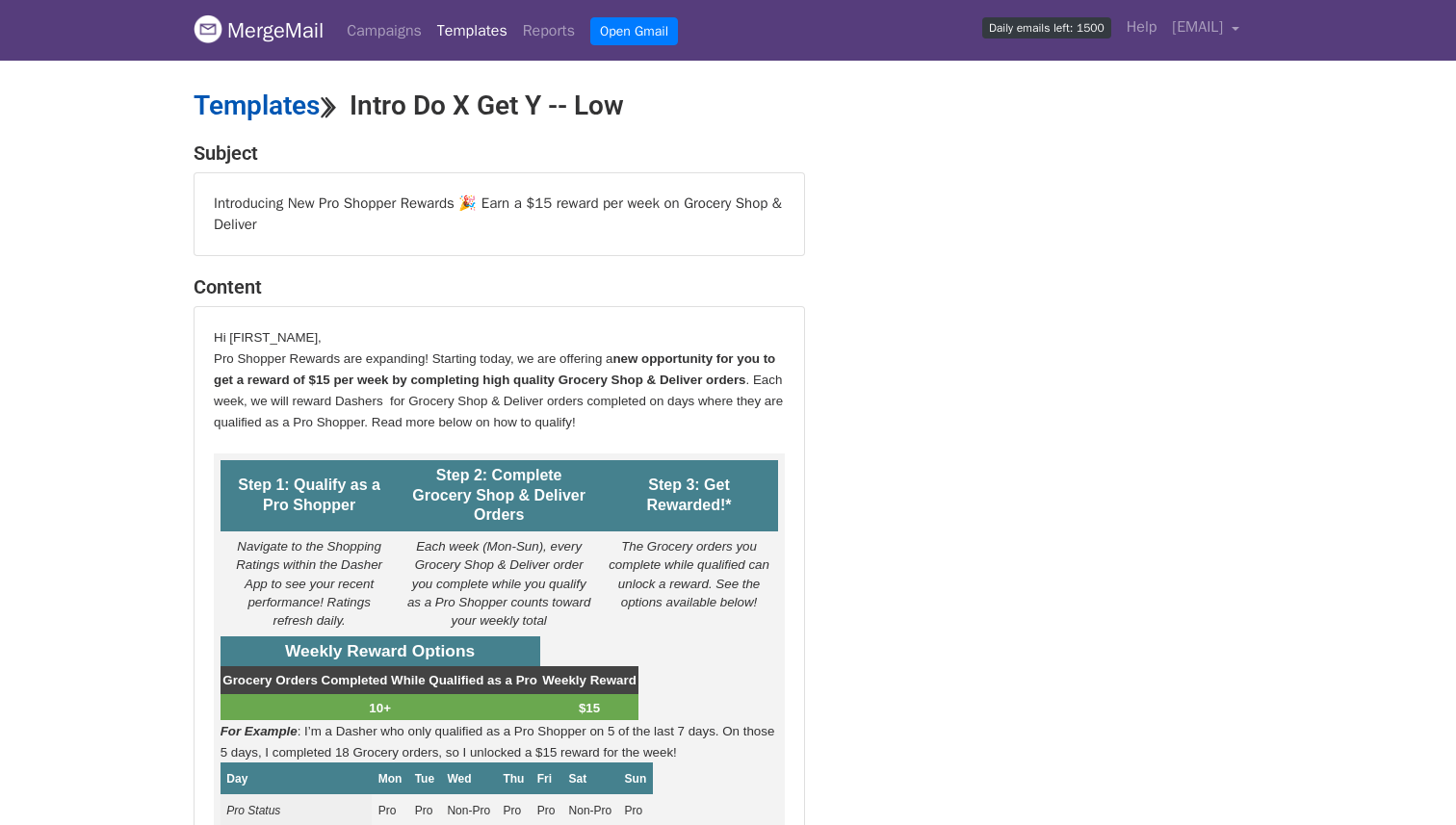 click on "Templates" at bounding box center (256, 105) 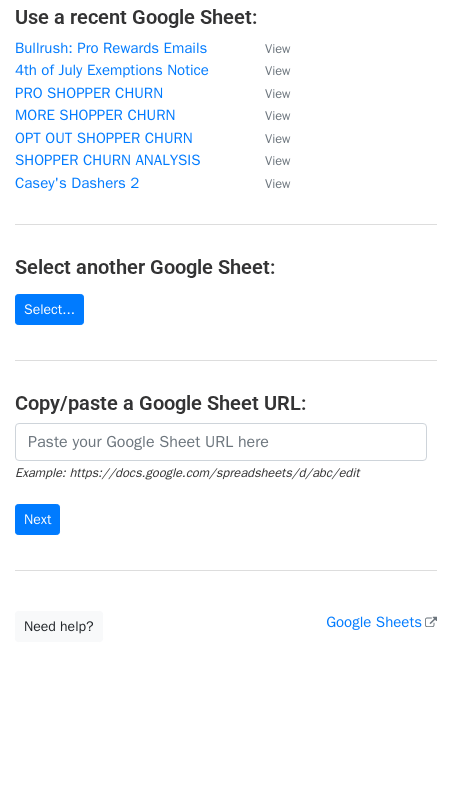scroll, scrollTop: 131, scrollLeft: 0, axis: vertical 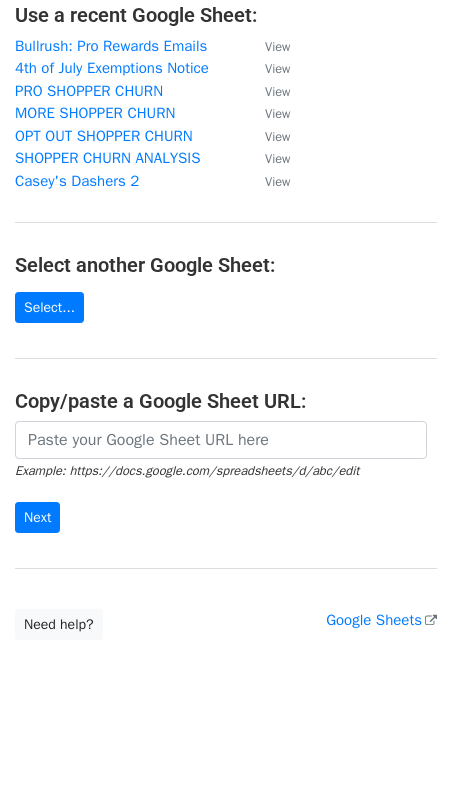 click on "Choose a Google Sheet
Use one of the options below...
Use a recent Google Sheet:
[SHEET_NAME]
View
[SHEET_NAME]
View
[SHEET_NAME]
View
[SHEET_NAME]
View
[SHEET_NAME]
View
[SHEET_NAME]
View
[SHEET_NAME]
View
Select another Google Sheet:
Select...
Copy/paste a Google Sheet URL:
Example:
[URL]
Next
Google Sheets
Need help?
Help
×
Why do I need to copy/paste a Google Sheet URL?
Normally, MergeMail would show you a list of your Google Sheets to choose from, but because you didn't allow MergeMail access to your Google Drive, it cannot show you a list of your Google Sheets. You can read more about permissions in our  support pages .
sign out of MergeMail
then try again." at bounding box center [226, 262] 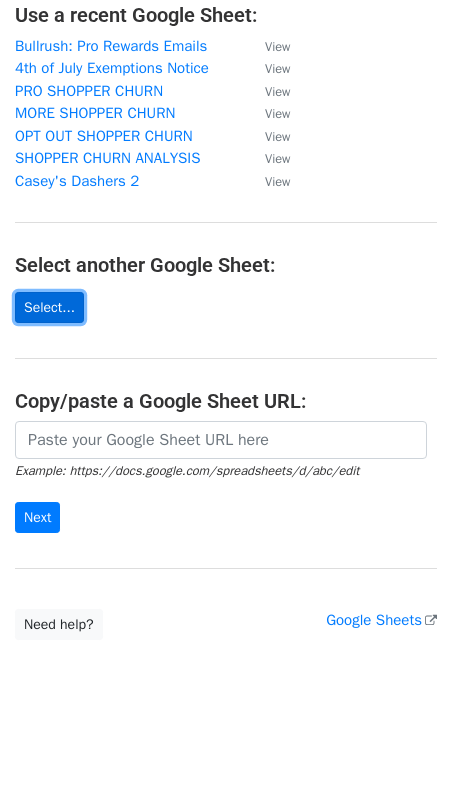 click on "Select..." at bounding box center (49, 307) 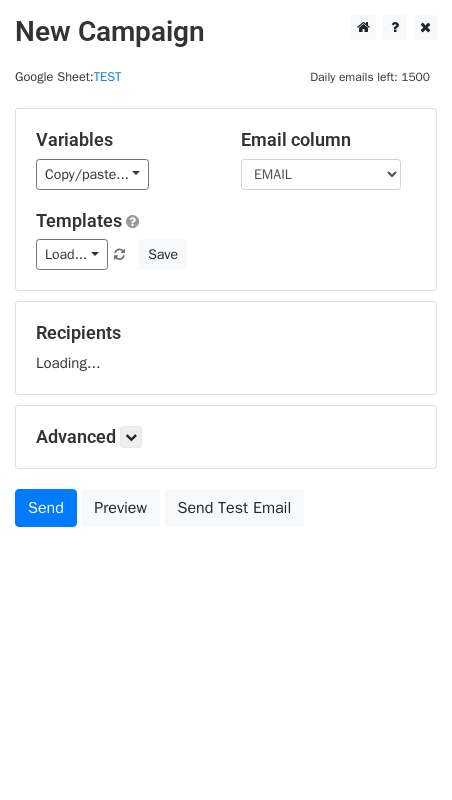 scroll, scrollTop: 0, scrollLeft: 0, axis: both 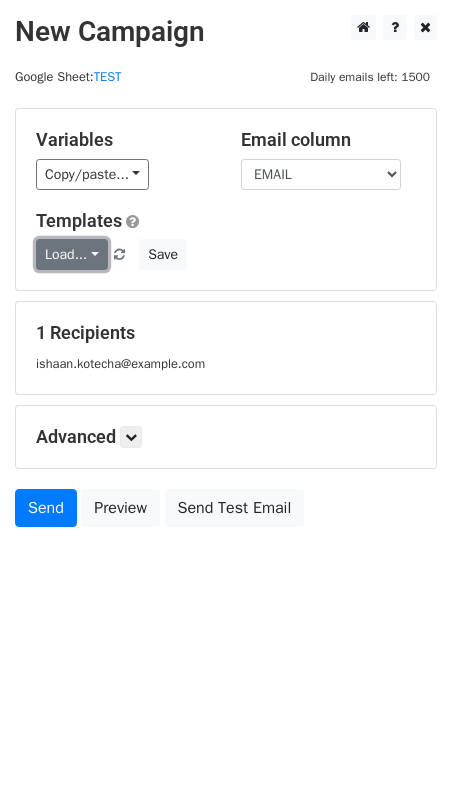 click on "Load..." at bounding box center [72, 254] 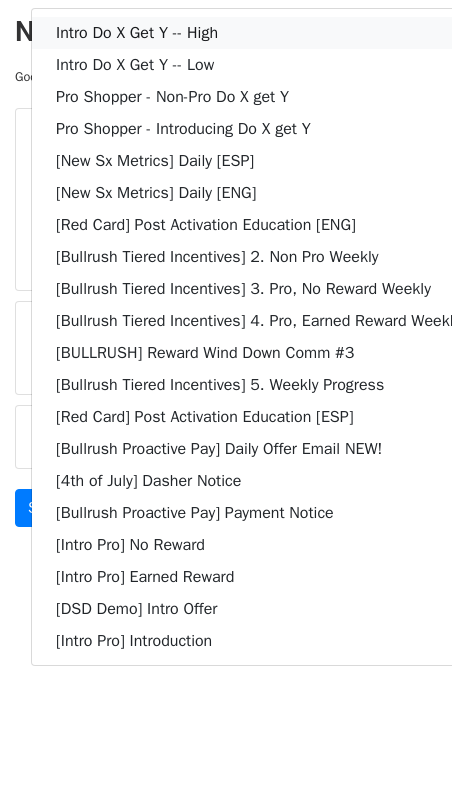 click on "Intro Do X Get Y -- High" at bounding box center (258, 33) 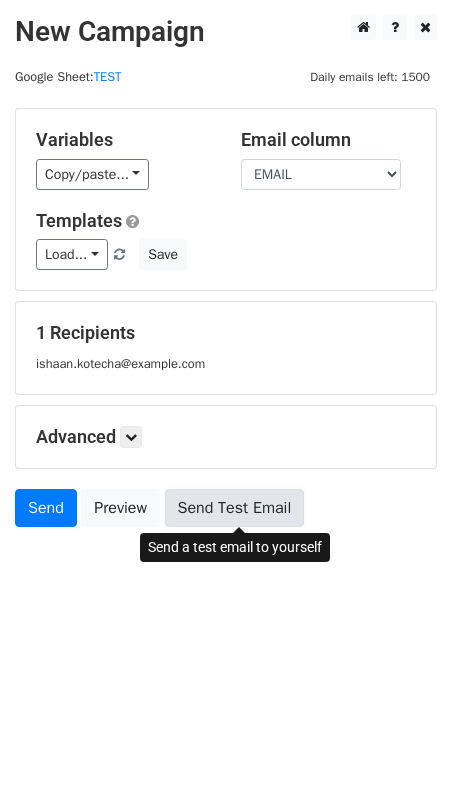 click on "Send Test Email" at bounding box center [235, 508] 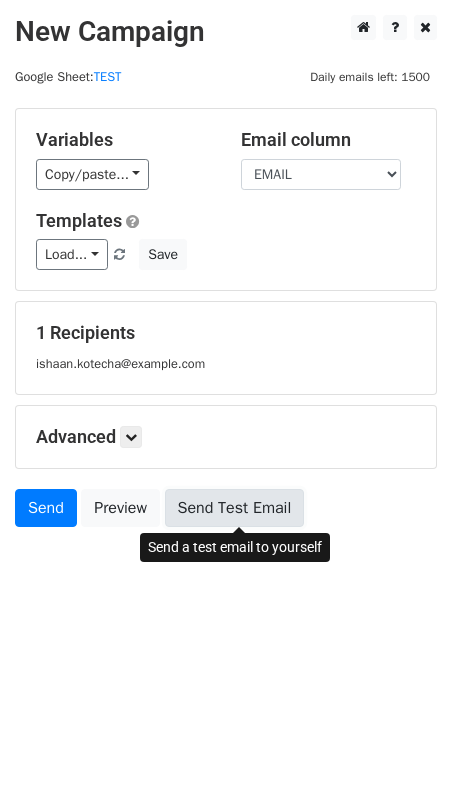 click on "Send Test Email" at bounding box center (235, 508) 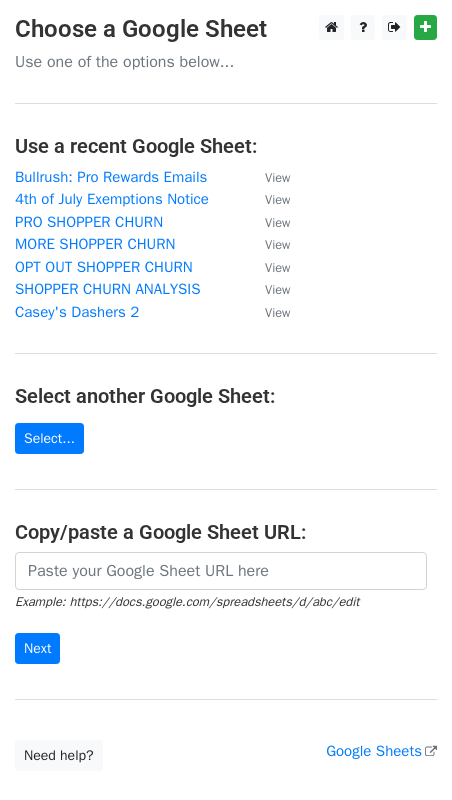 scroll, scrollTop: 0, scrollLeft: 0, axis: both 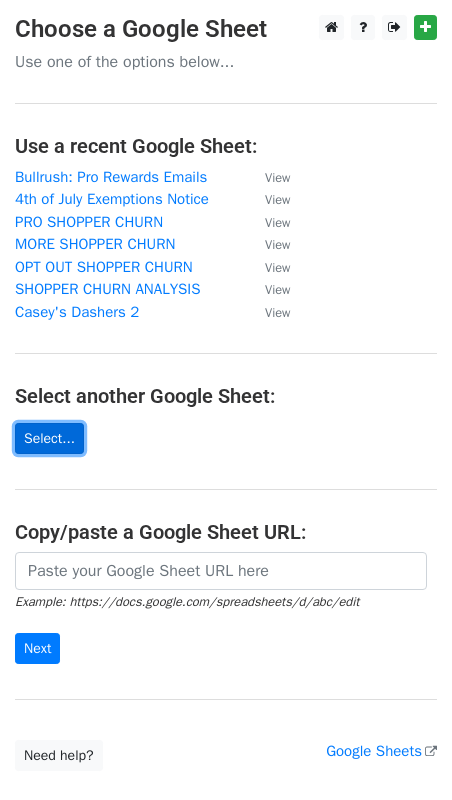 click on "Select..." at bounding box center (49, 438) 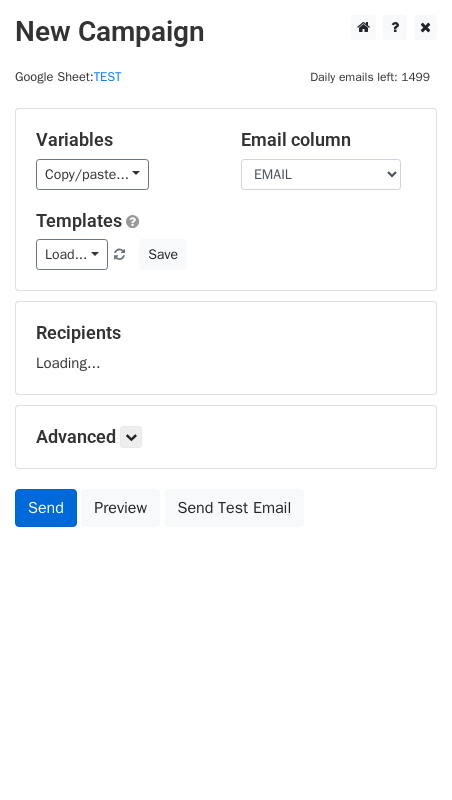 scroll, scrollTop: 0, scrollLeft: 0, axis: both 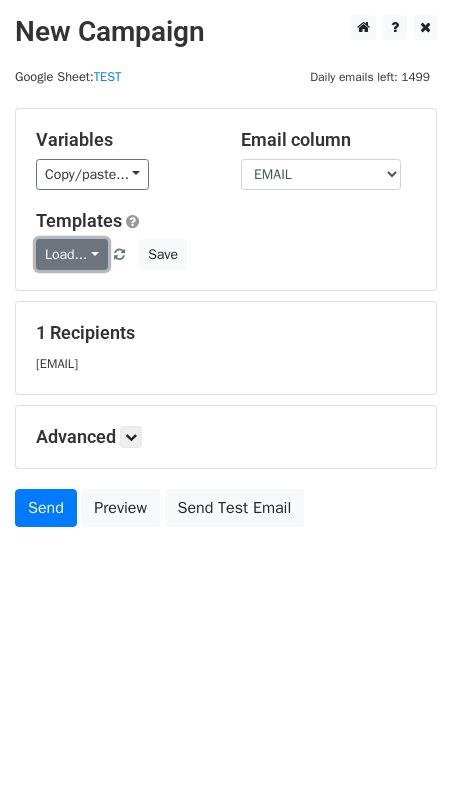 click on "Load..." at bounding box center (72, 254) 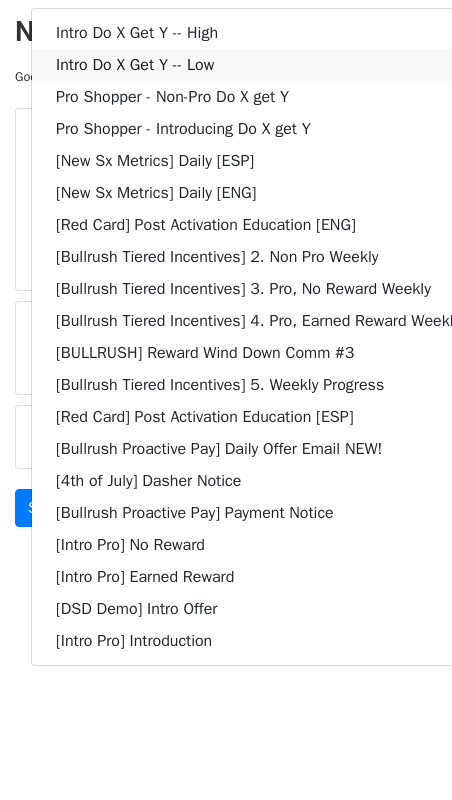click on "Intro Do X Get Y -- Low" at bounding box center (258, 65) 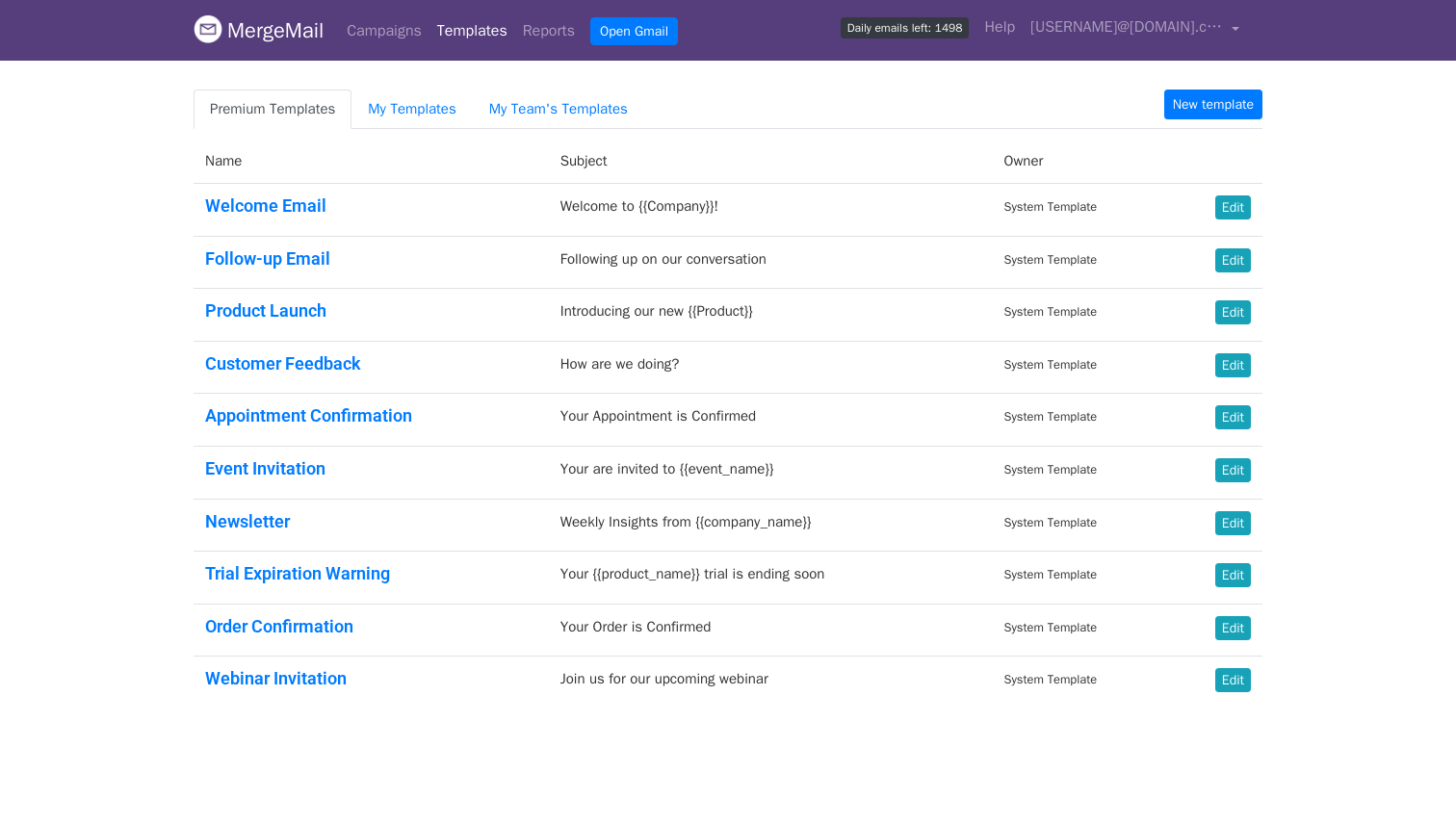 scroll, scrollTop: 0, scrollLeft: 0, axis: both 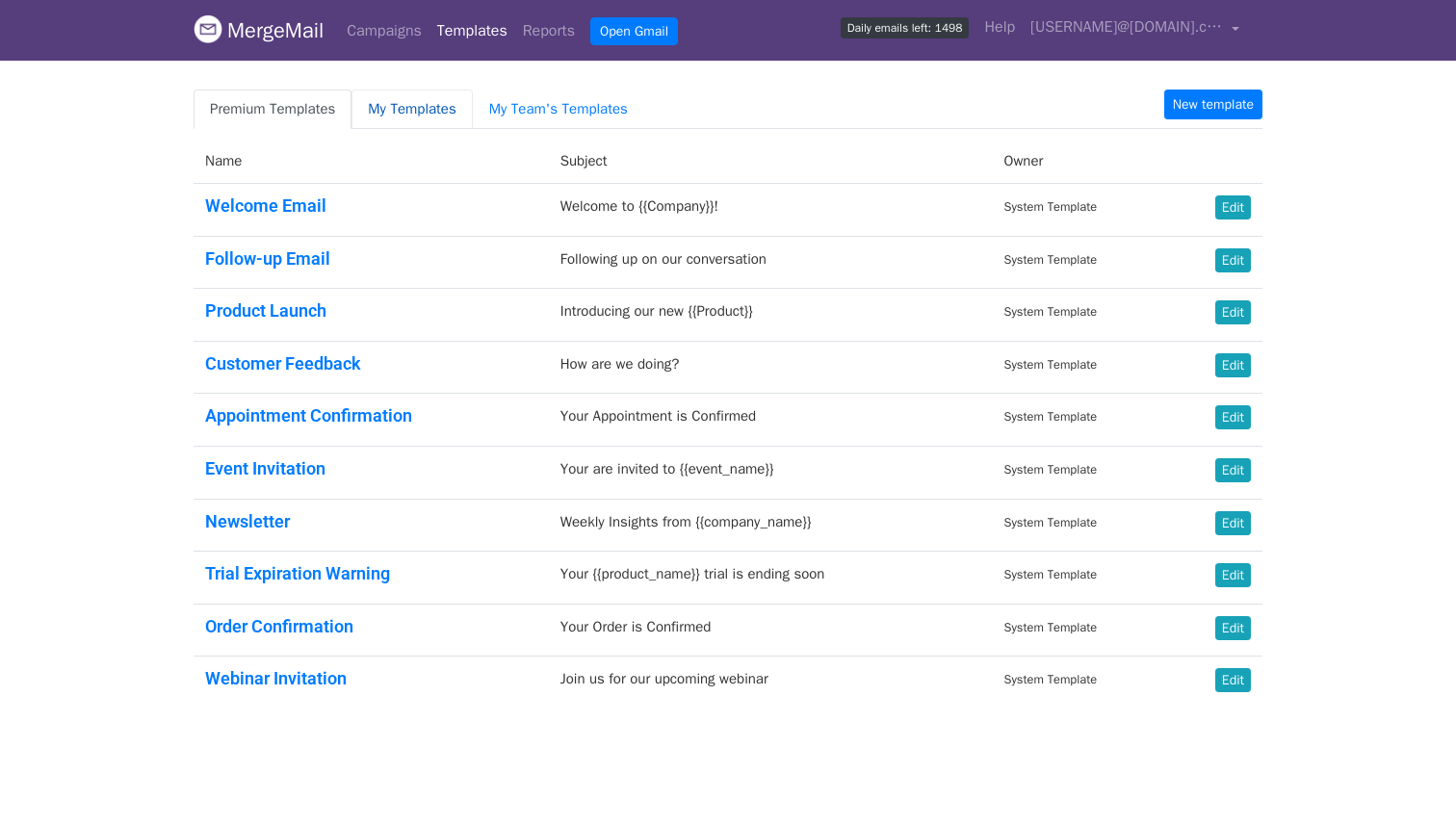 click on "My Templates" at bounding box center [411, 109] 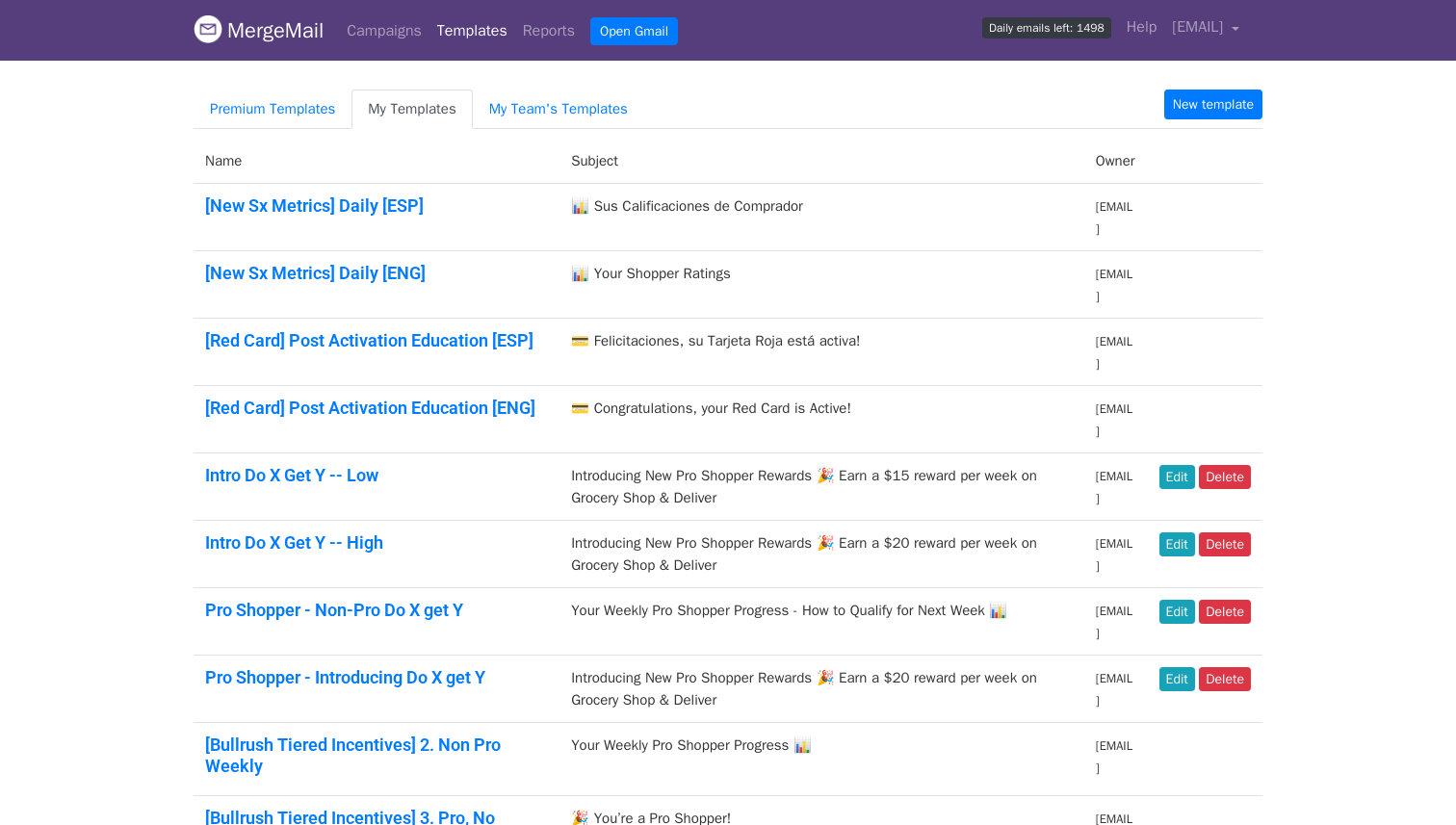 scroll, scrollTop: 0, scrollLeft: 0, axis: both 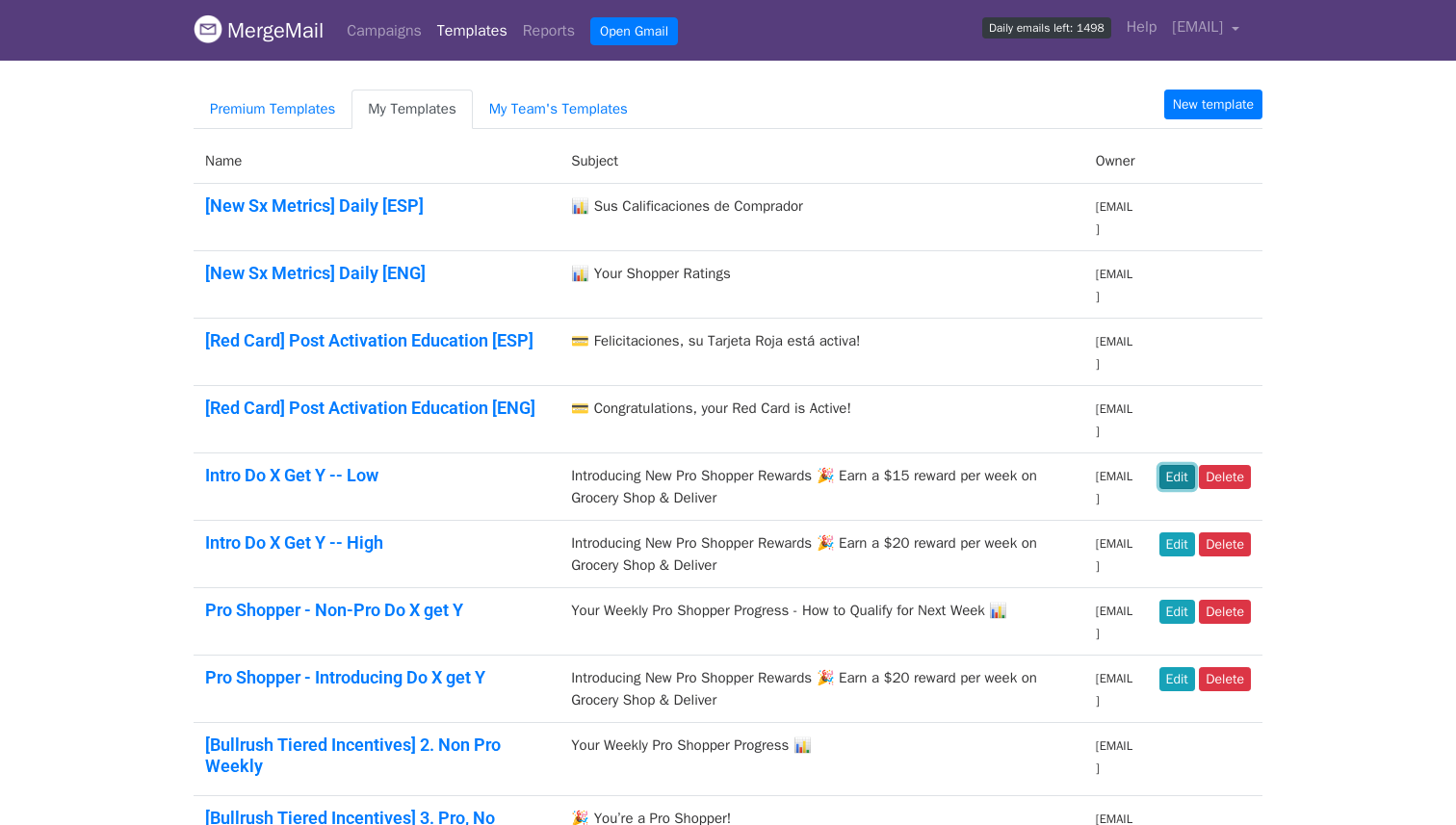 click on "Edit" at bounding box center (1177, 477) 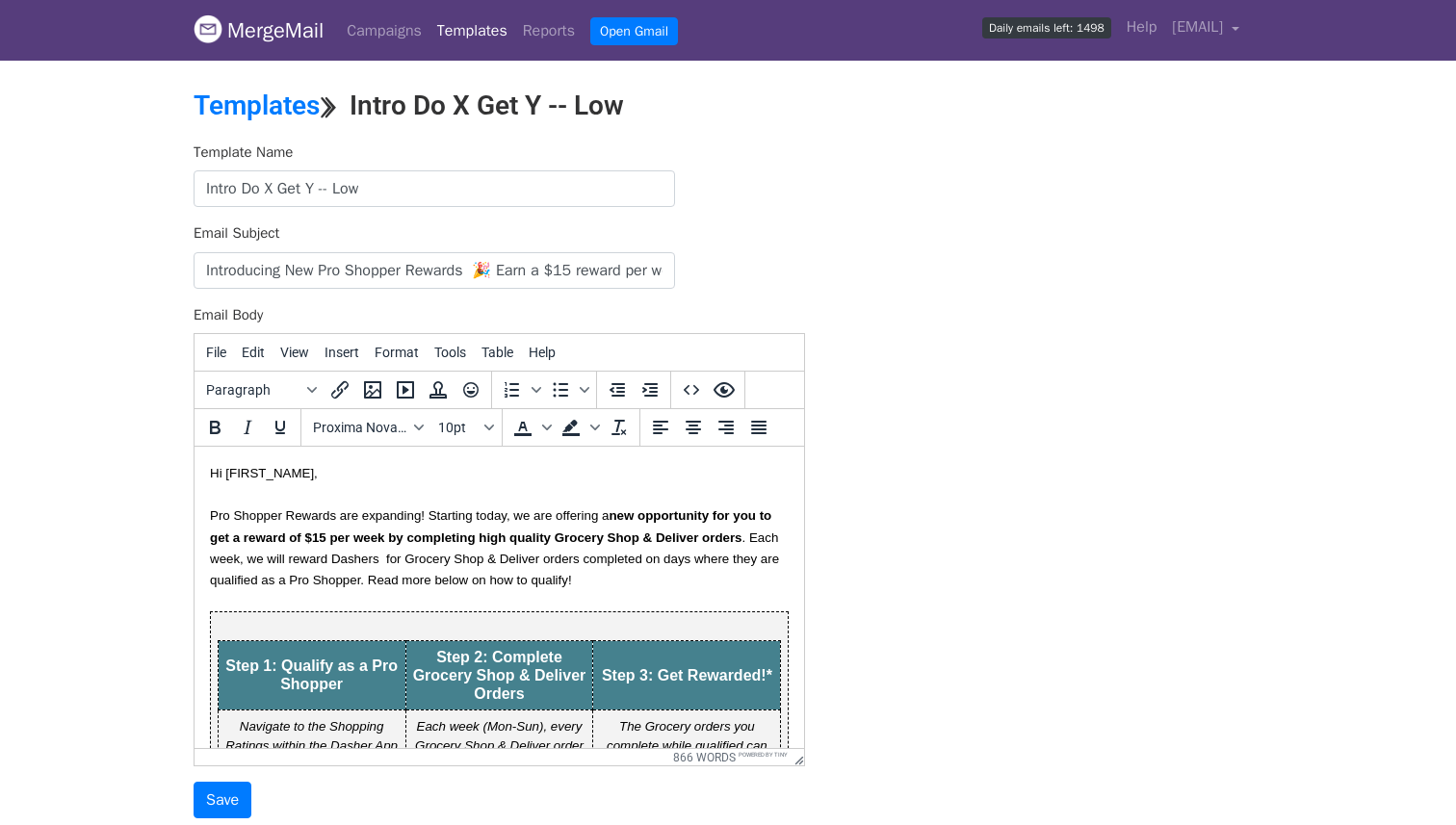 scroll, scrollTop: 0, scrollLeft: 0, axis: both 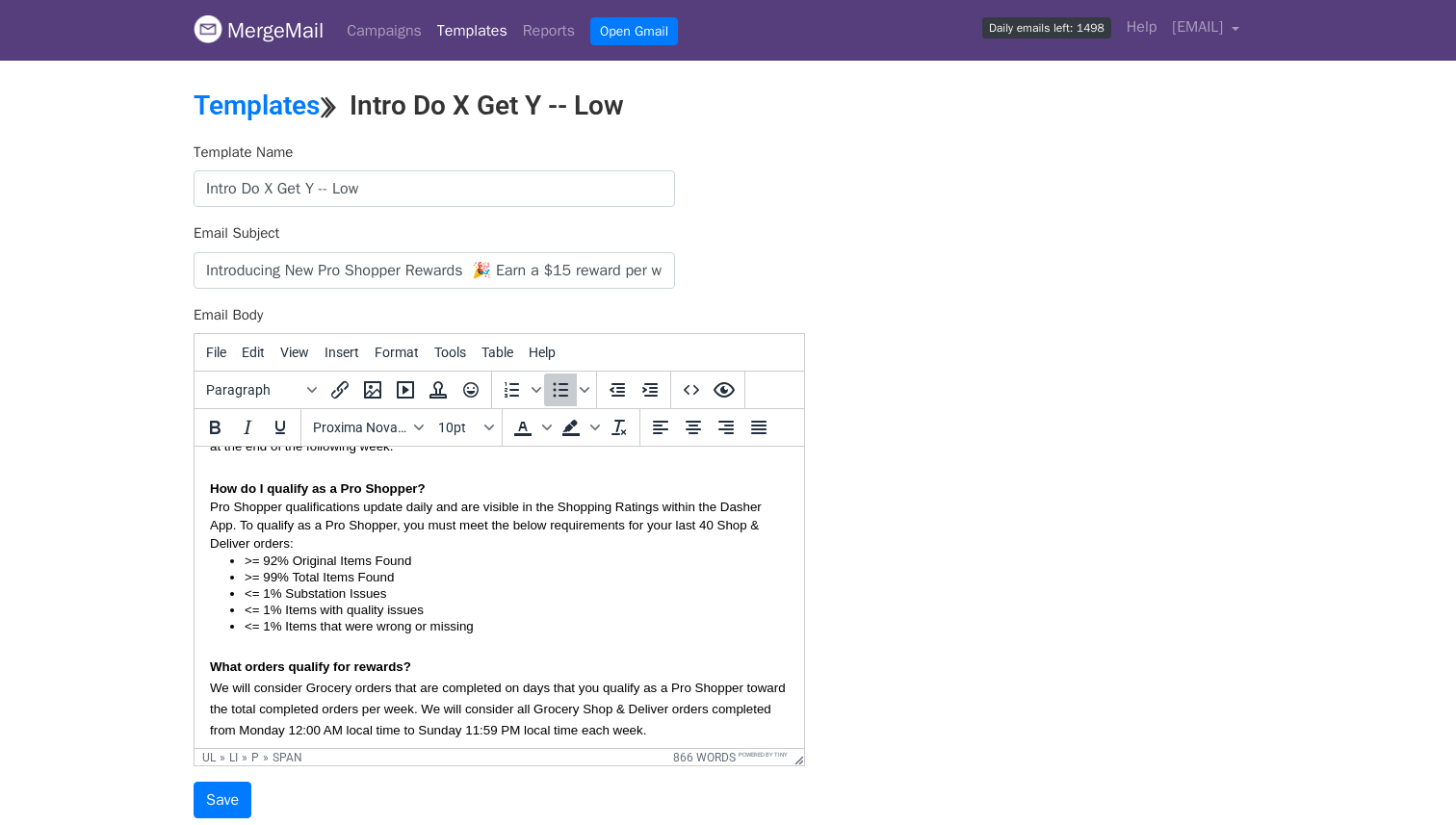 click on ">= 92% Original Items Found" at bounding box center [516, 560] 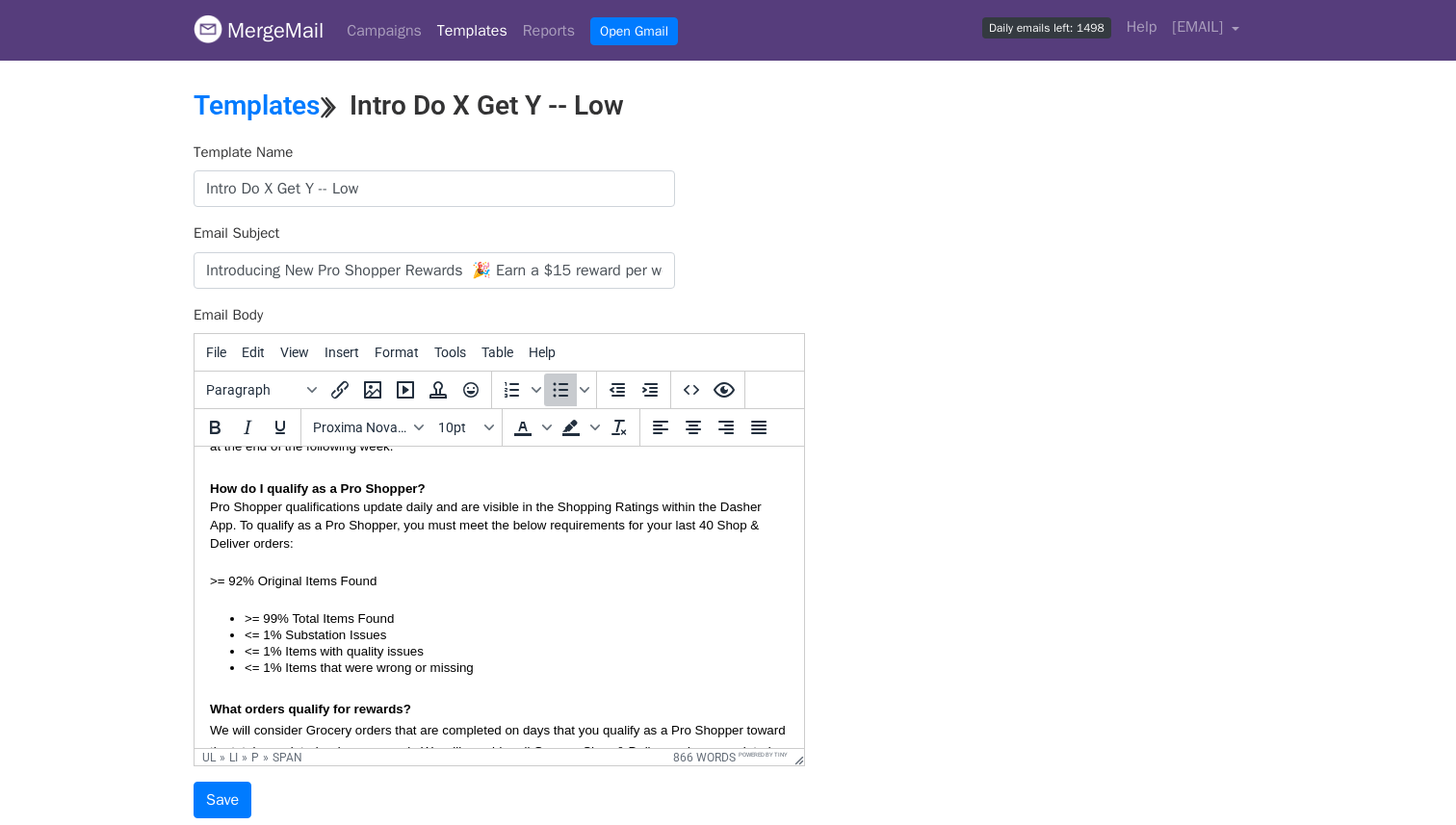 click on ">= 99% Total Items Found <= 1% Substation Issues <= 1% Items with quality issues <= 1% Items that were wrong or missing" at bounding box center [499, 643] 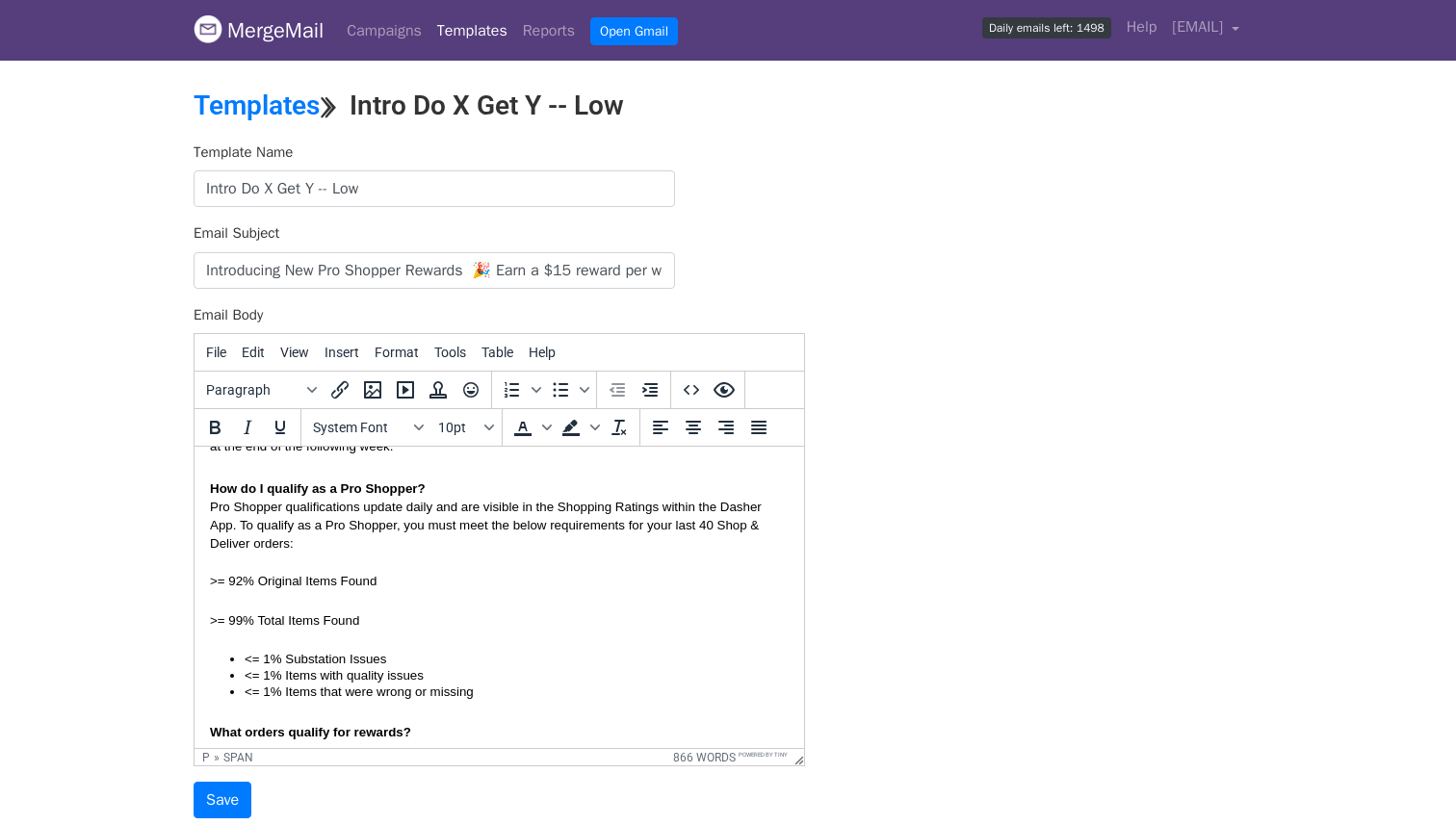 click on "<= 1% Substation Issues <= 1% Items with quality issues <= 1% Items that were wrong or missing" at bounding box center (499, 675) 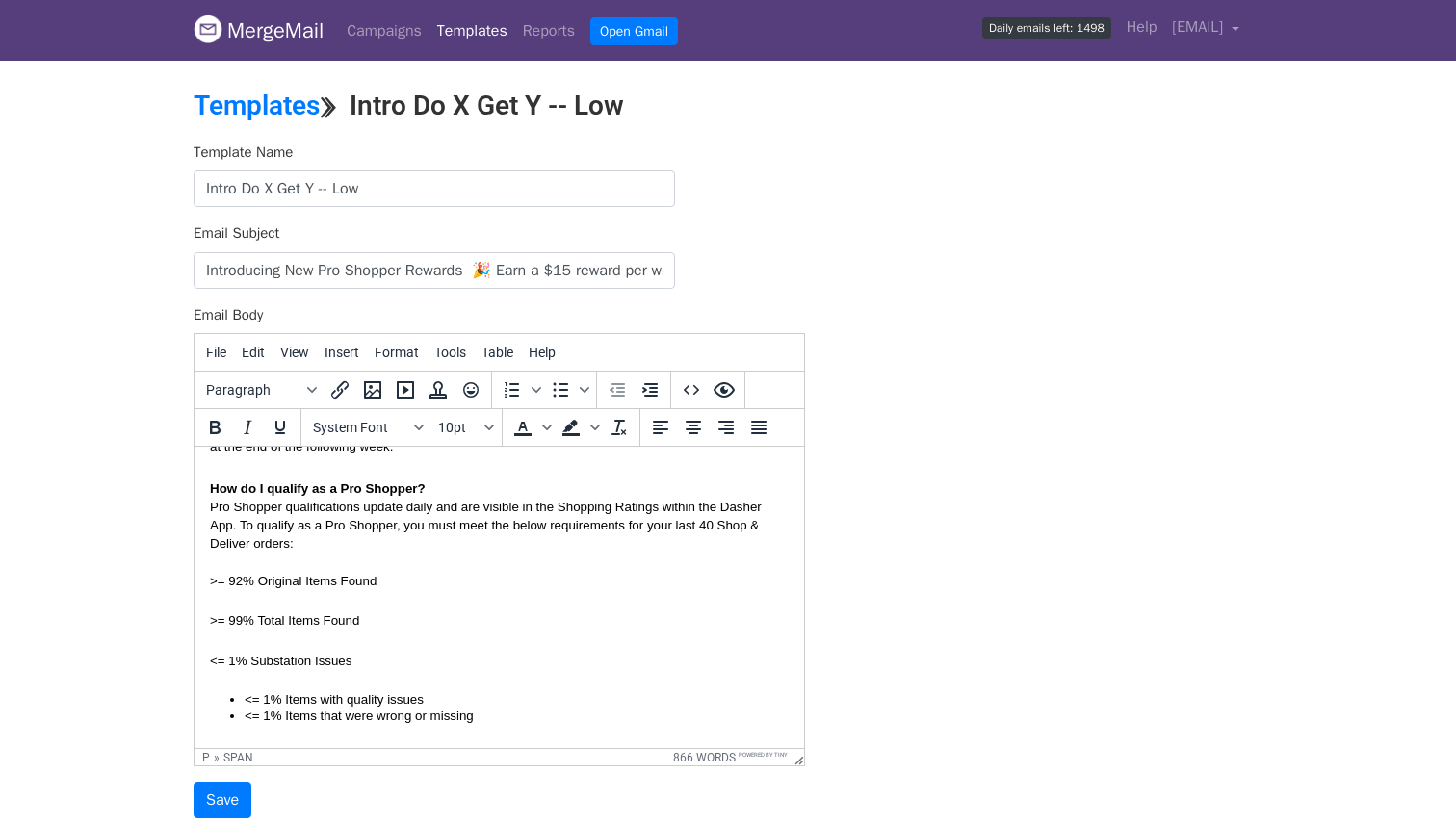 click on "<= 1% Items with quality issues" at bounding box center [334, 699] 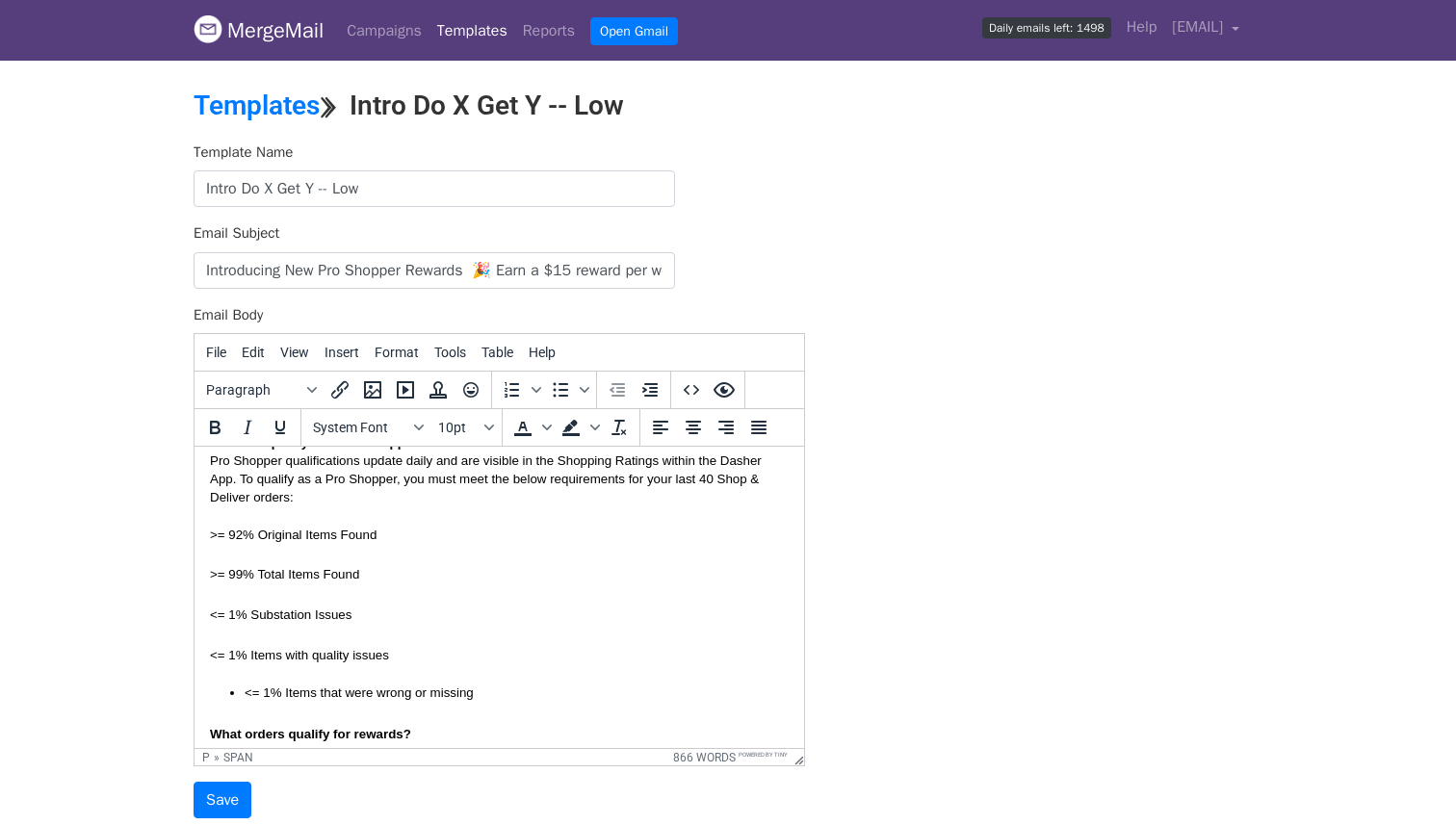 scroll, scrollTop: 1611, scrollLeft: 0, axis: vertical 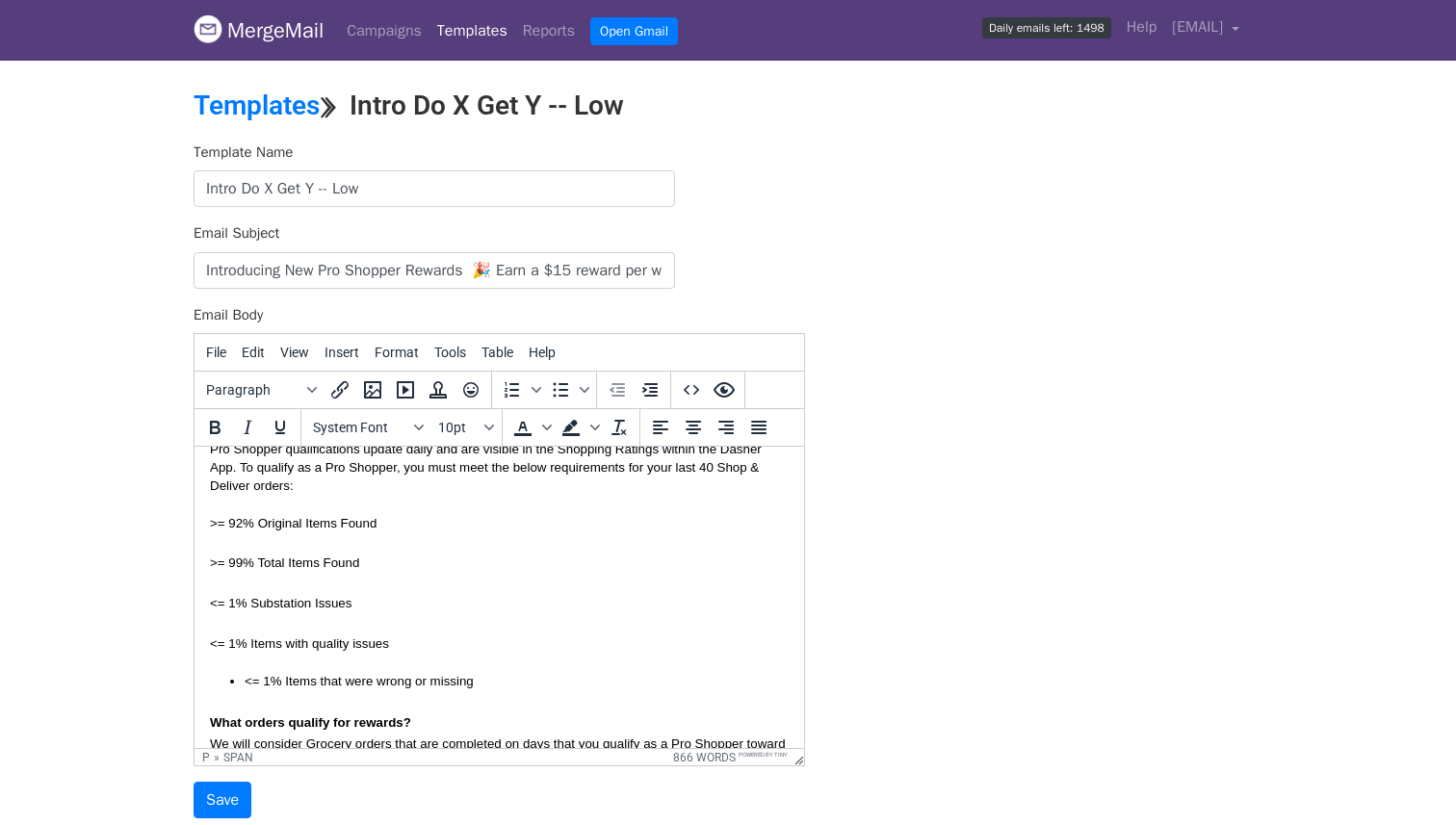 click on "<= 1% Items that were wrong or missing" at bounding box center [359, 681] 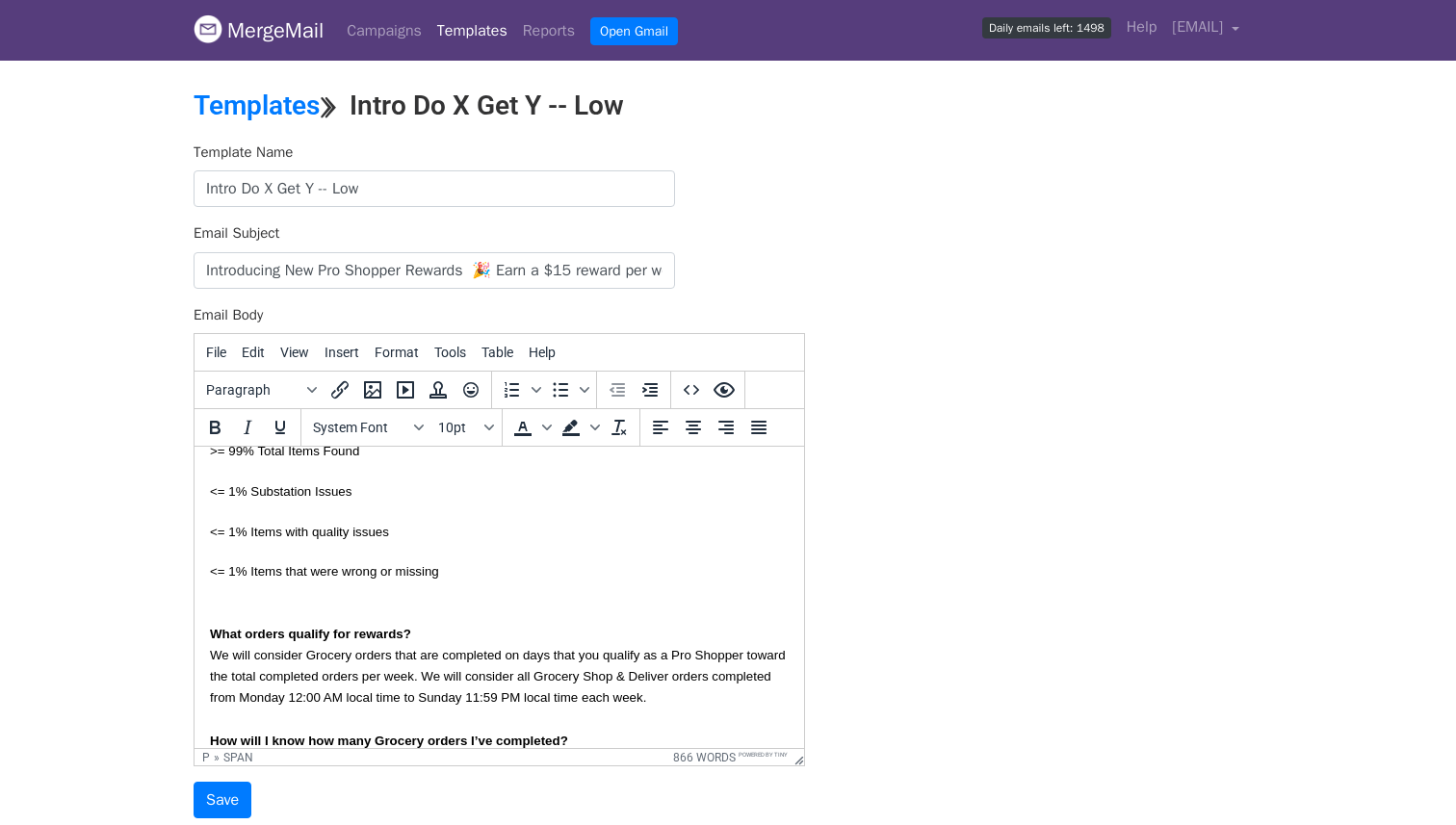 scroll, scrollTop: 1725, scrollLeft: 0, axis: vertical 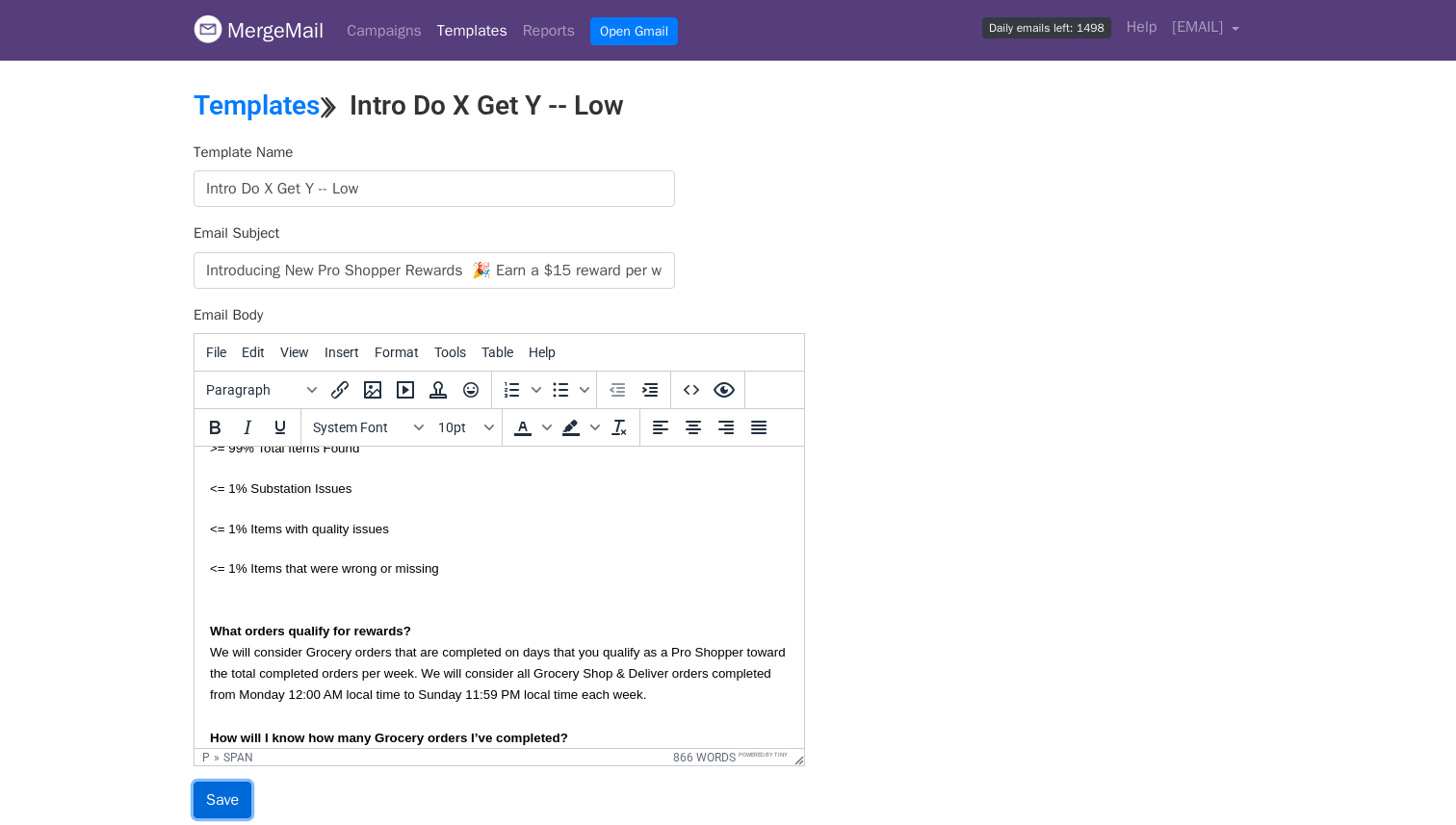 click on "Save" at bounding box center (222, 800) 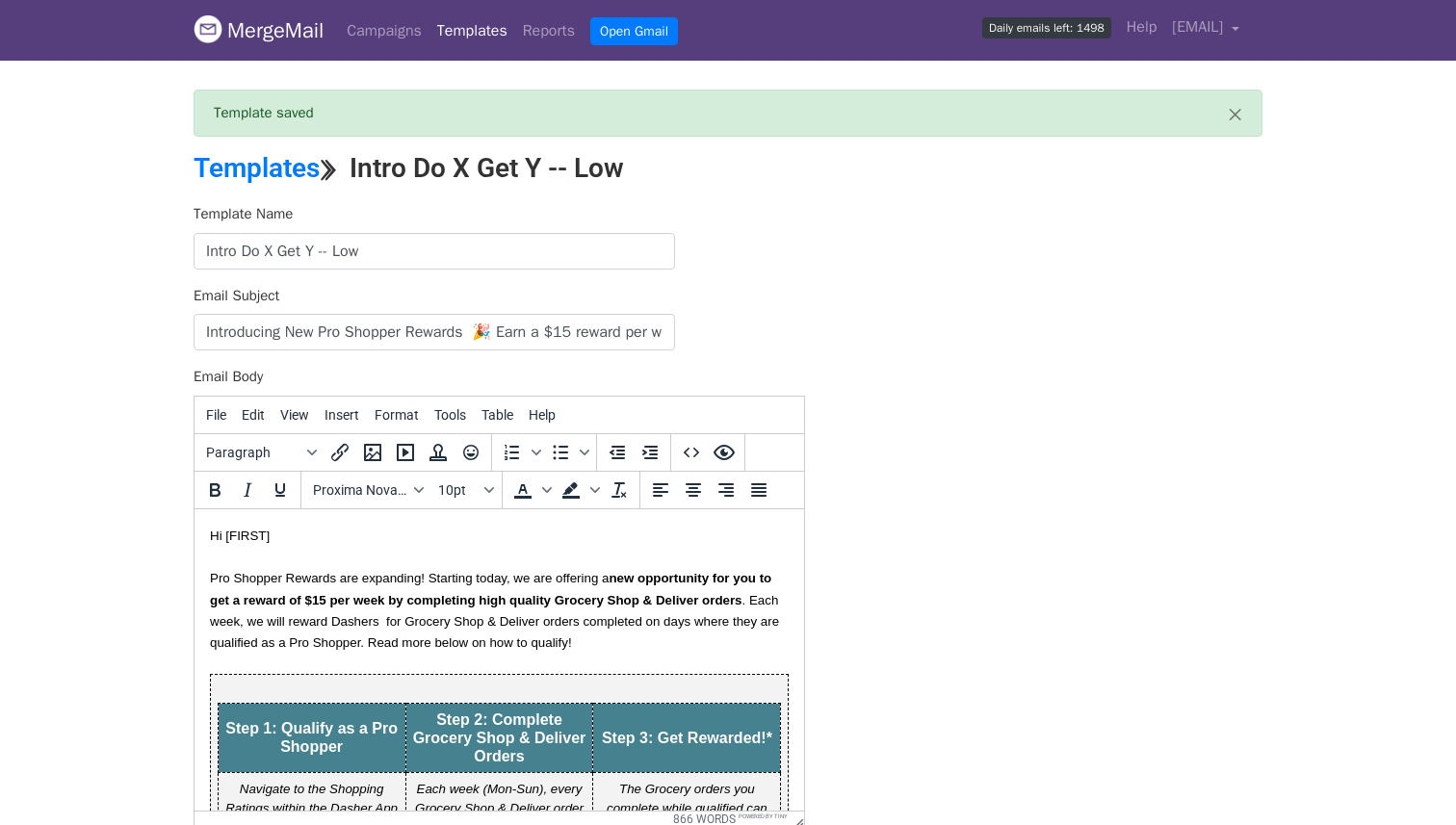 scroll, scrollTop: 0, scrollLeft: 0, axis: both 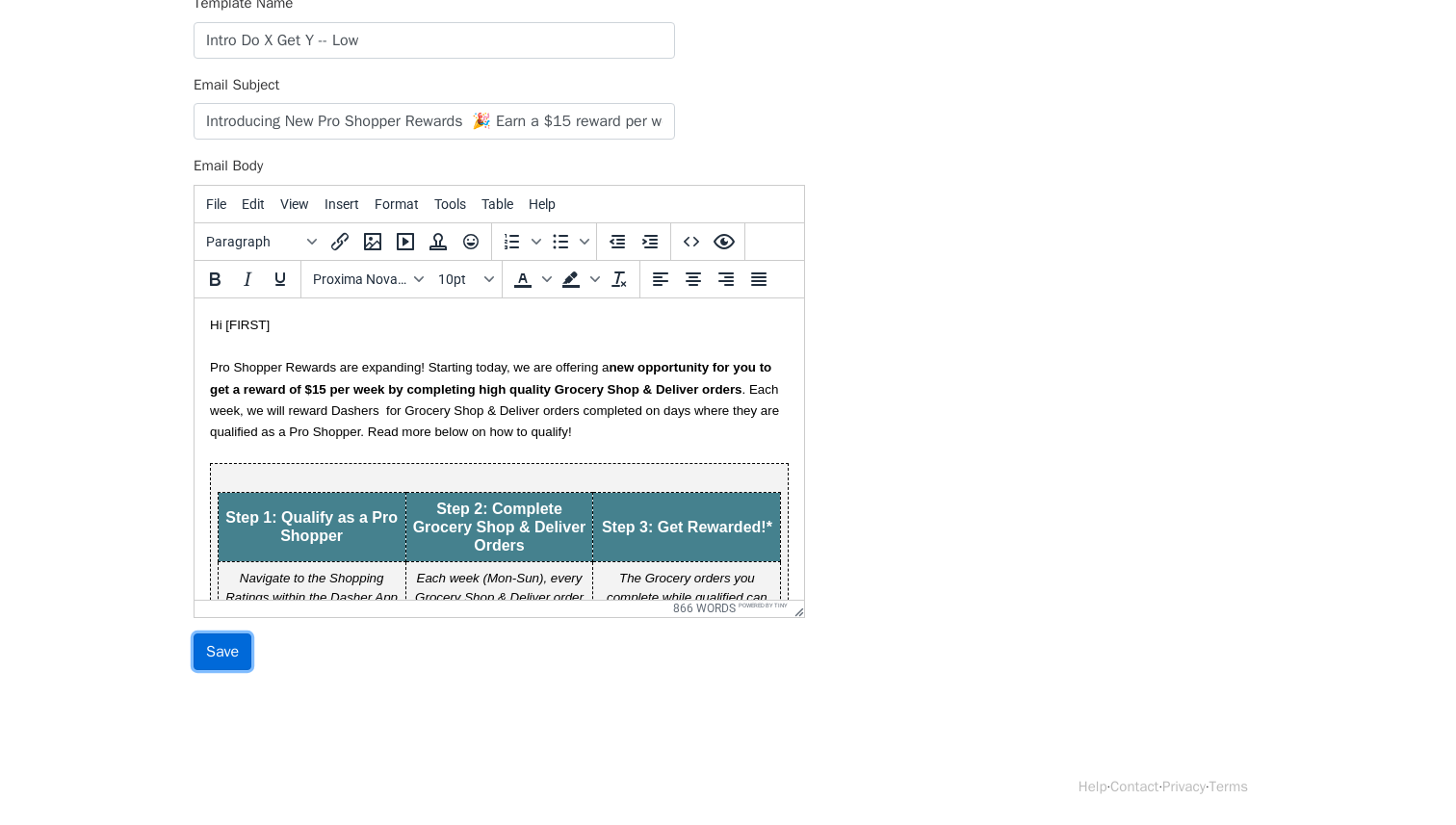 click on "Save" at bounding box center (222, 652) 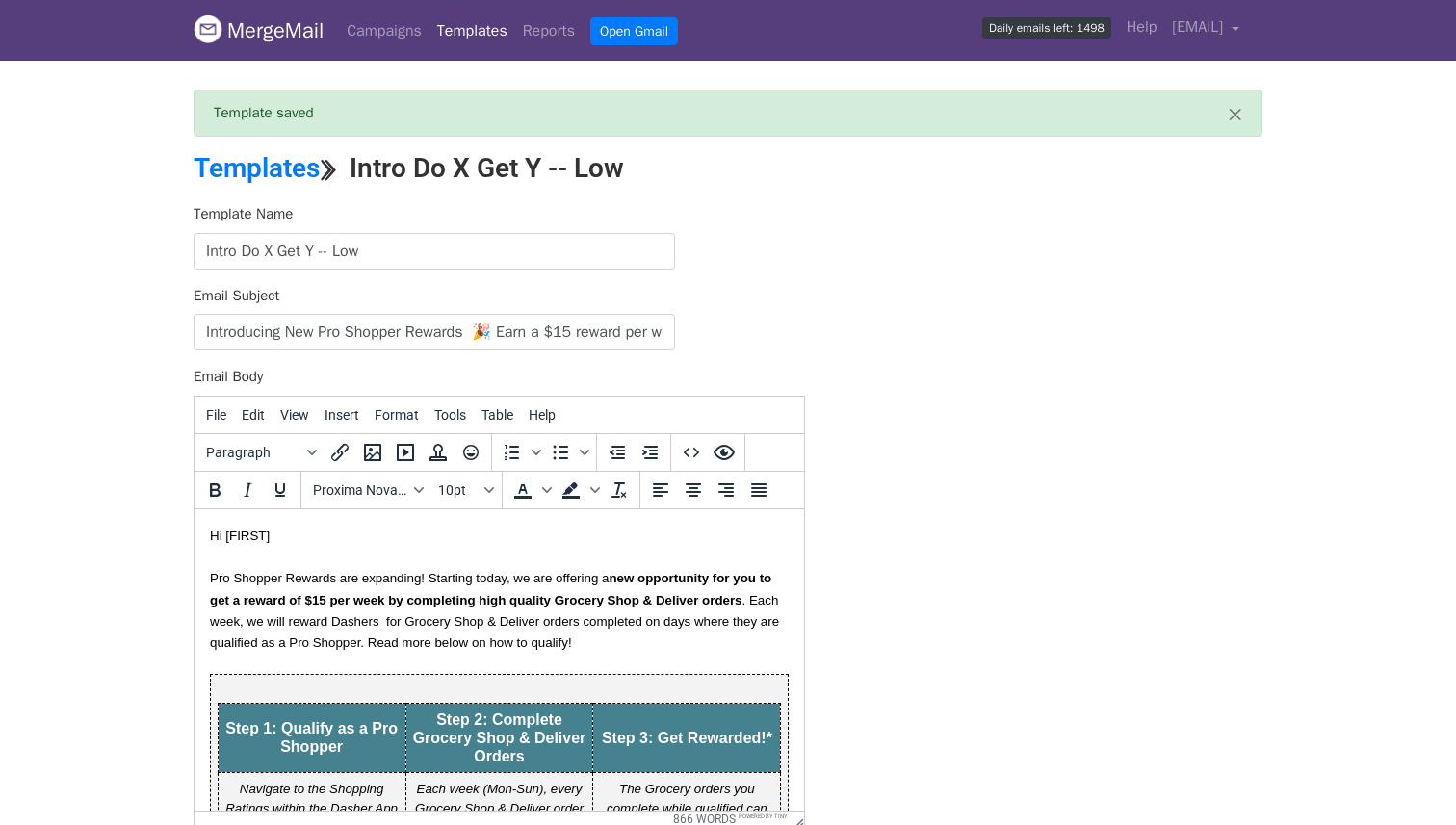 scroll, scrollTop: 0, scrollLeft: 0, axis: both 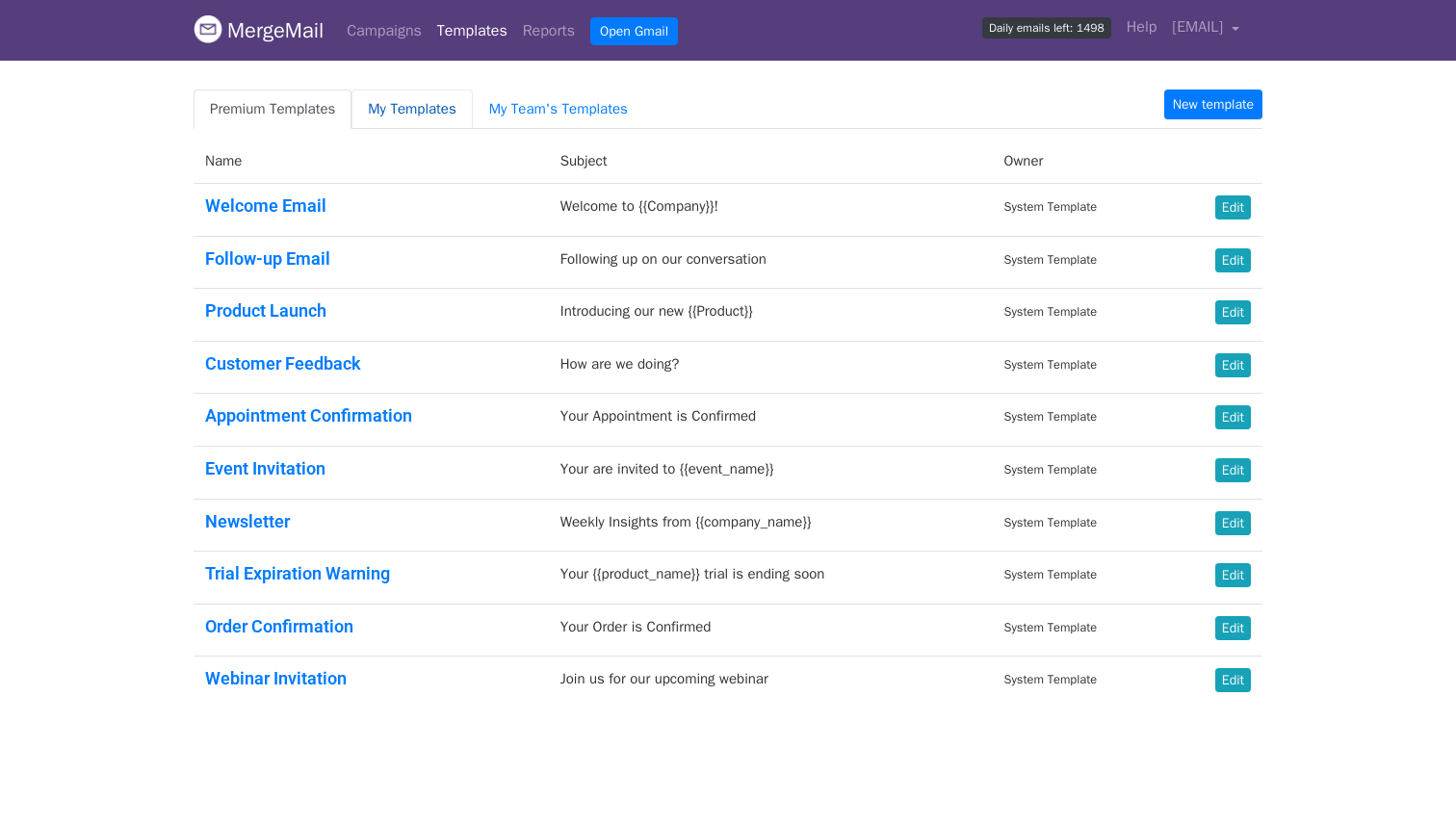 click on "My Templates" at bounding box center (411, 109) 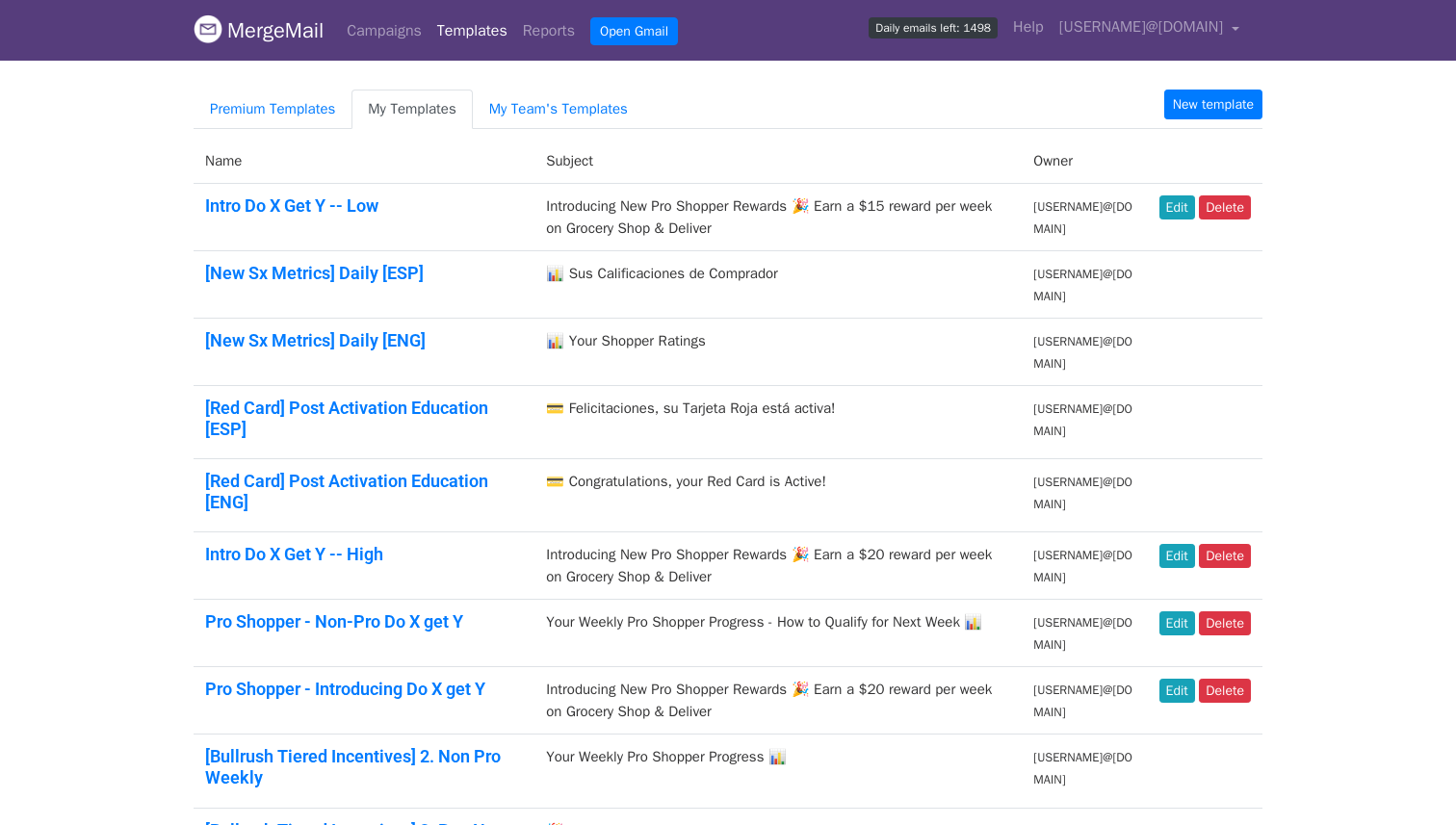 scroll, scrollTop: 0, scrollLeft: 0, axis: both 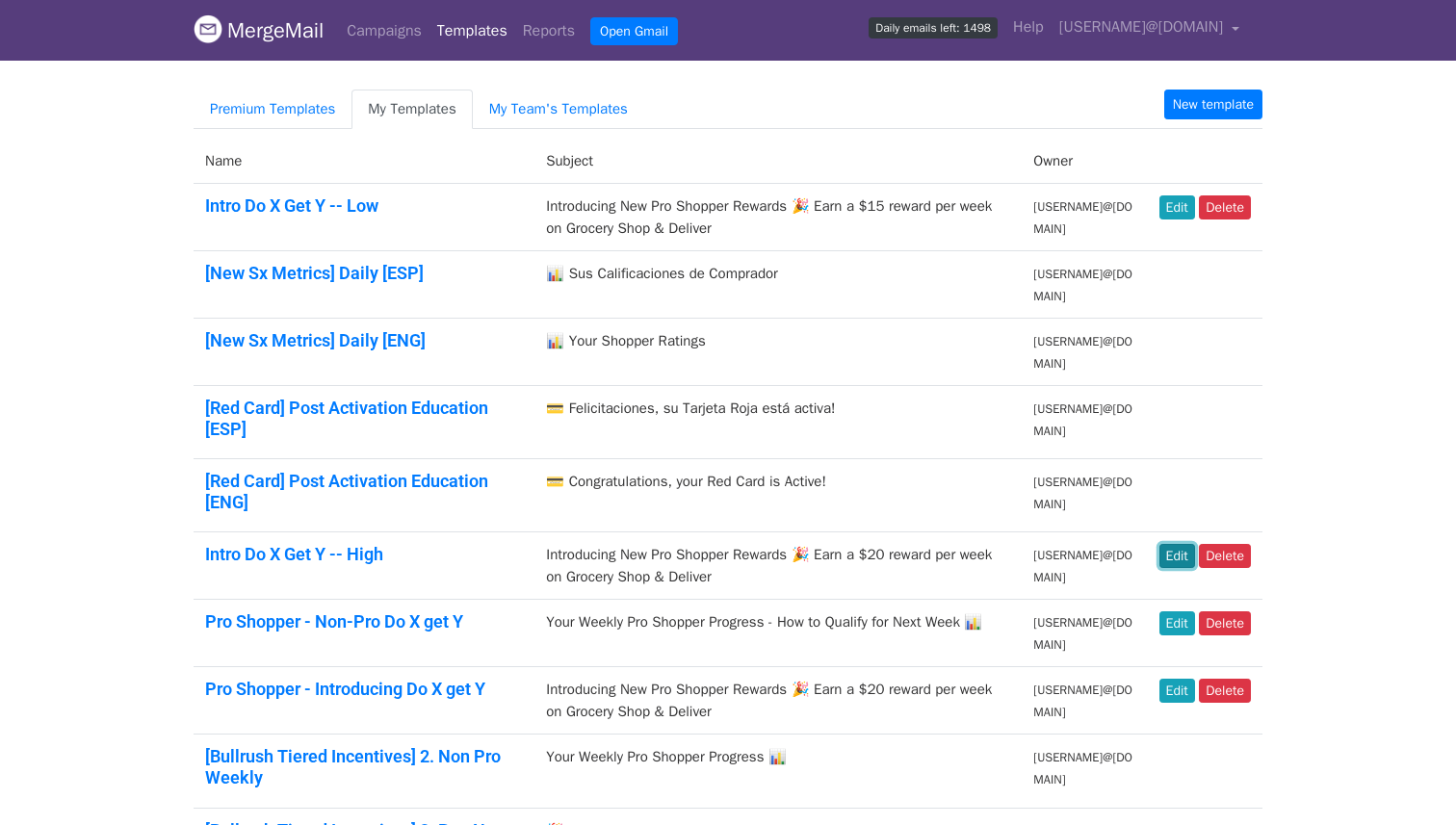 click on "Edit" at bounding box center [1177, 555] 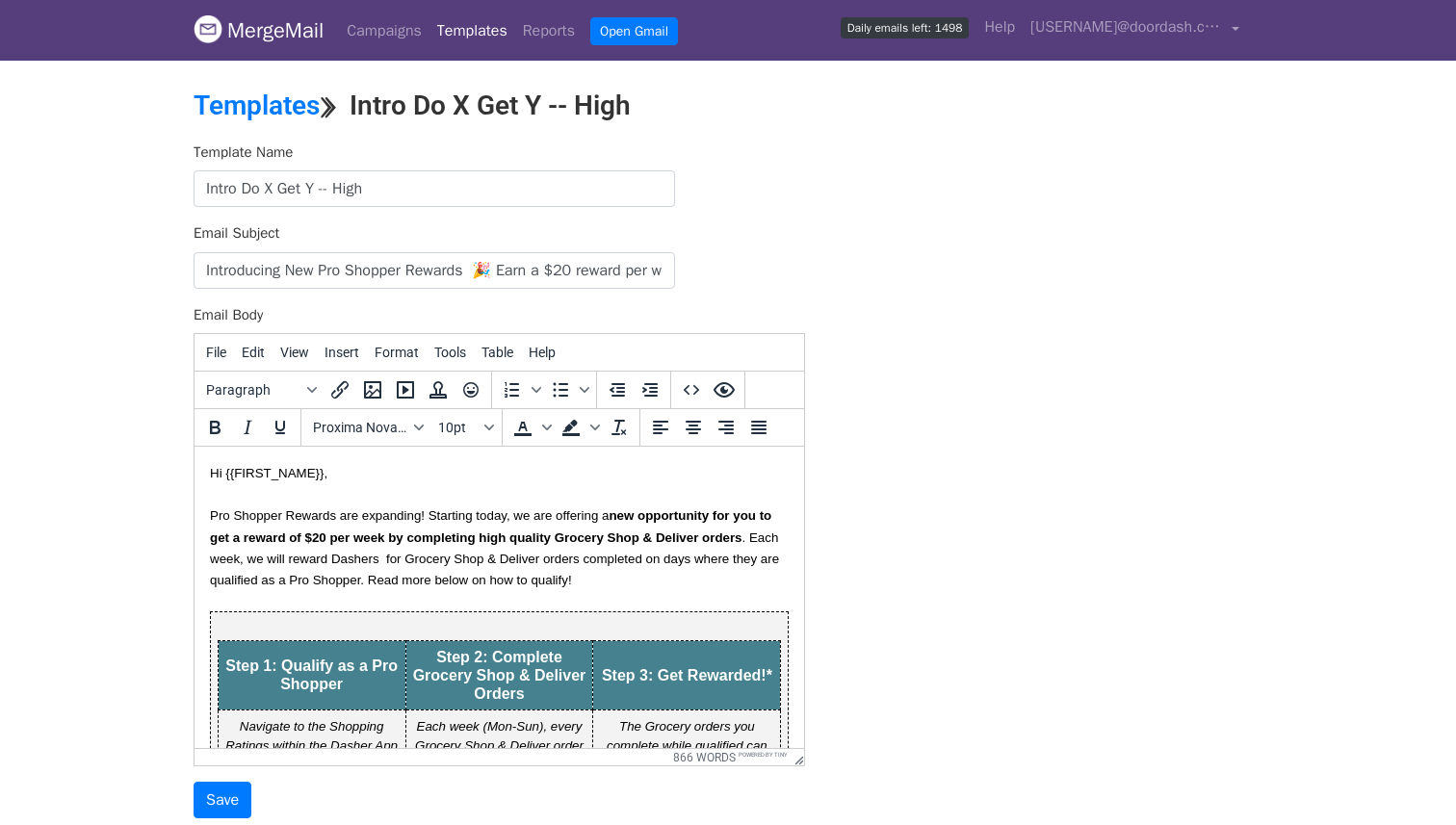 scroll, scrollTop: 0, scrollLeft: 0, axis: both 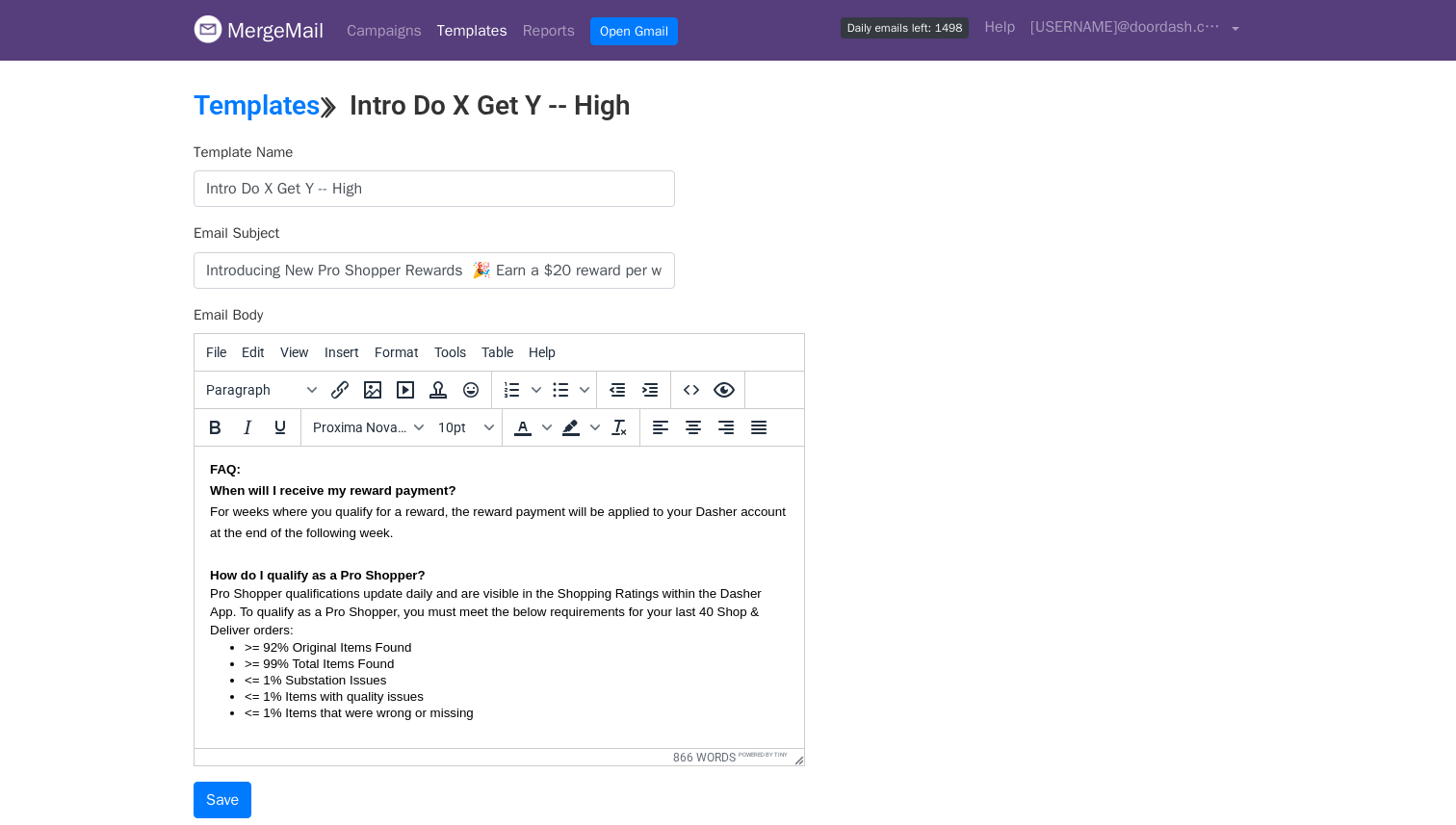 click on ">= 92% Original Items Found >= 99% Total Items Found <= 1% Substation Issues <= 1% Items with quality issues <= 1% Items that were wrong or missing" at bounding box center (499, 680) 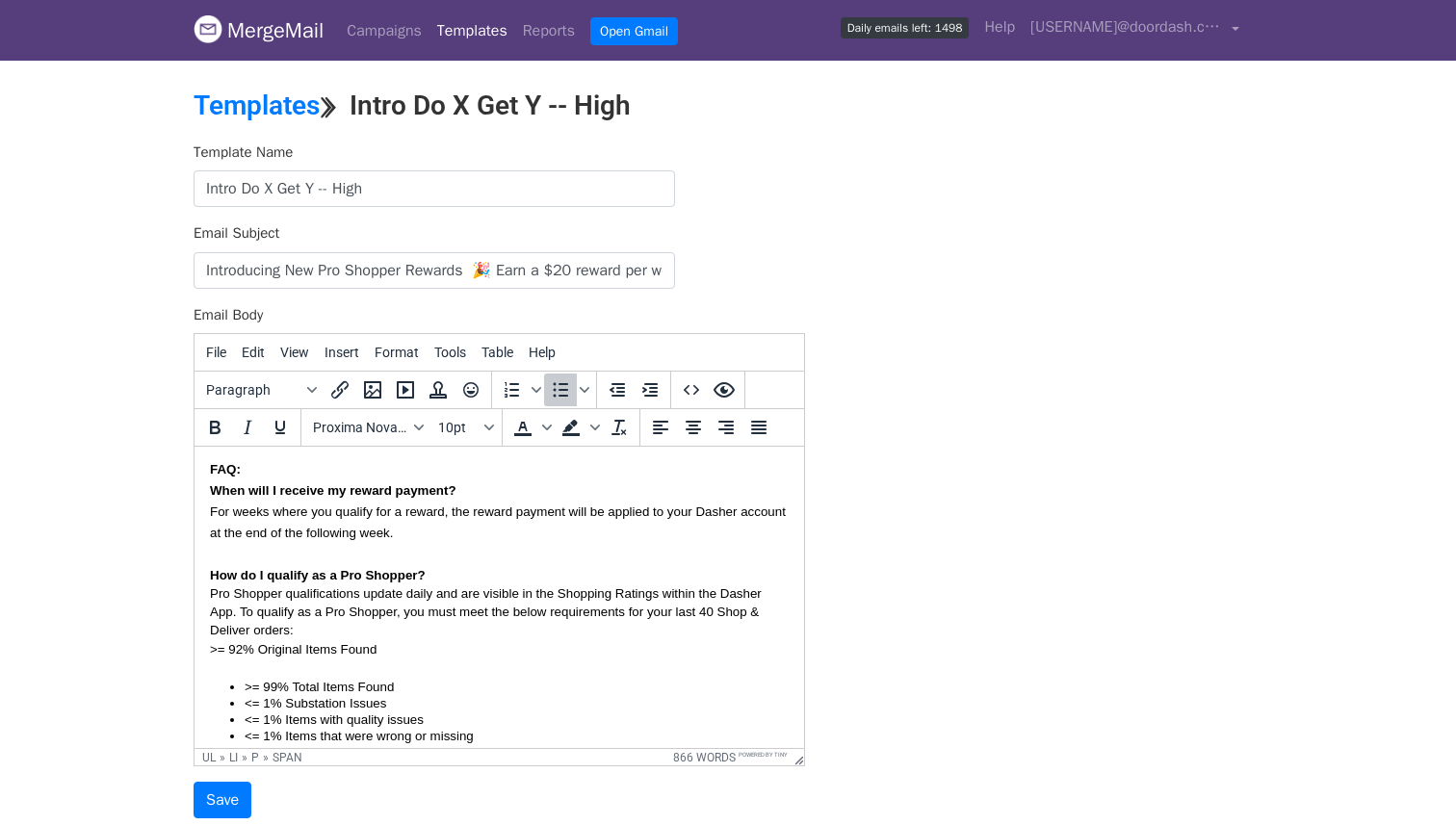 click on ">= 99% Total Items Found <= 1% Substation Issues <= 1% Items with quality issues <= 1% Items that were wrong or missing" at bounding box center (499, 711) 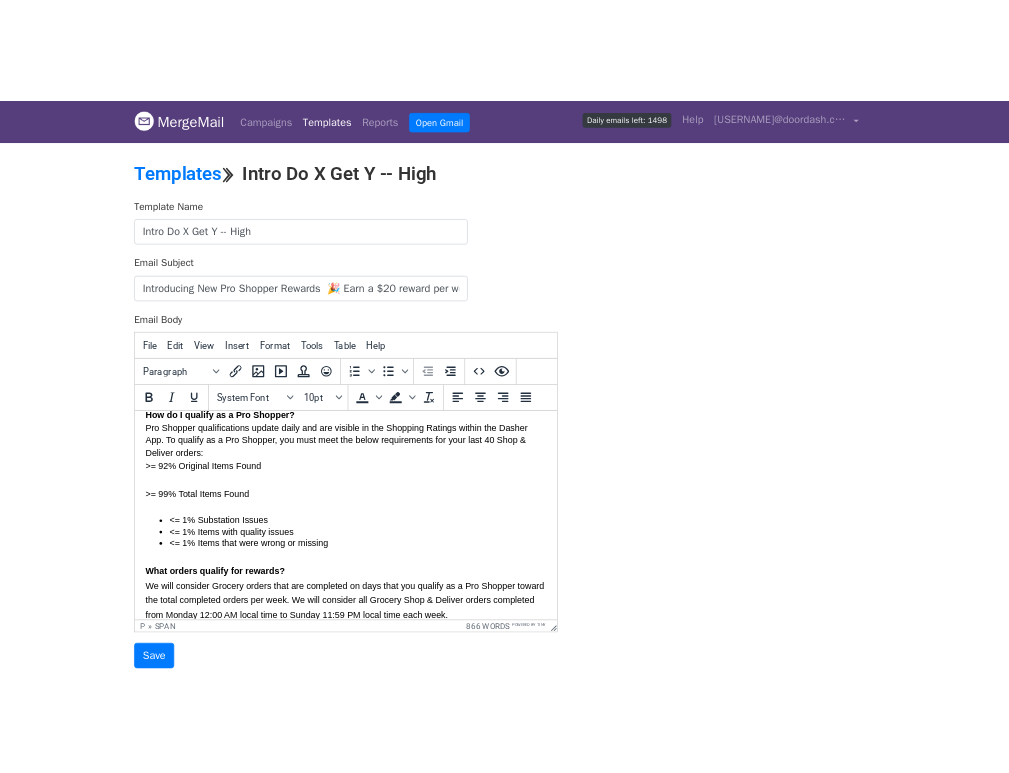scroll, scrollTop: 1653, scrollLeft: 0, axis: vertical 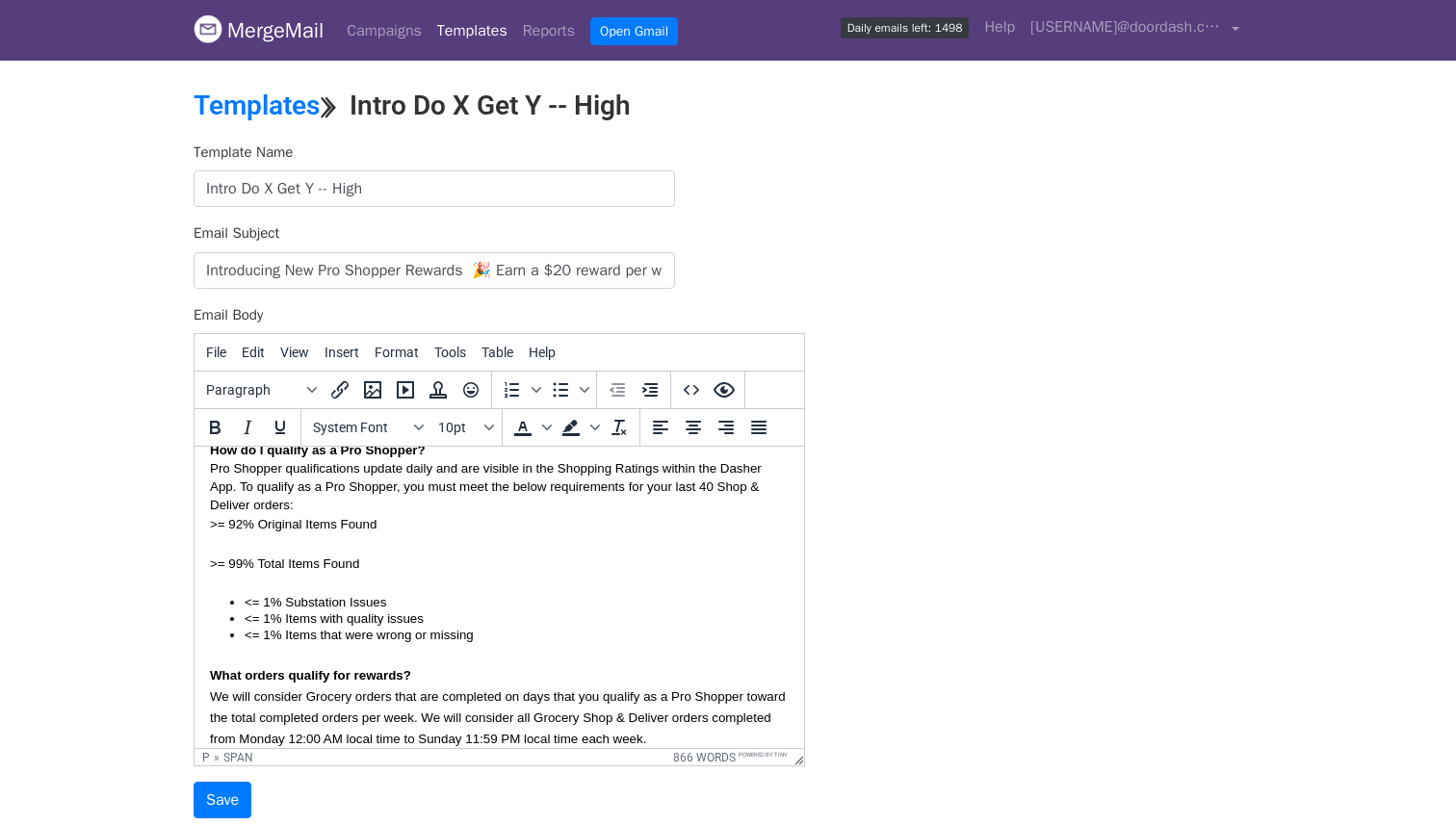 click on "<= 1% Substation Issues <= 1% Items with quality issues <= 1% Items that were wrong or missing" at bounding box center (499, 618) 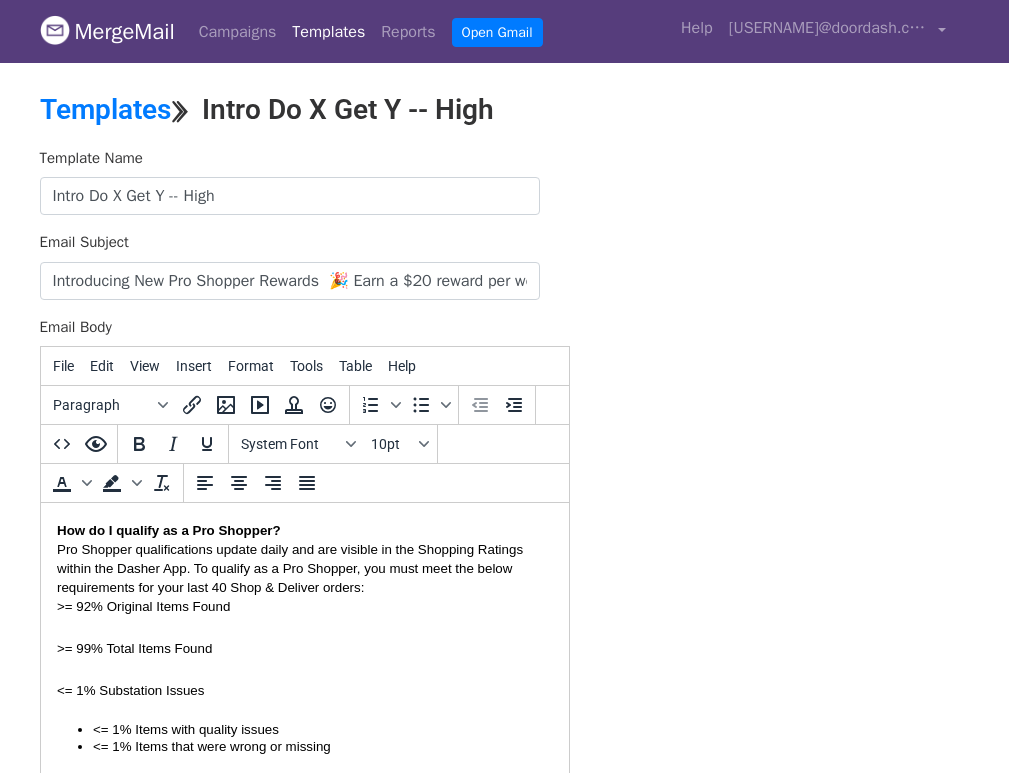 scroll, scrollTop: 1805, scrollLeft: 0, axis: vertical 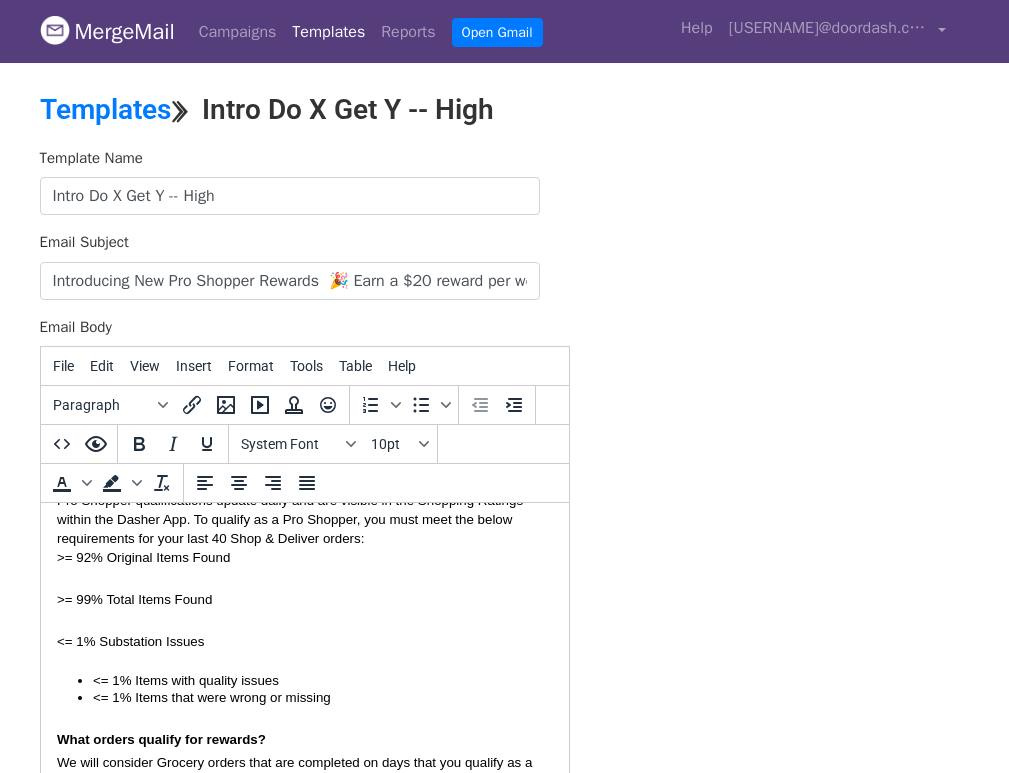 click on "<= 1% Items with quality issues <= 1% Items that were wrong or missing" at bounding box center (304, 689) 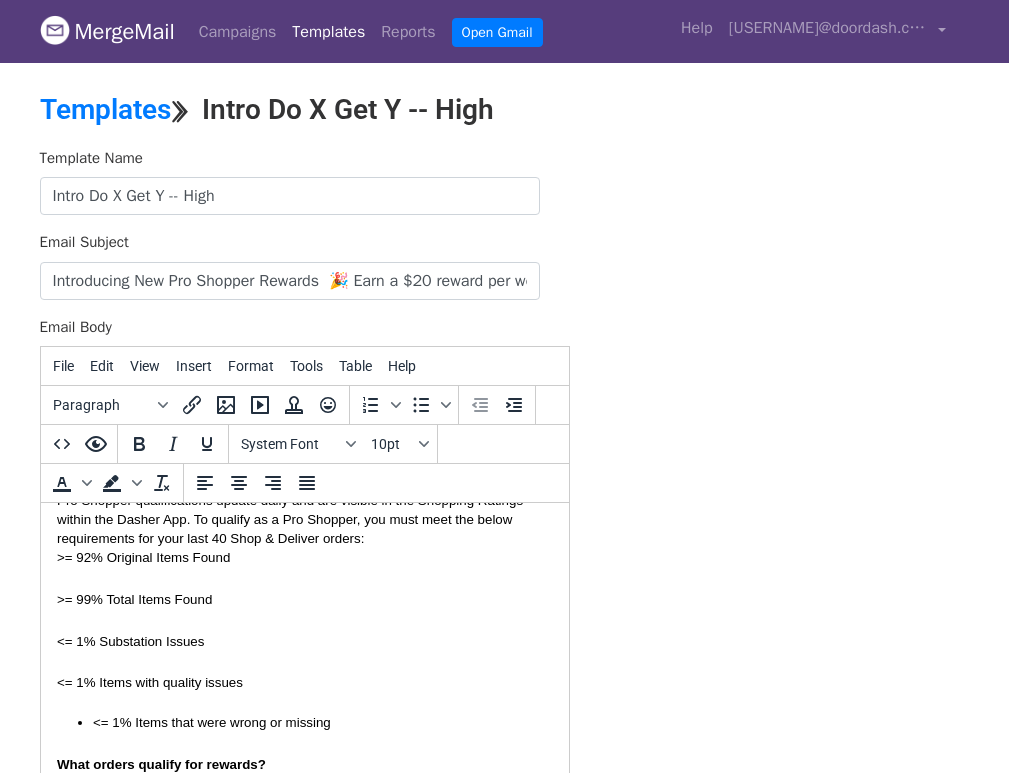 type 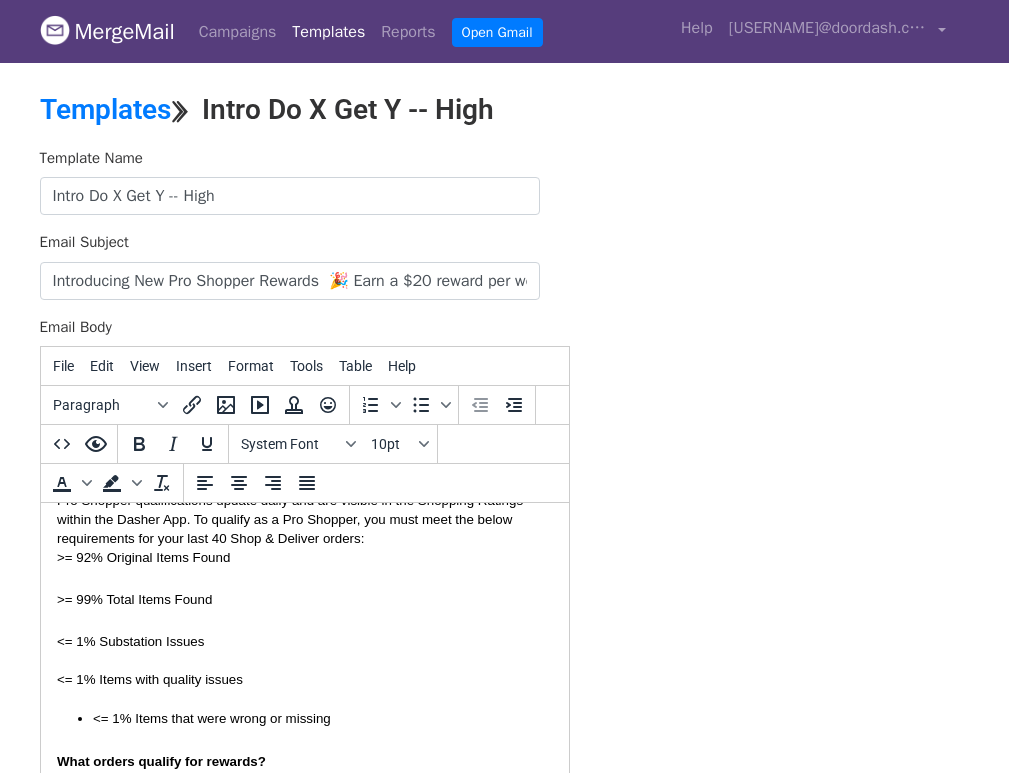 click on "Hi {{FIRST_NAME}}, Pro Shopper Rewards are expanding! Starting today, we are offering a  new opportunity for you to get a reward of $20 per week by completing high quality Grocery Shop & Deliver orders . Each week, we will reward Dashers  for Grocery Shop & Deliver orders completed on days where they are qualified as a Pro Shopper. Read more below on how to qualify! Step 1: Qualify as a Pro Shopper Step 2: Complete Grocery Shop & Deliver Orders Step 3: Get Rewarded!* Navigate to the Shopping Ratings within the Dasher App to see your recent performance! Ratings refresh daily. Each week (Mon-Sun), every Grocery Shop & Deliver order you complete while you qualify as a Pro Shopper counts toward your weekly total The Grocery orders you complete while qualified can unlock a reward. See the options available below! Weekly Reward Options Grocery Orders Completed While Qualified as a Pro Weekly Reward 17+ $20 For Example Day Mon Tue Wed Thu Fri Sat Sun Pro Status Pro Pro Non-Pro Pro Pro Non-Pro Pro Eligible? Yes Yes" at bounding box center [304, 185] 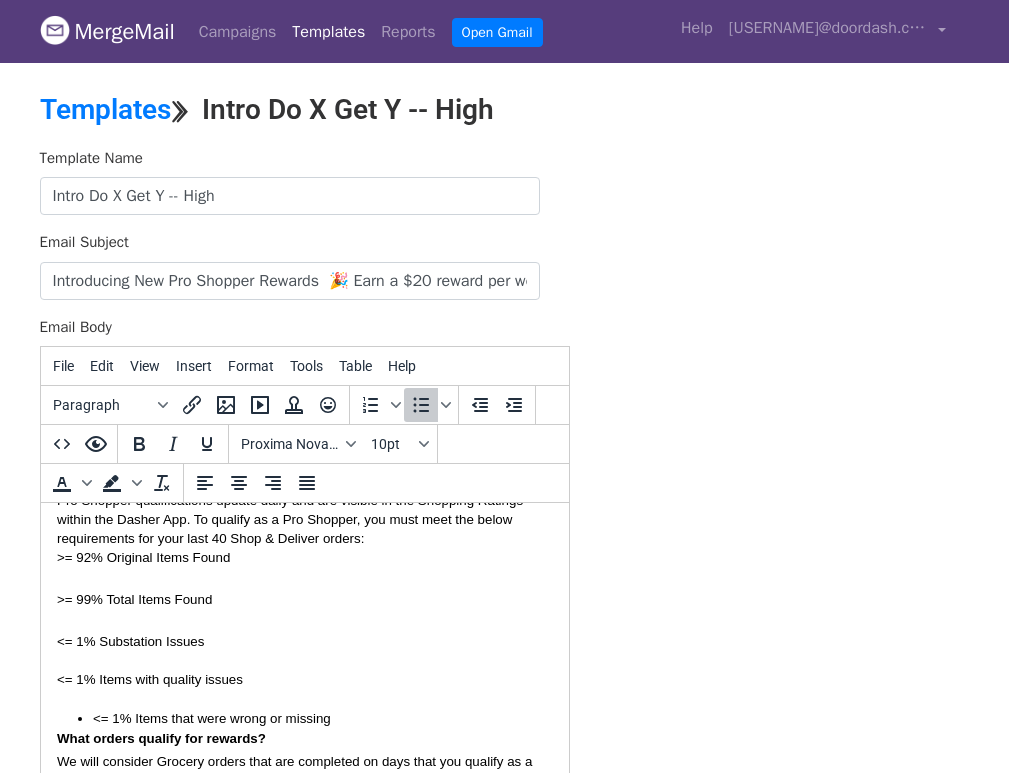 click on "<= 1% Items that were wrong or missing" at bounding box center (304, 718) 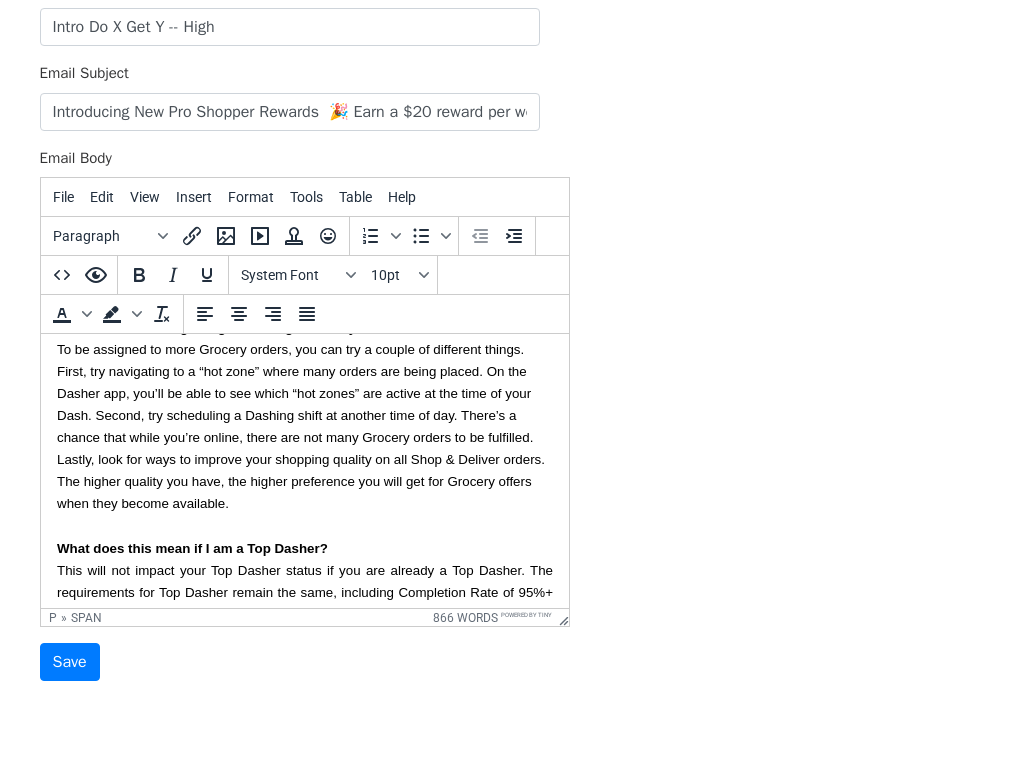 scroll, scrollTop: 238, scrollLeft: 0, axis: vertical 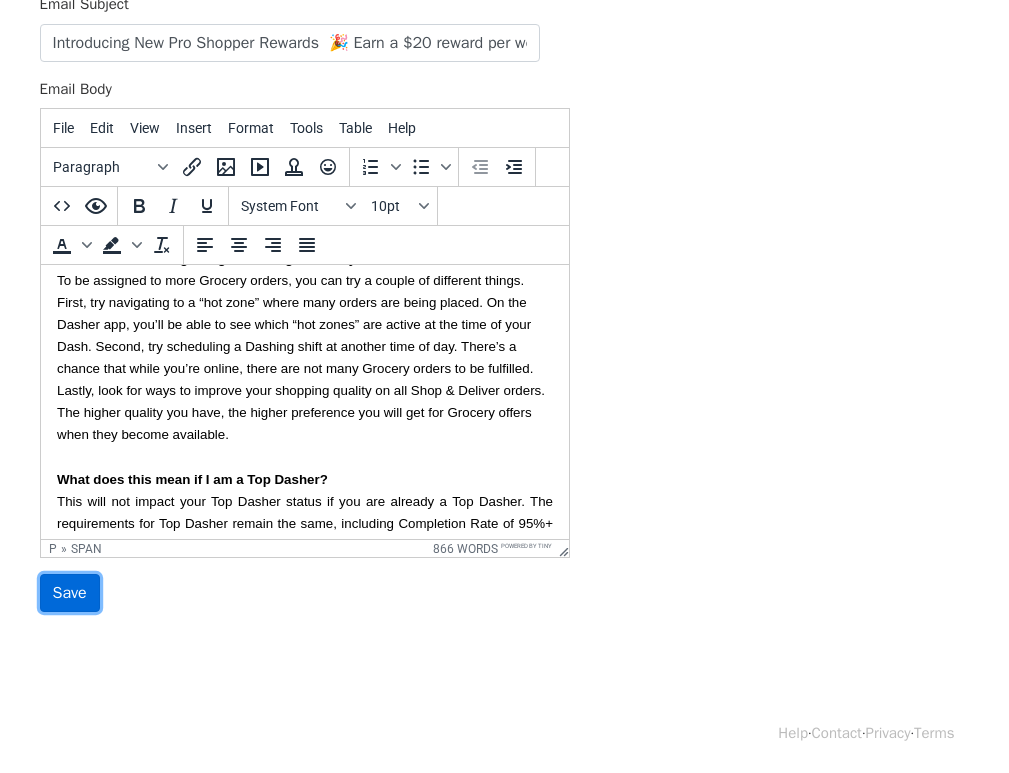 click on "Save" at bounding box center [70, 593] 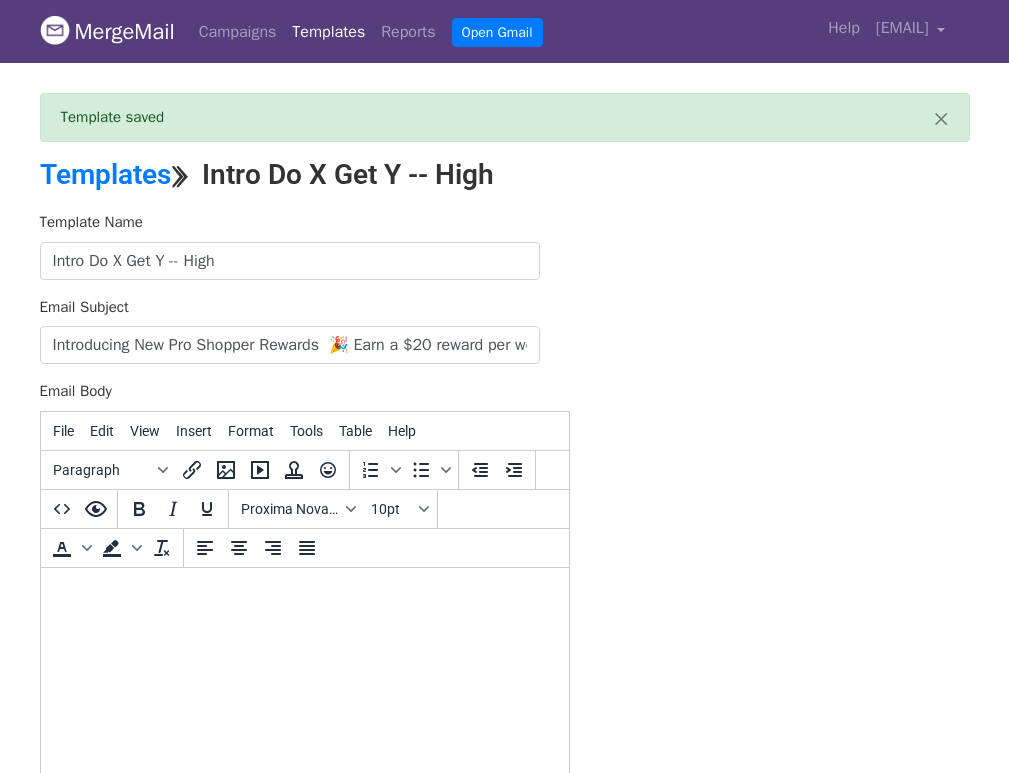 scroll, scrollTop: 0, scrollLeft: 0, axis: both 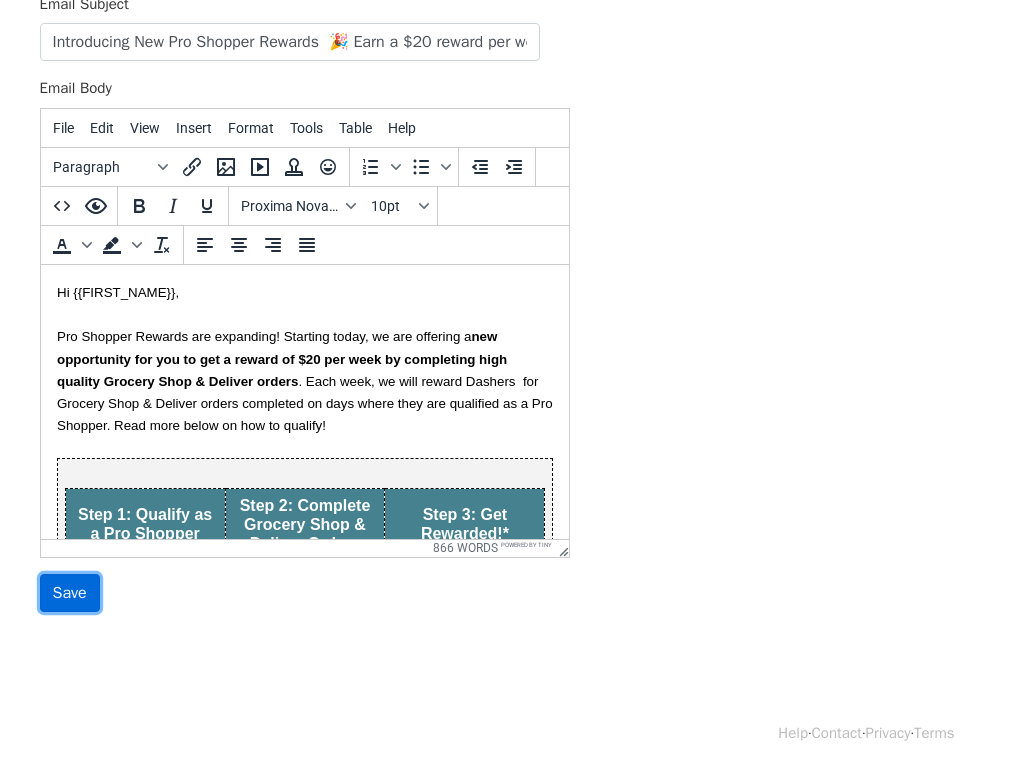 click on "Save" at bounding box center [70, 593] 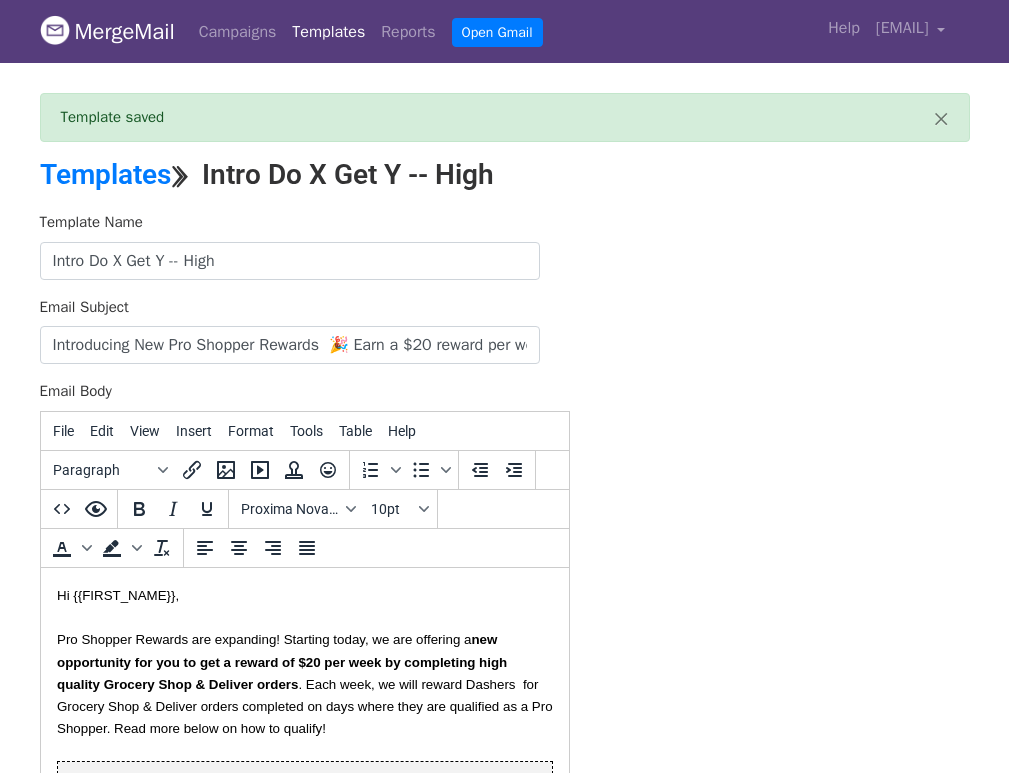 scroll, scrollTop: 0, scrollLeft: 0, axis: both 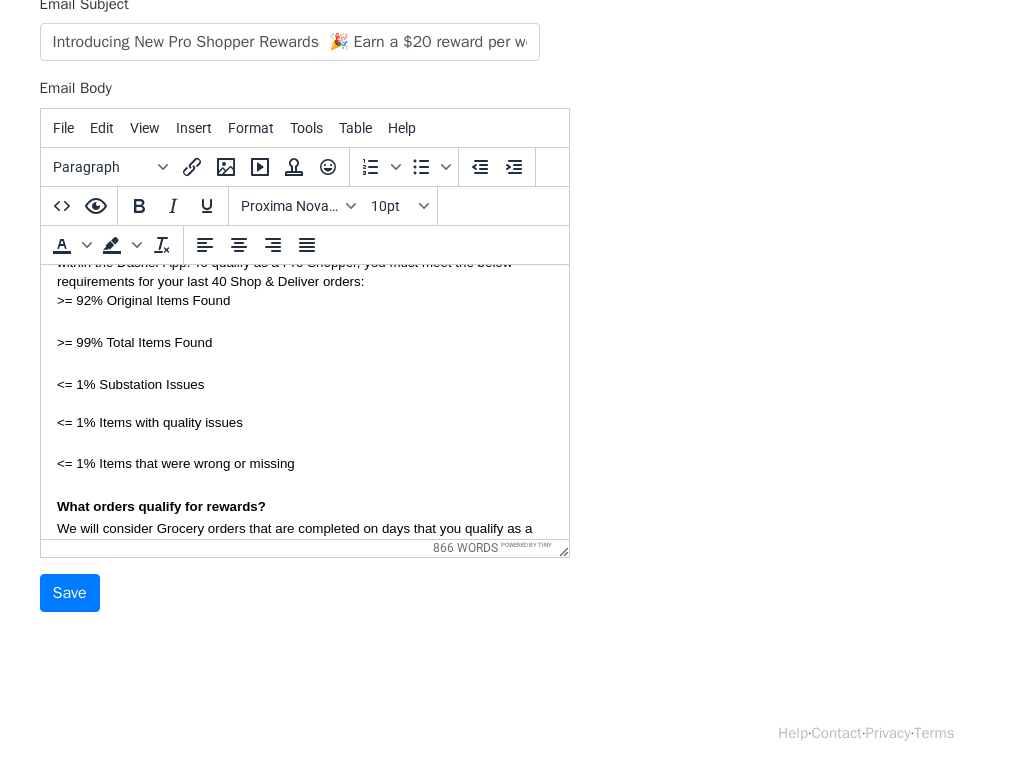 click on ">= 92% Original Items Found" at bounding box center (304, 298) 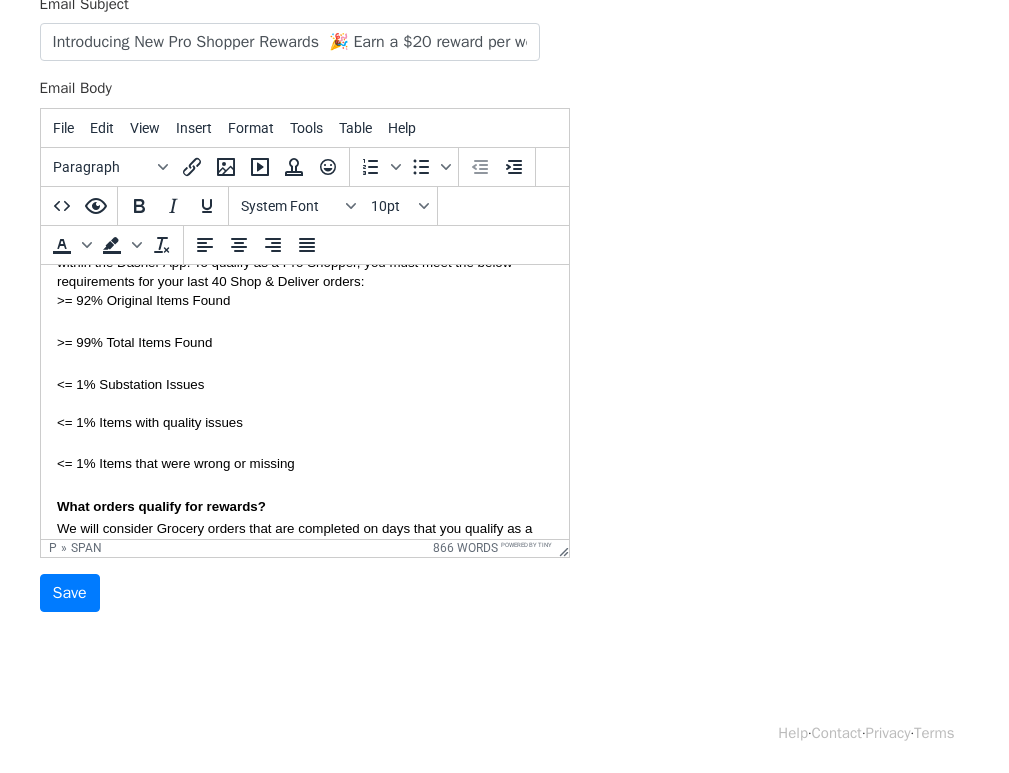click on "Pro Shopper qualifications update daily and are visible in the Shopping Ratings within the Dasher App. To qualify as a Pro Shopper, you must meet the below requirements for your last 40 Shop & Deliver orders:" at bounding box center (304, 261) 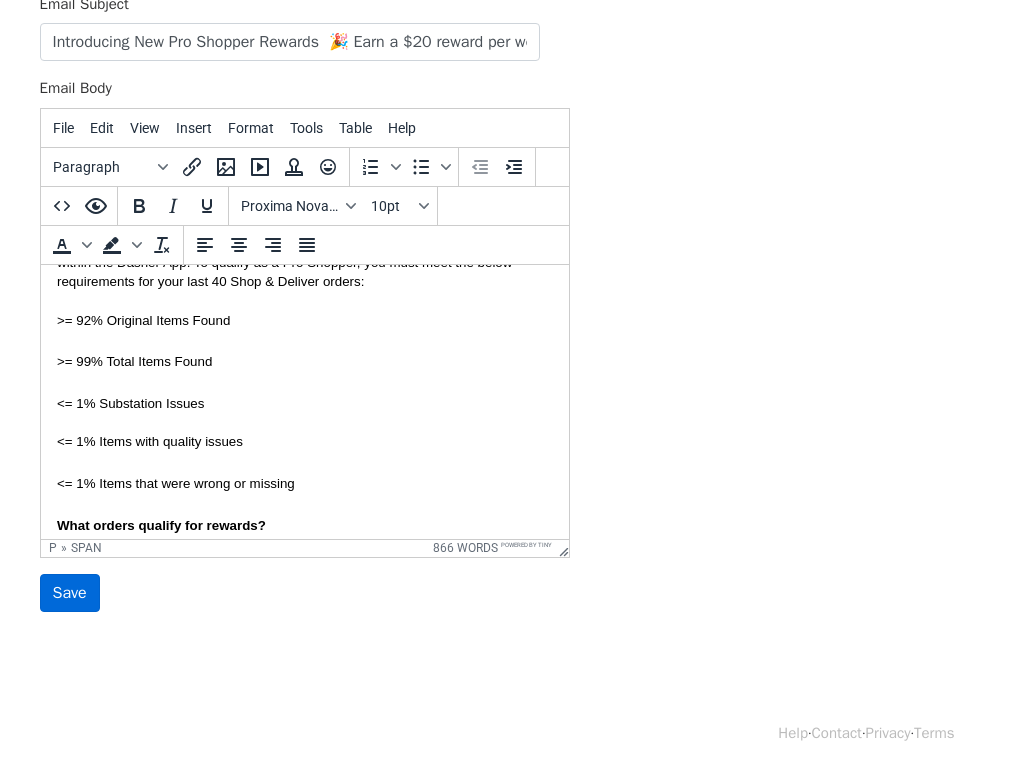 click on "Save" at bounding box center [70, 593] 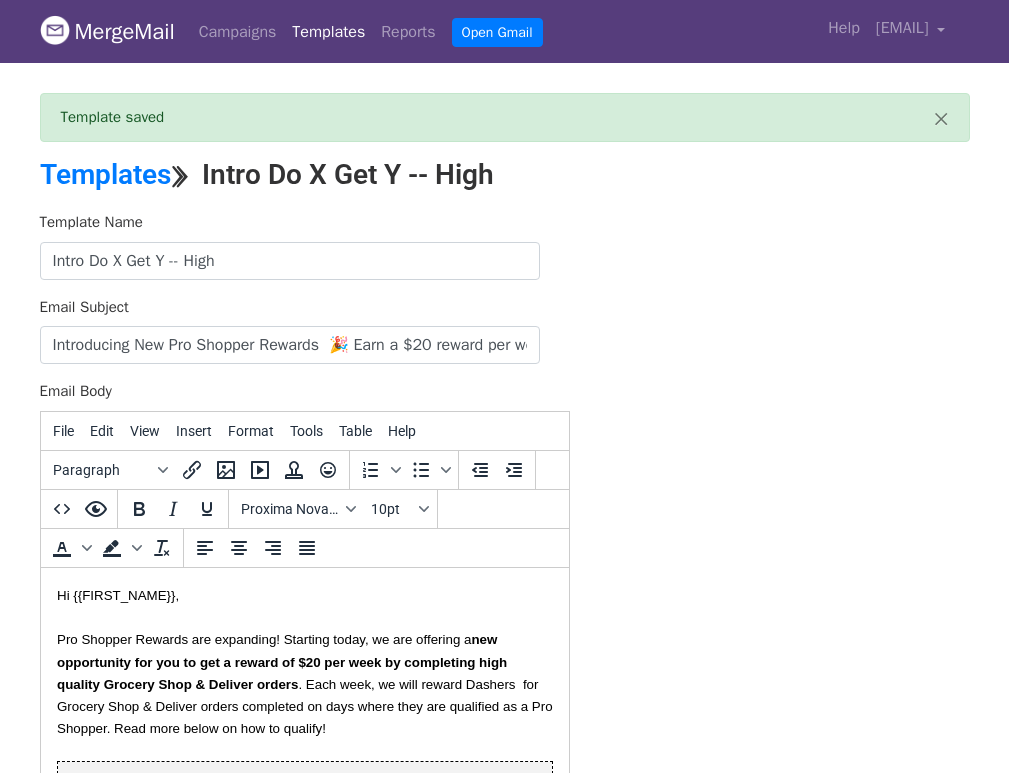 scroll, scrollTop: 0, scrollLeft: 0, axis: both 